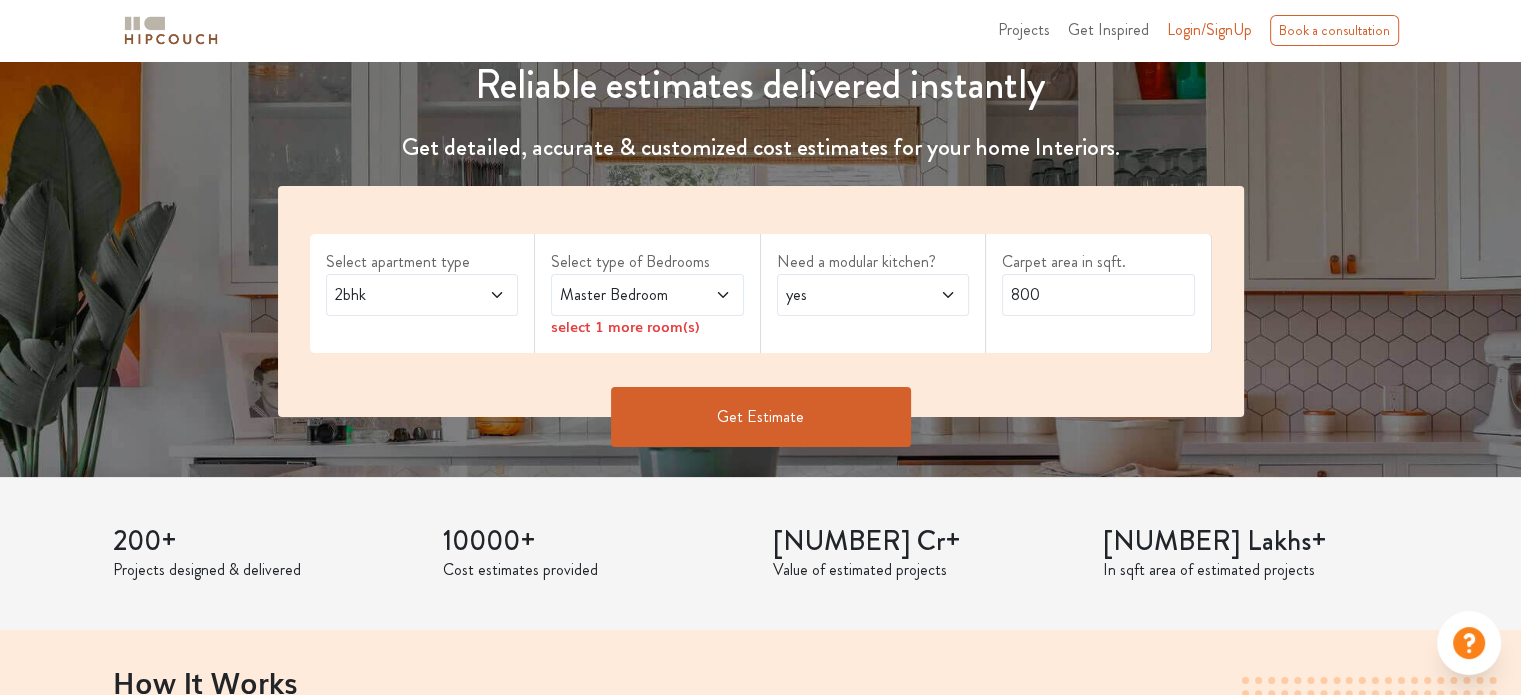 scroll, scrollTop: 243, scrollLeft: 0, axis: vertical 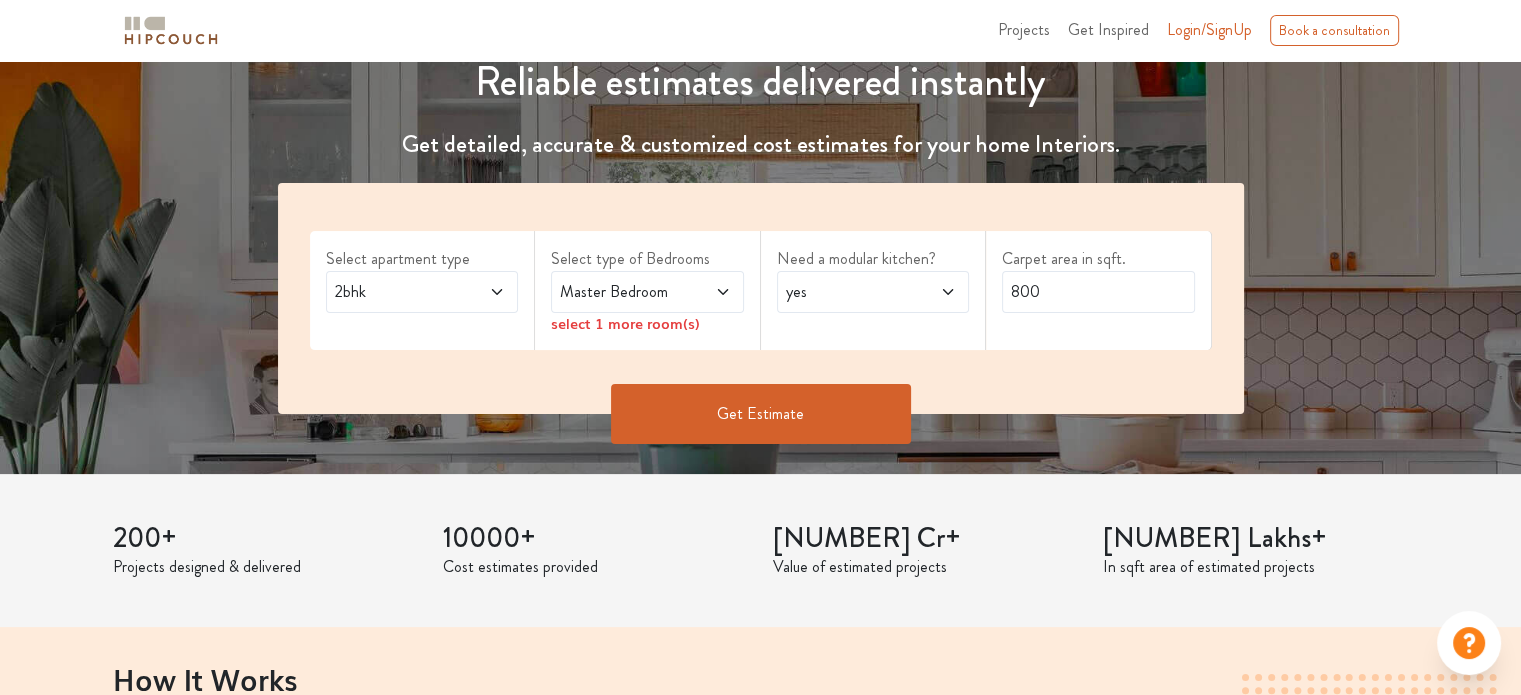 click on "2bhk" at bounding box center [422, 292] 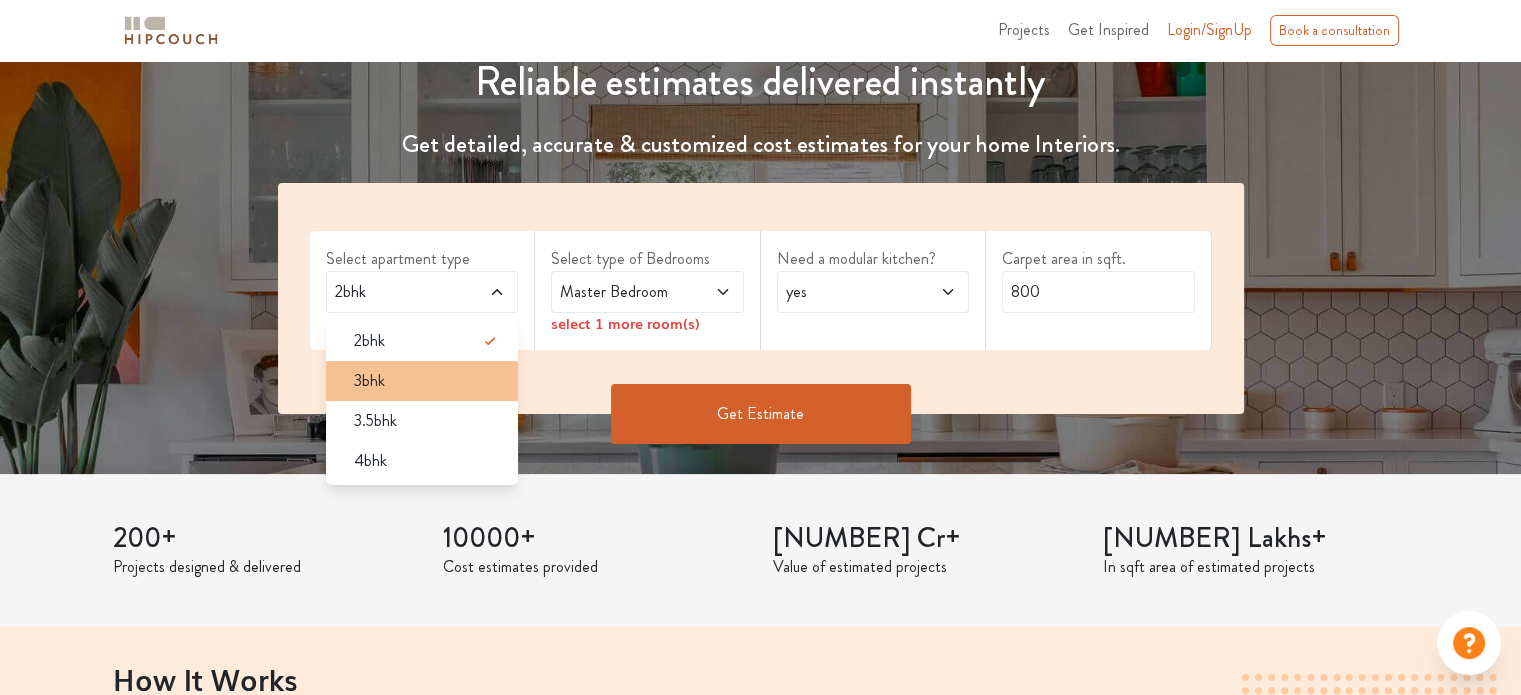 click on "3bhk" at bounding box center [428, 381] 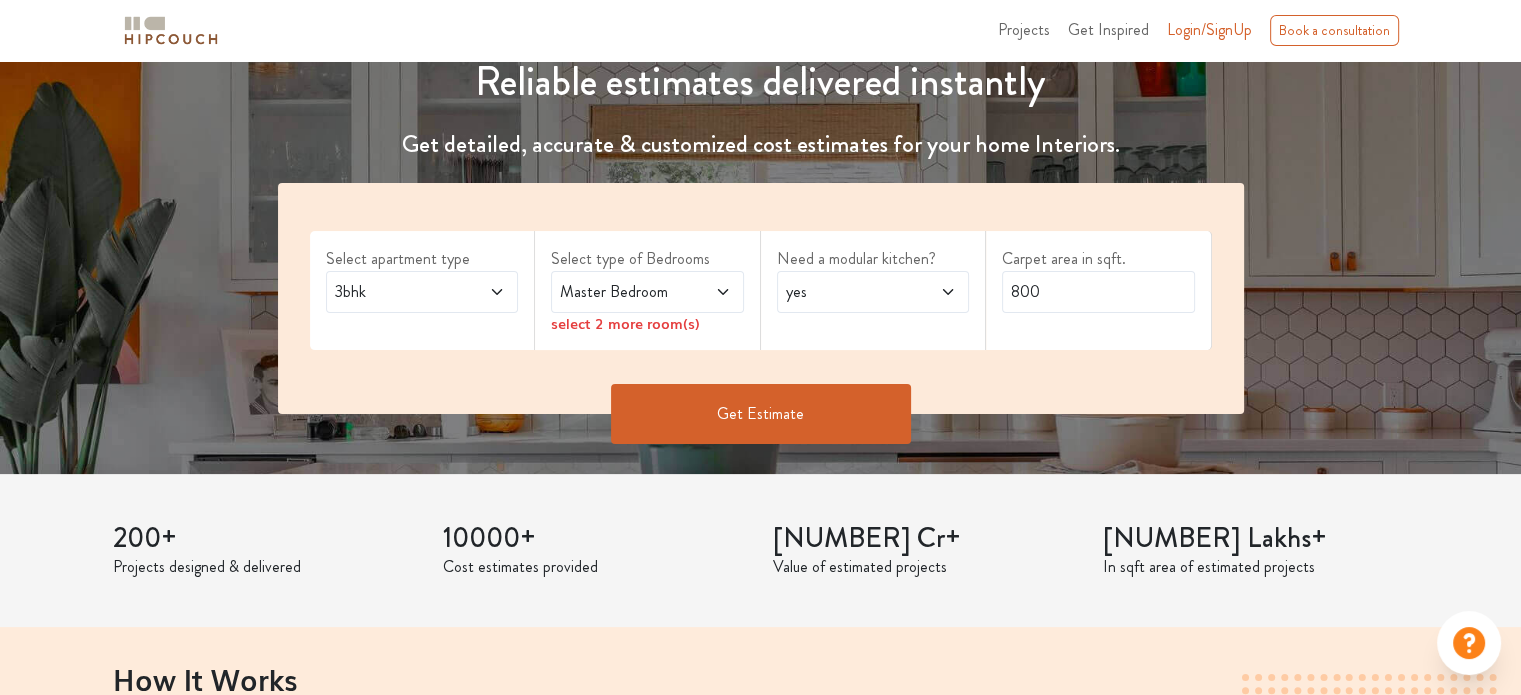 click 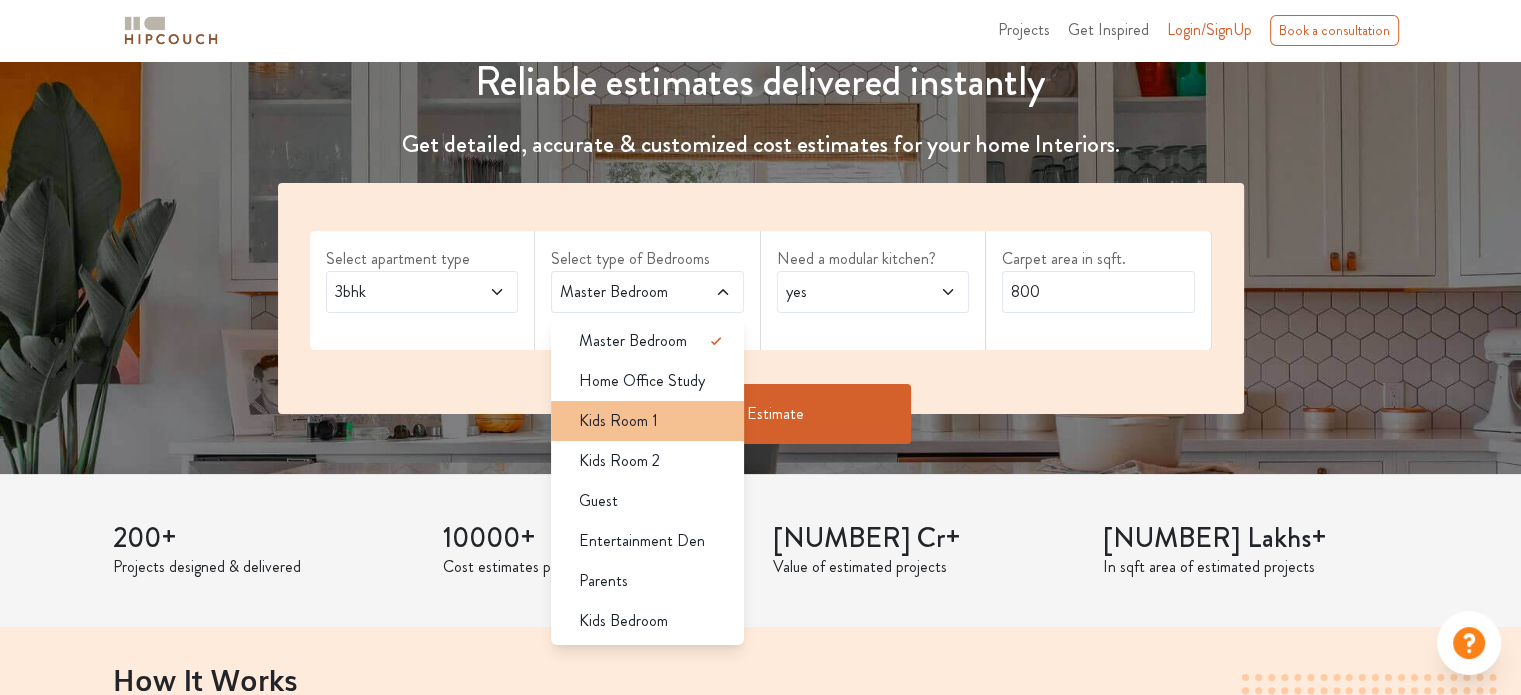 click on "Kids Room 1" at bounding box center [647, 421] 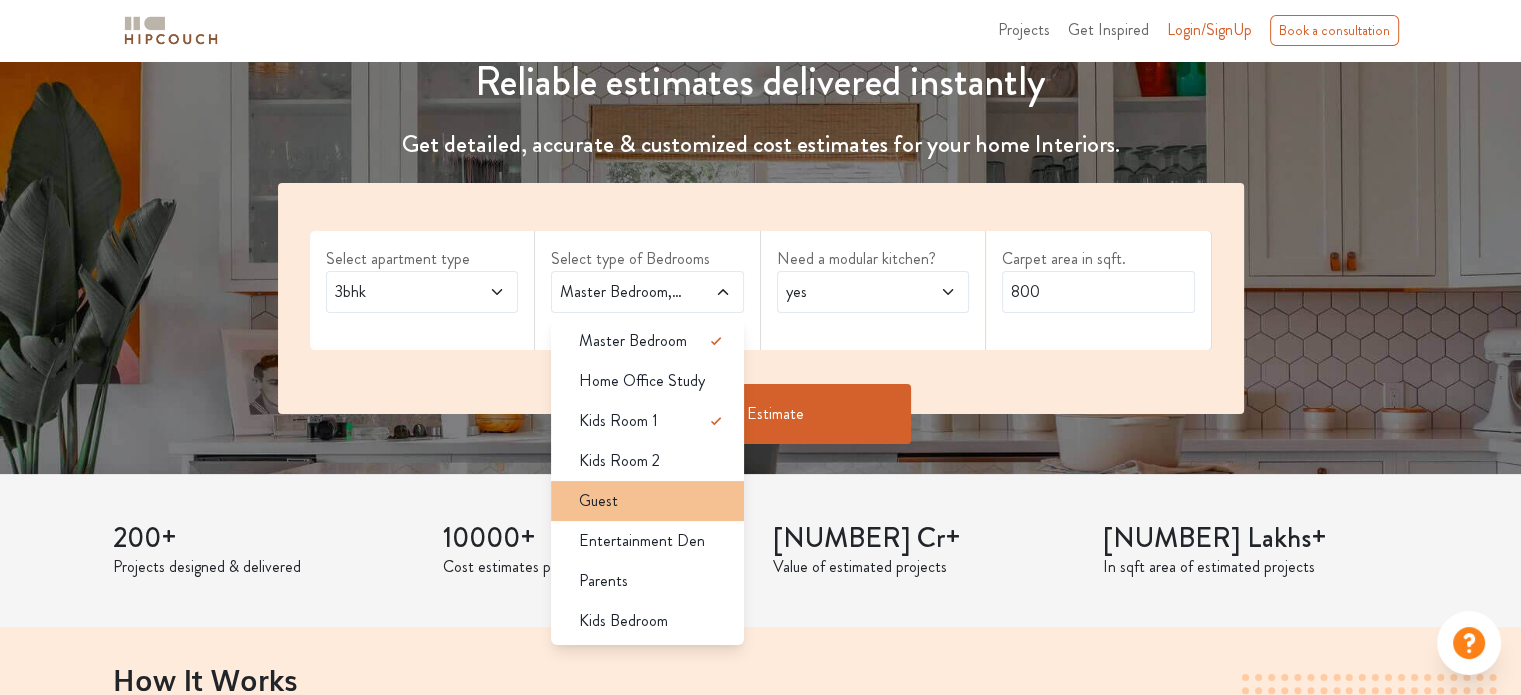 click on "Guest" at bounding box center [653, 501] 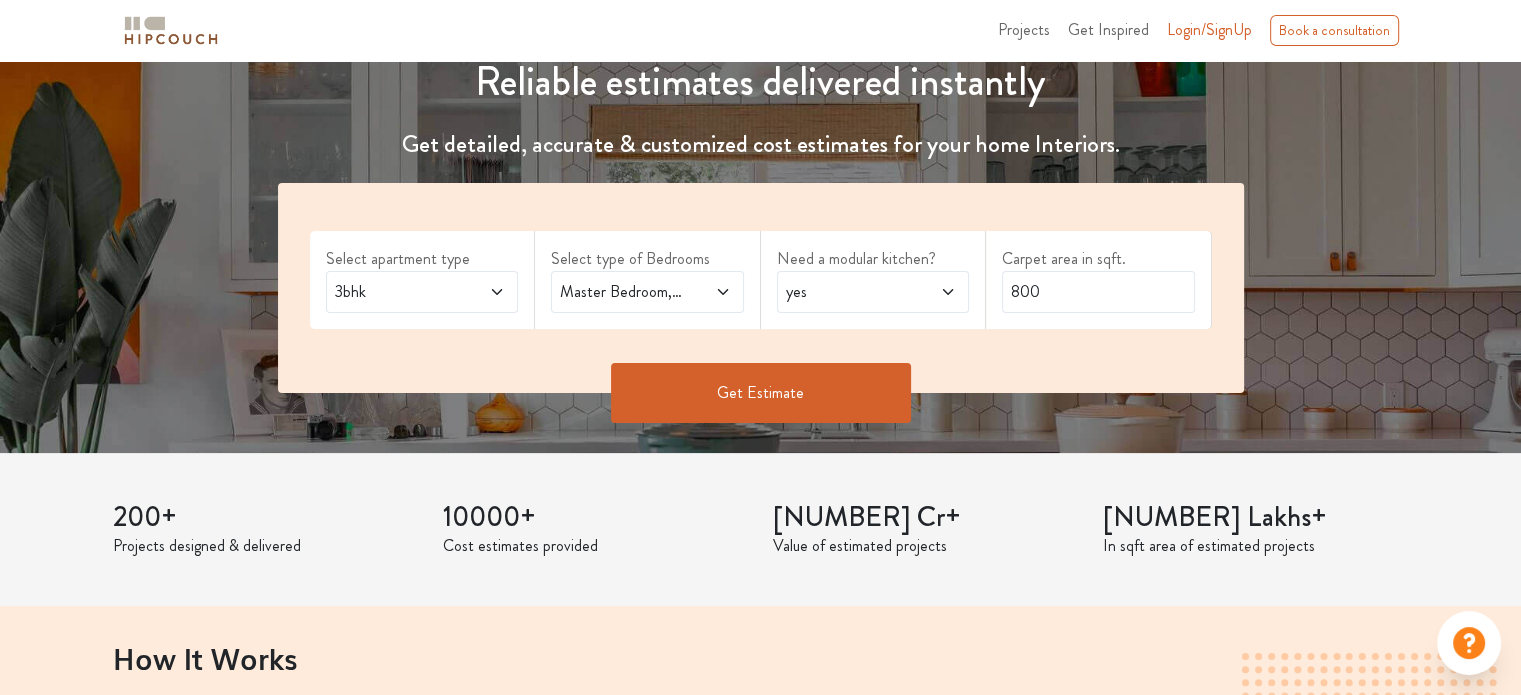click on "3bhk" at bounding box center (422, 292) 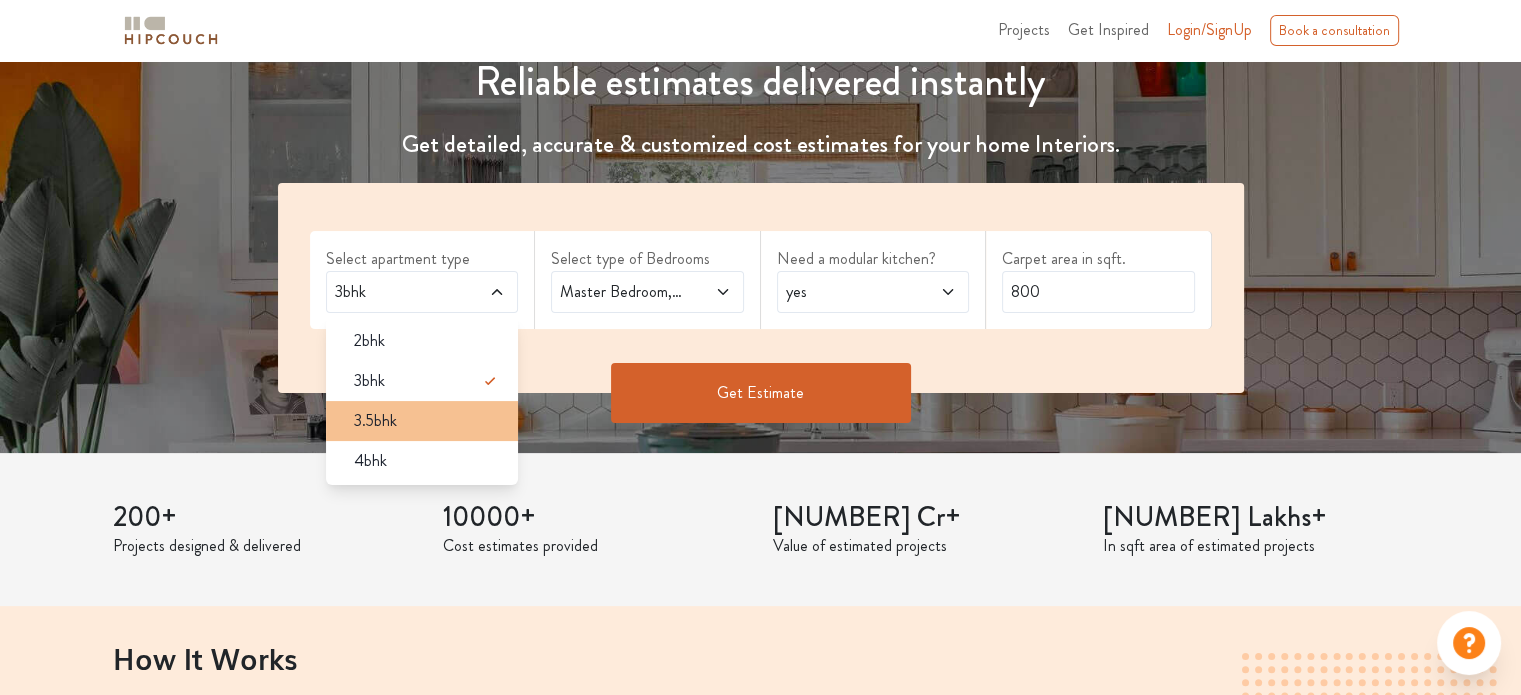 click on "3.5bhk" at bounding box center [428, 421] 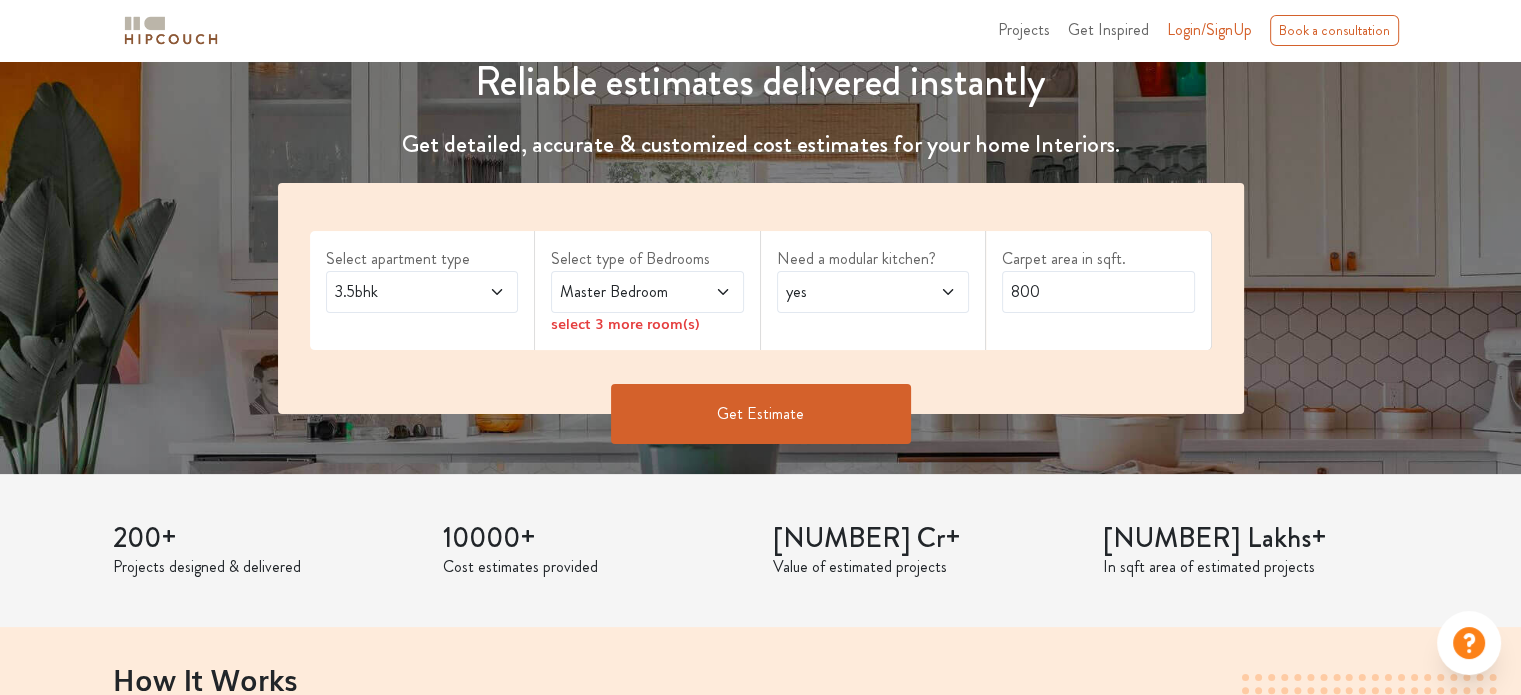 click 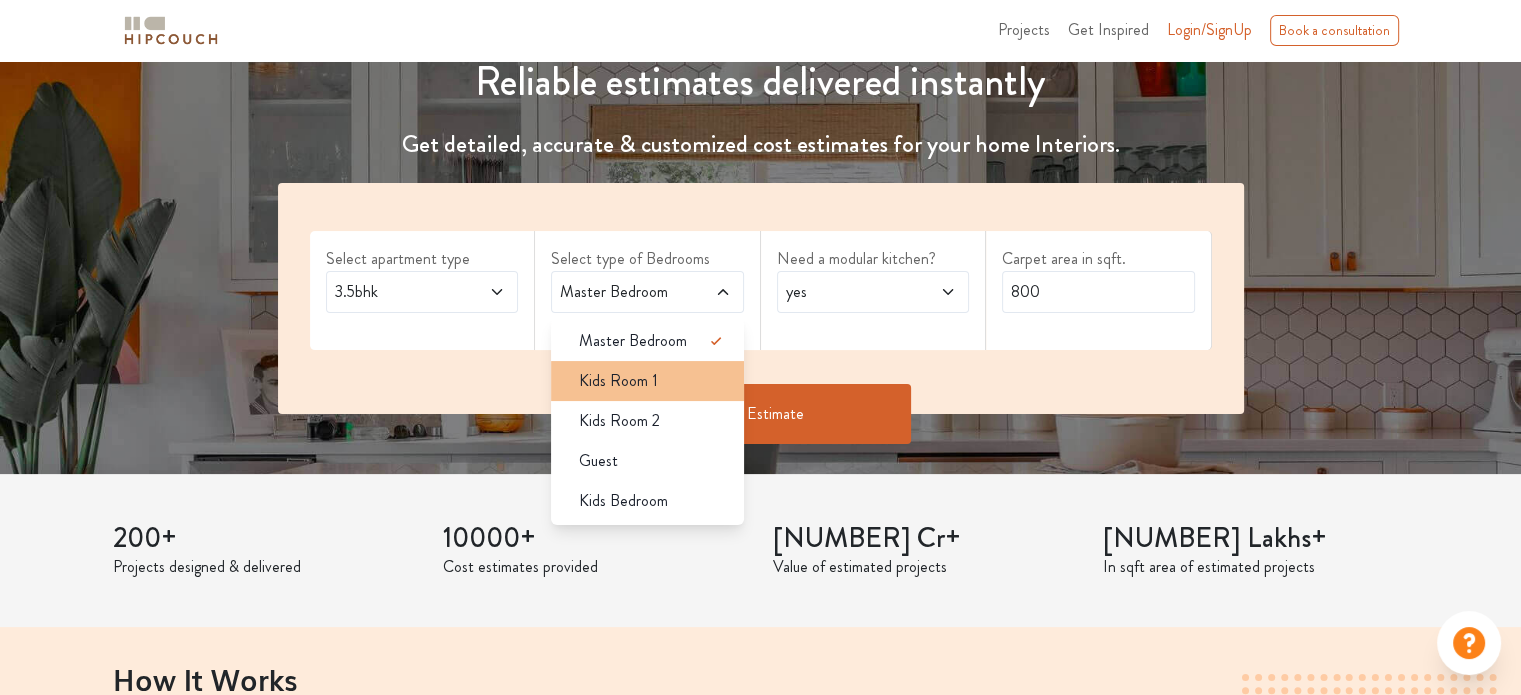 click on "Kids Room 1" at bounding box center (653, 381) 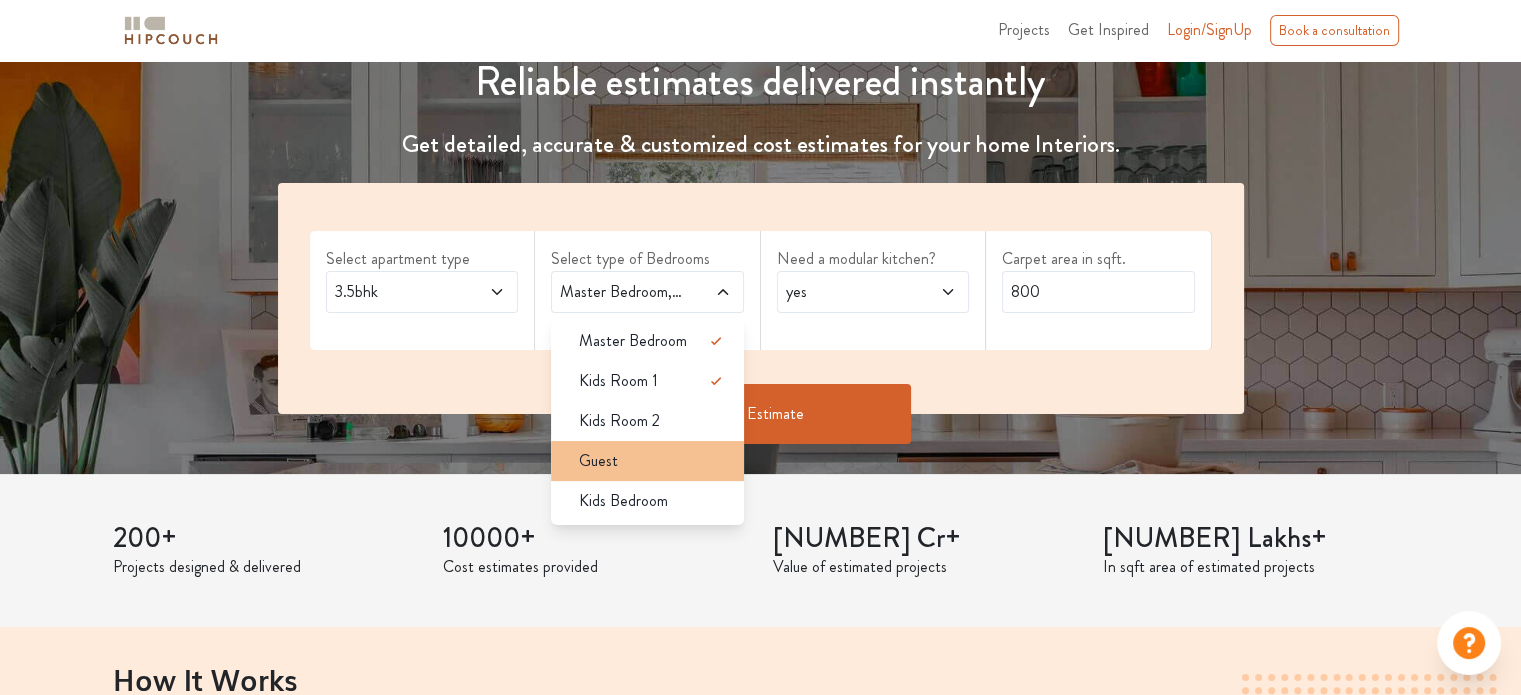 click on "Guest" at bounding box center [647, 461] 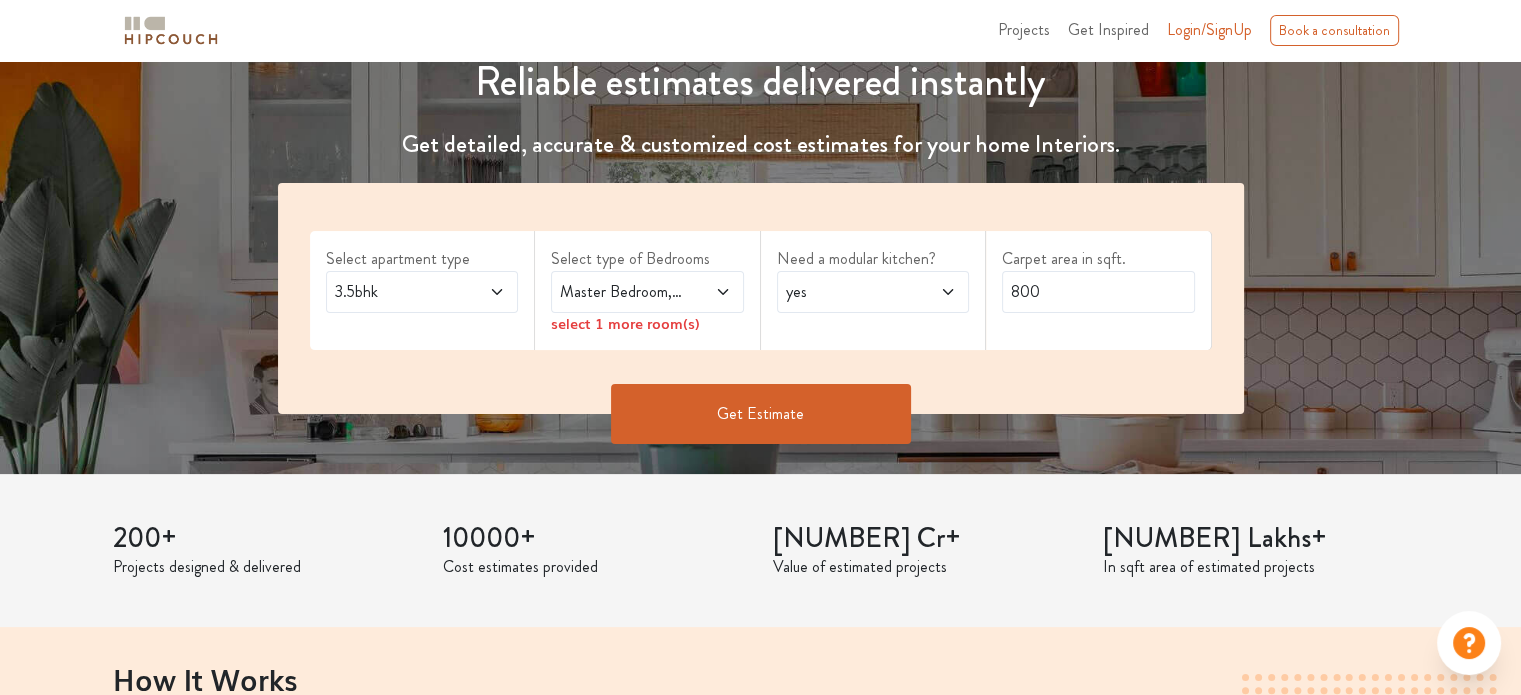 click on "3.5bhk" at bounding box center [396, 292] 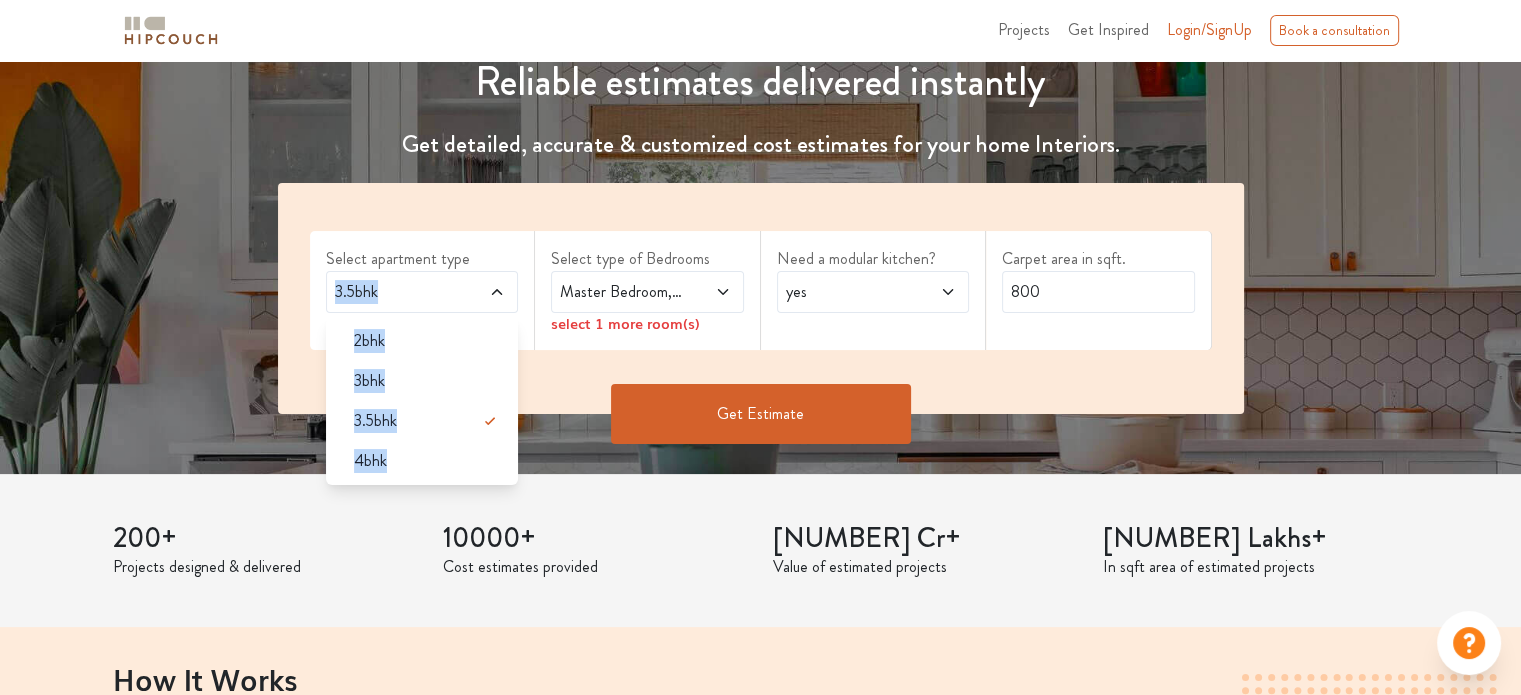 click on "3.5bhk" at bounding box center [396, 292] 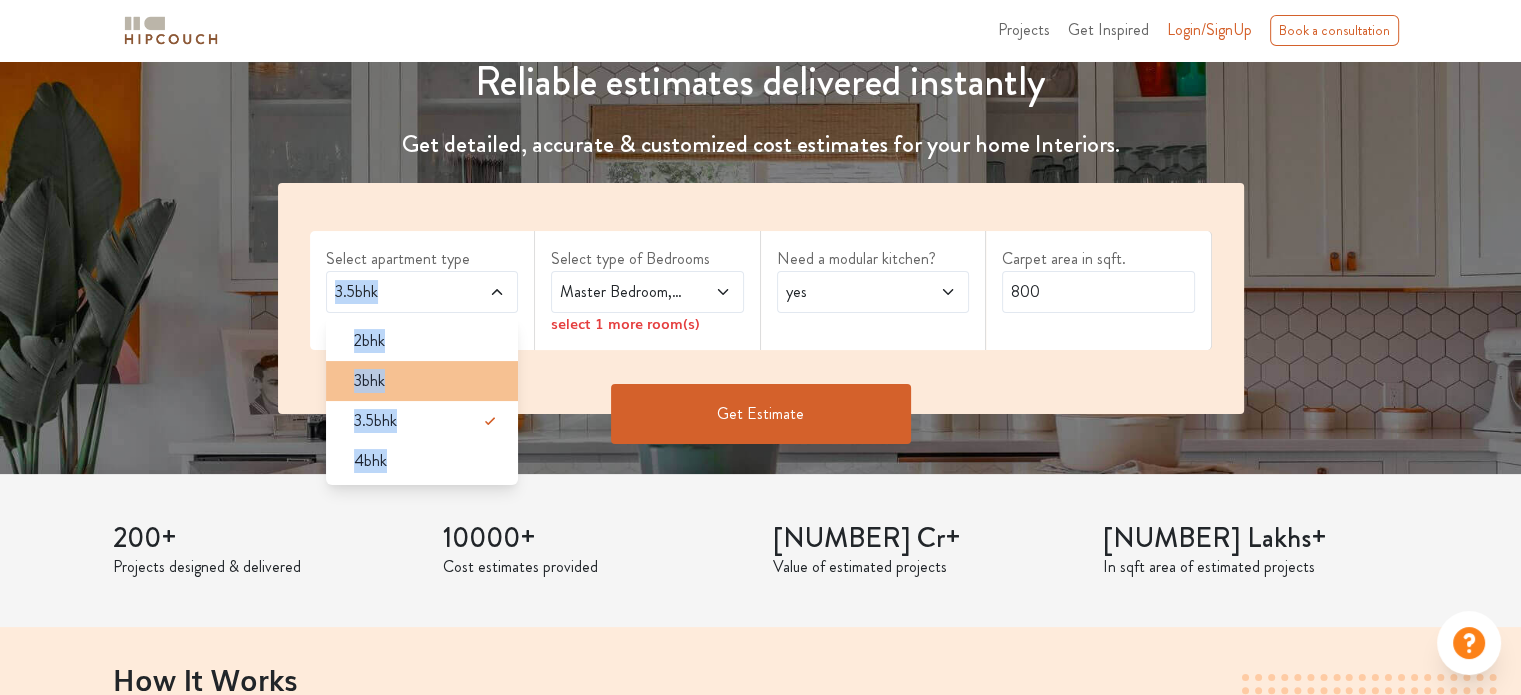 click on "3bhk" at bounding box center (369, 381) 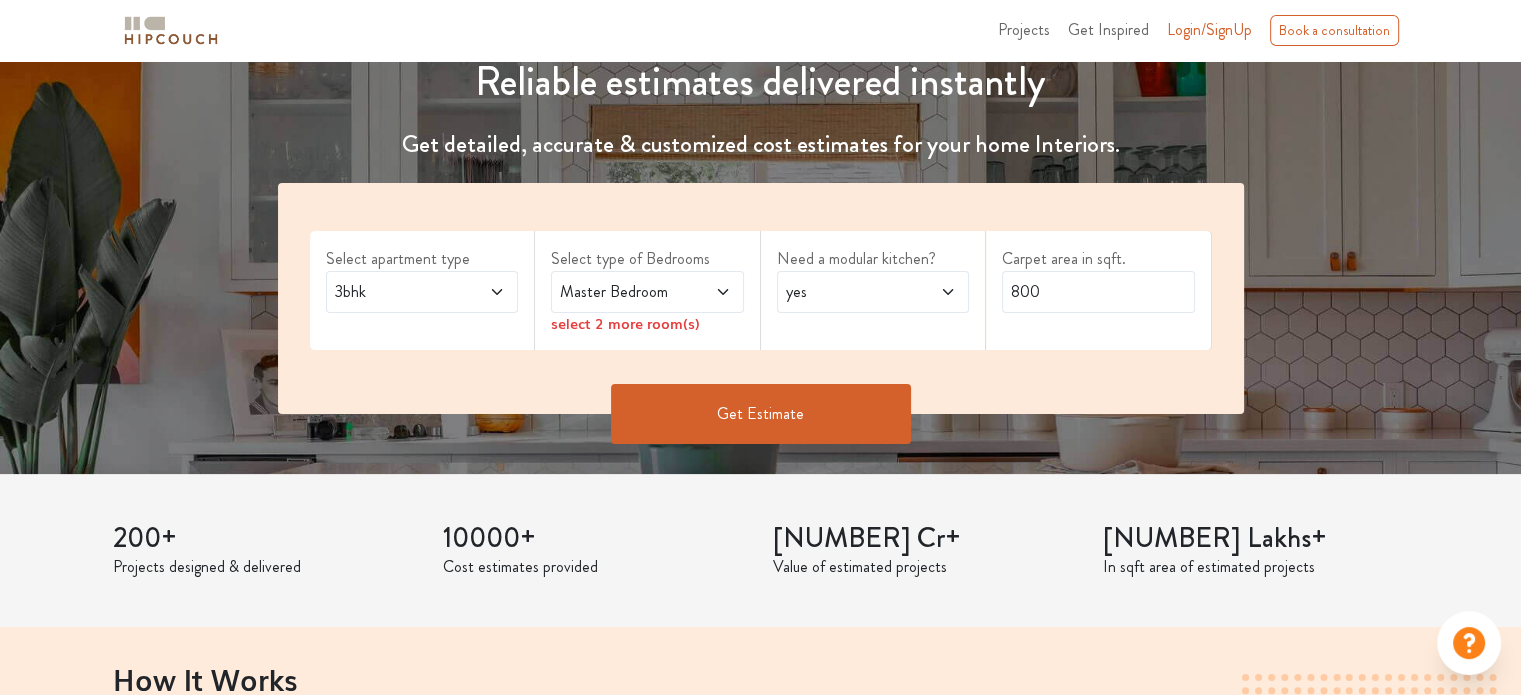 click at bounding box center (709, 292) 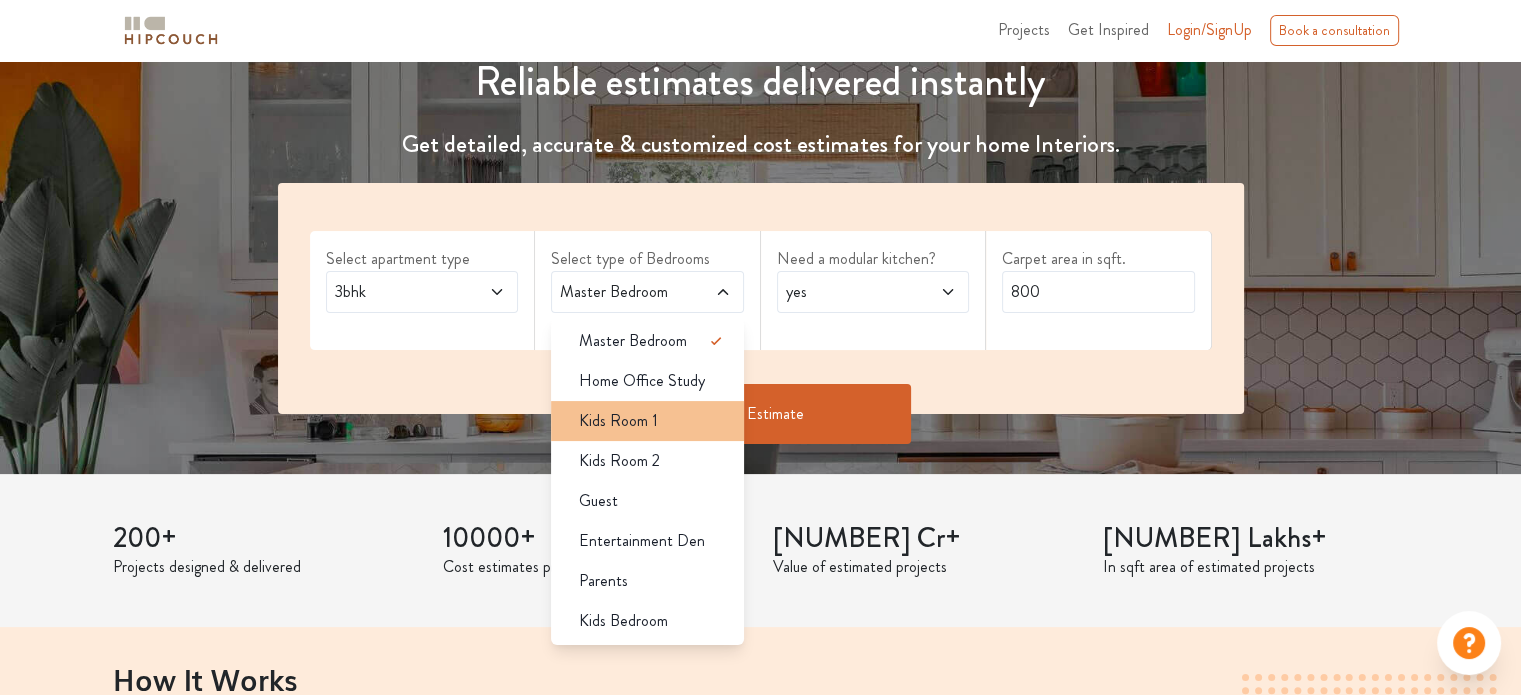 click on "Kids Room 1" at bounding box center [647, 421] 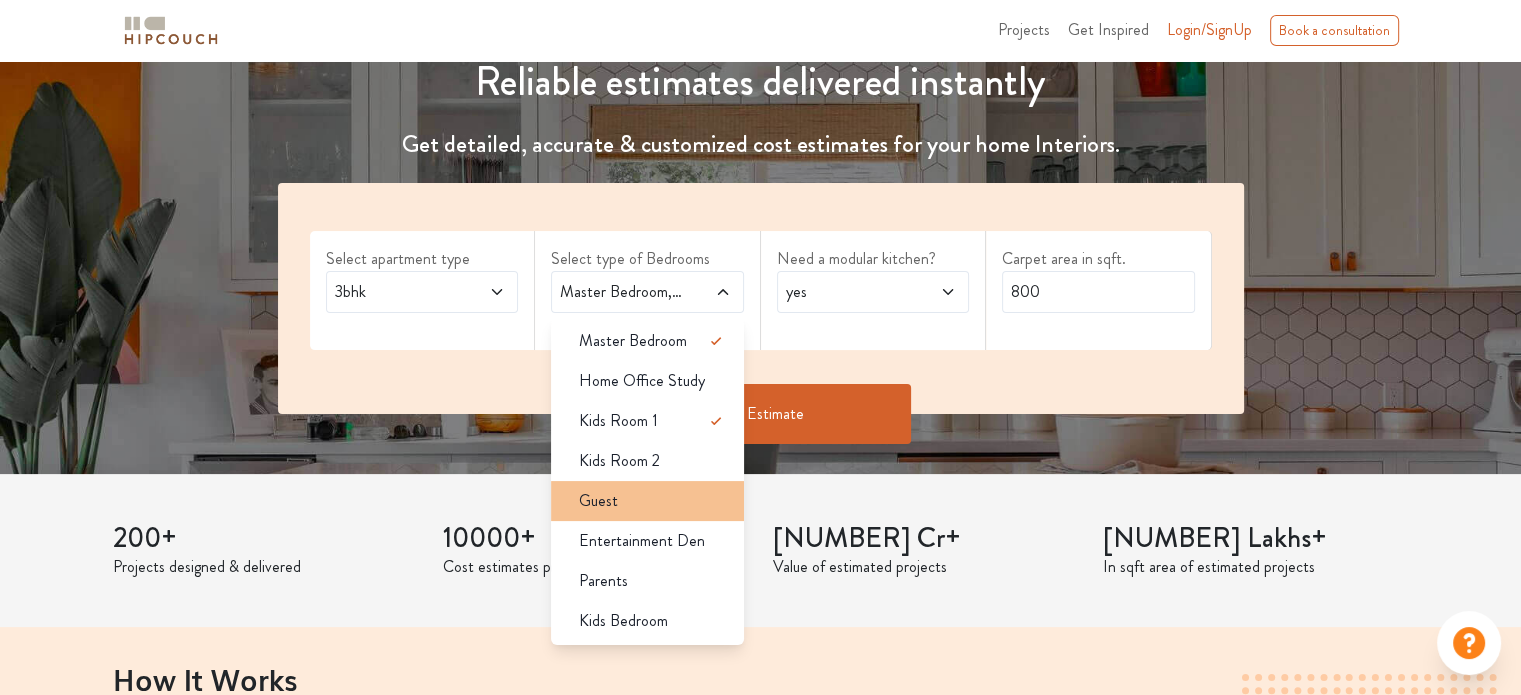 click on "Guest" at bounding box center (647, 501) 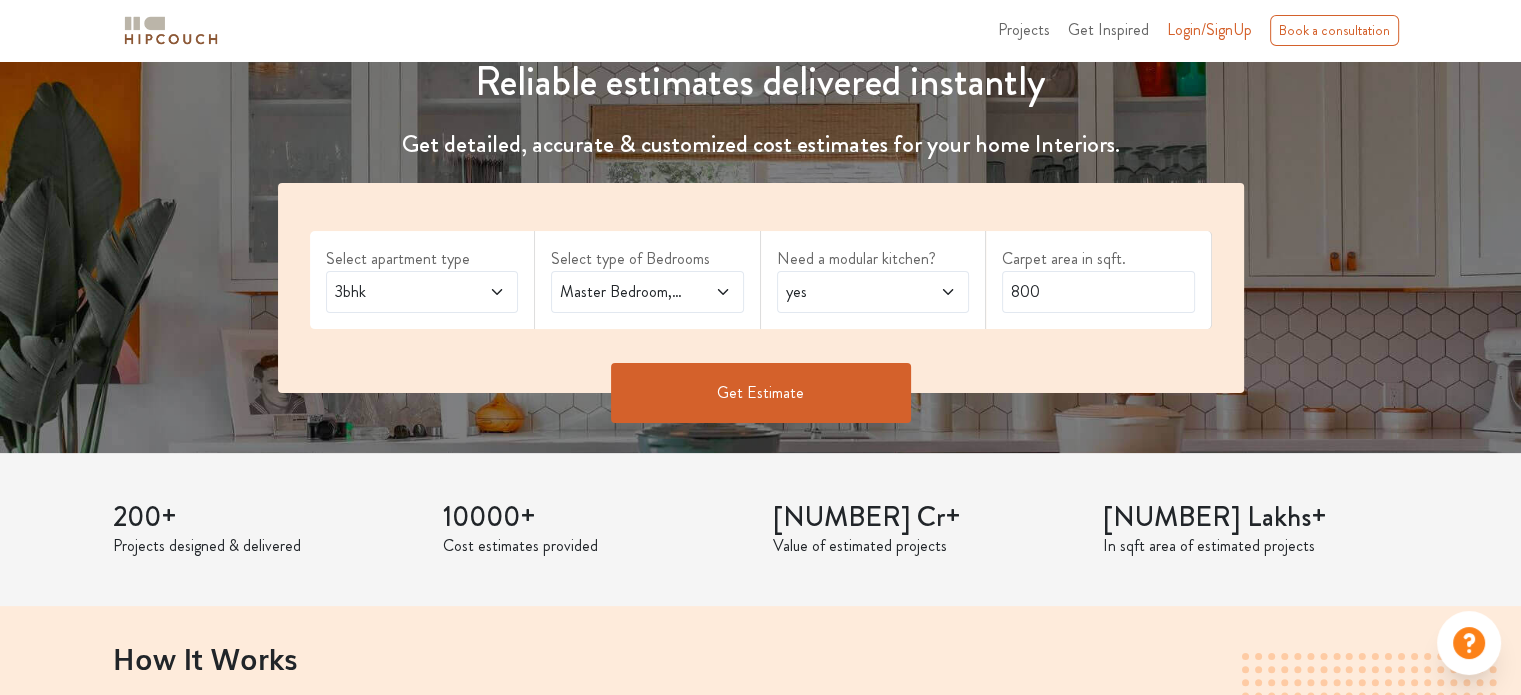 click on "yes" at bounding box center [847, 292] 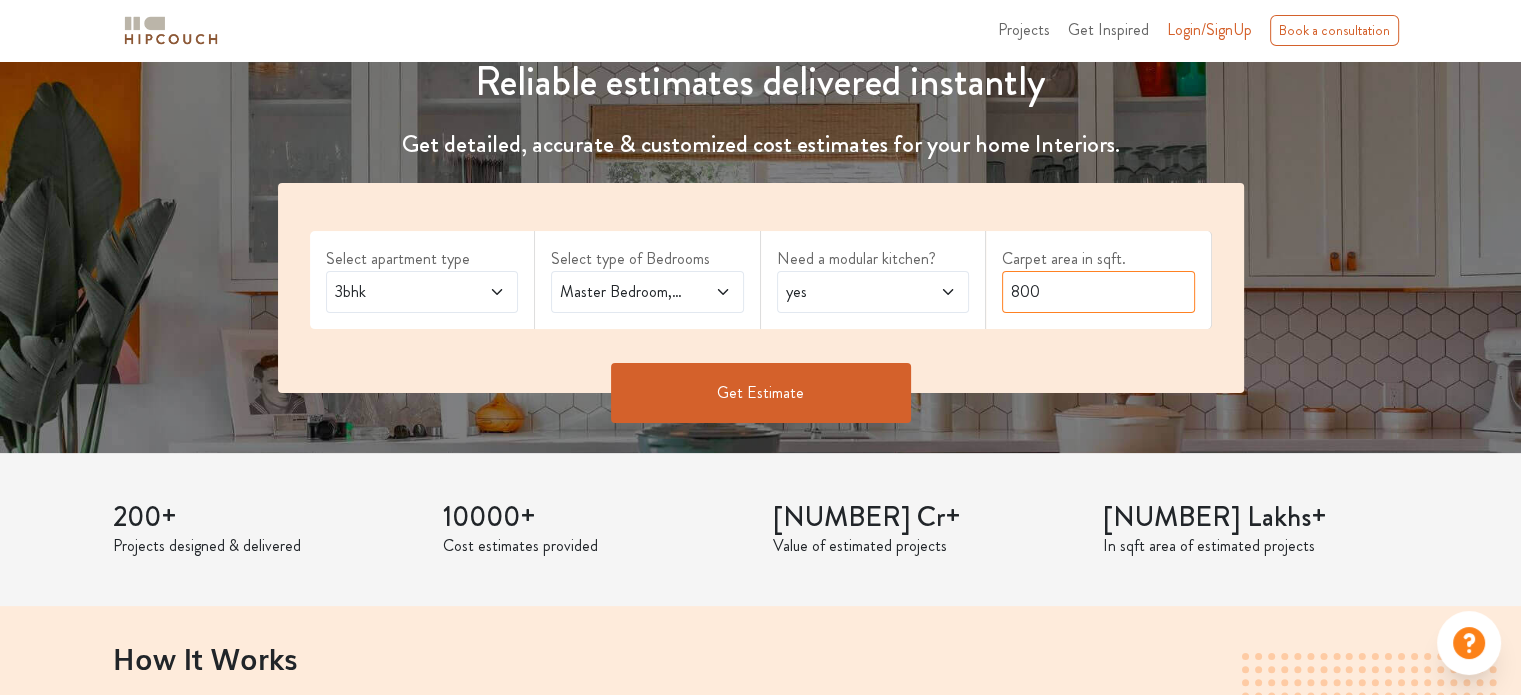 click on "800" at bounding box center [1098, 292] 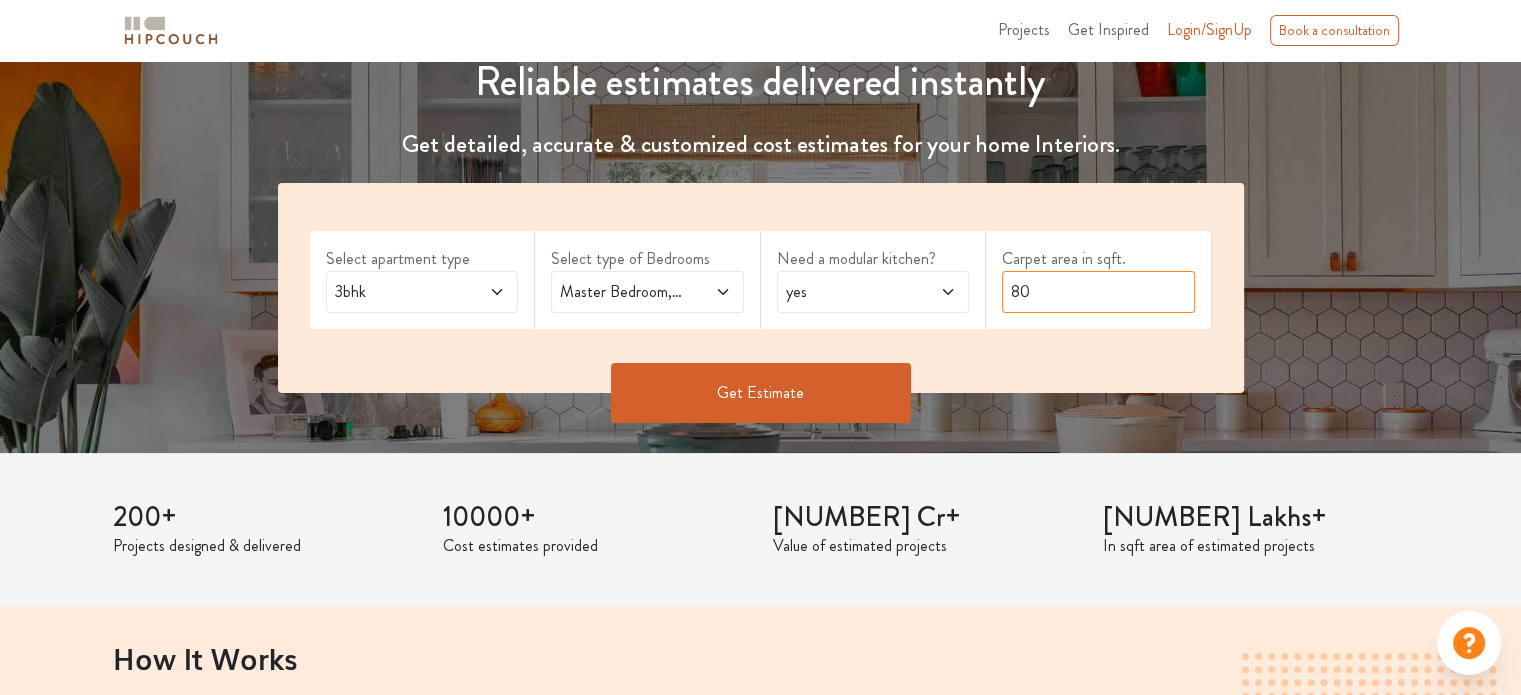 type on "8" 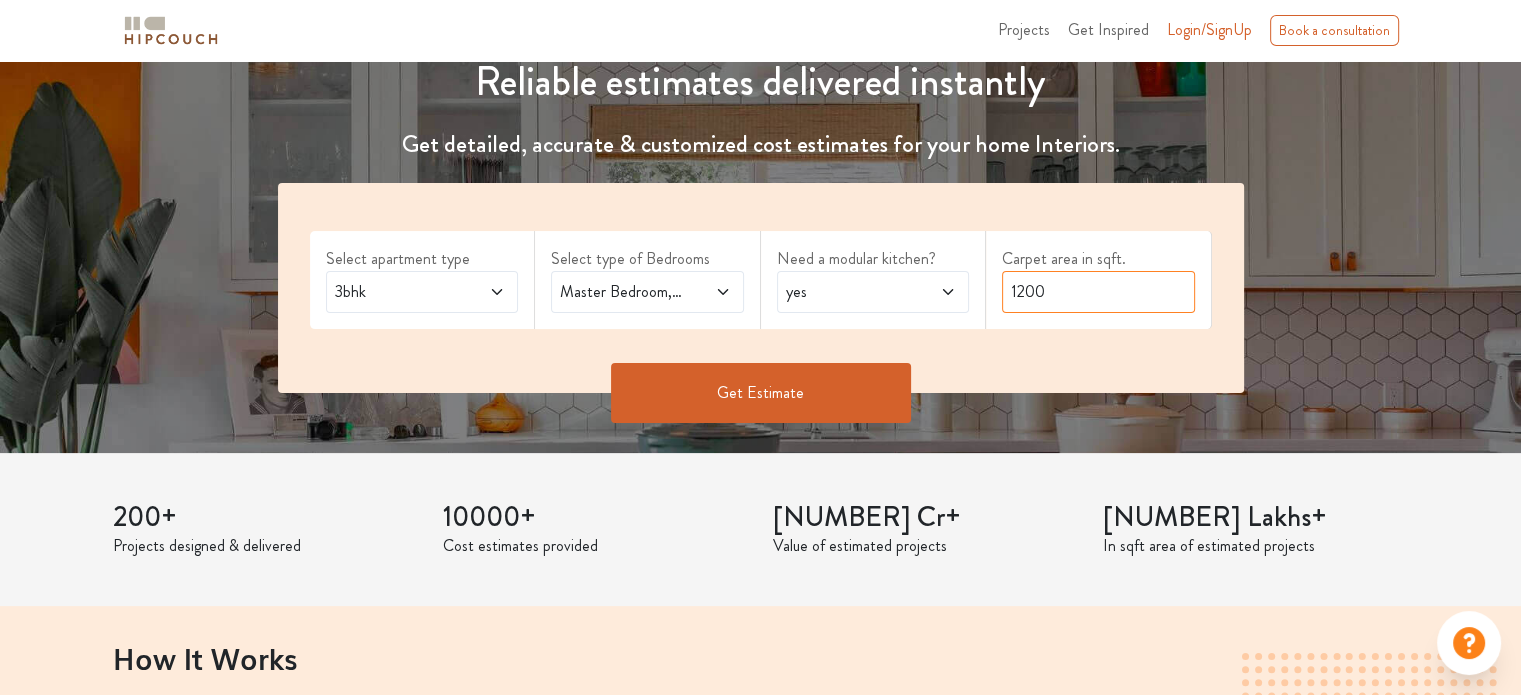 type on "1200" 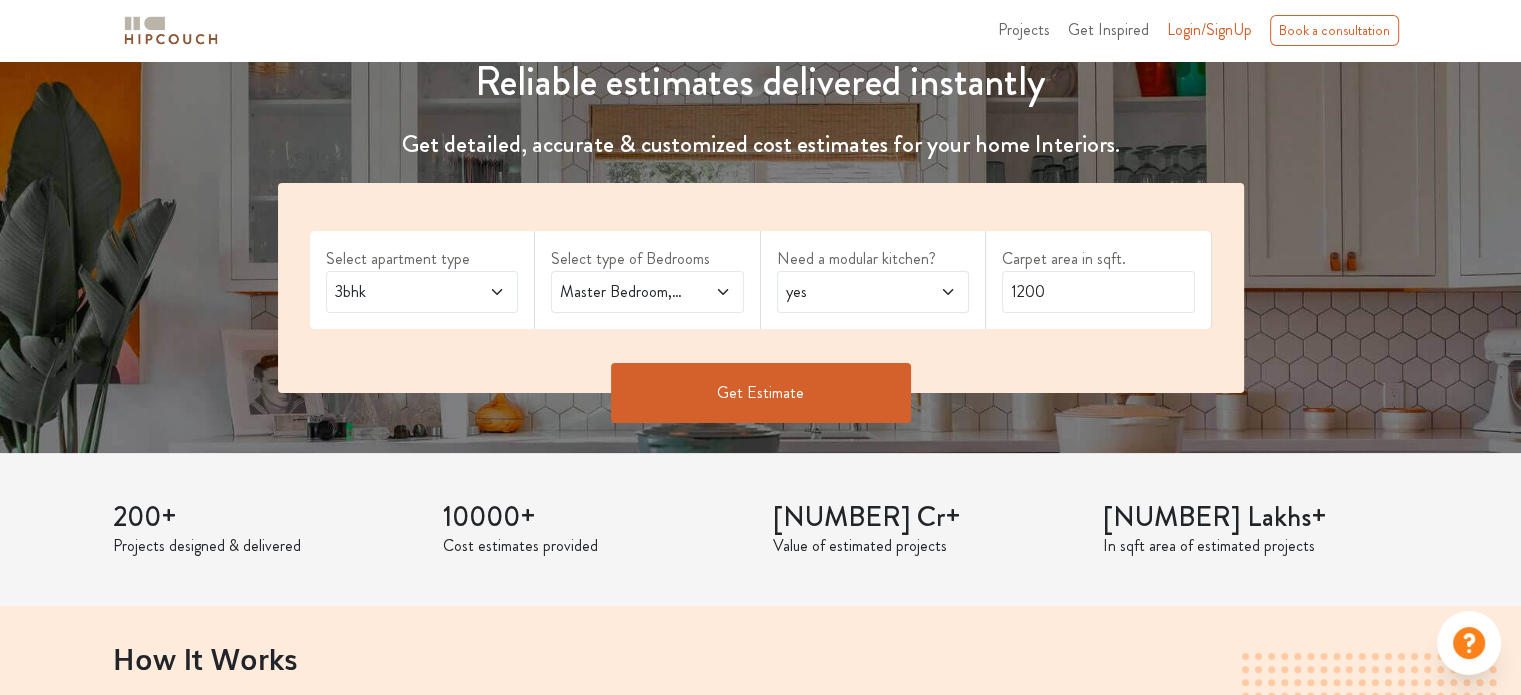 click on "Get Estimate" at bounding box center (761, 393) 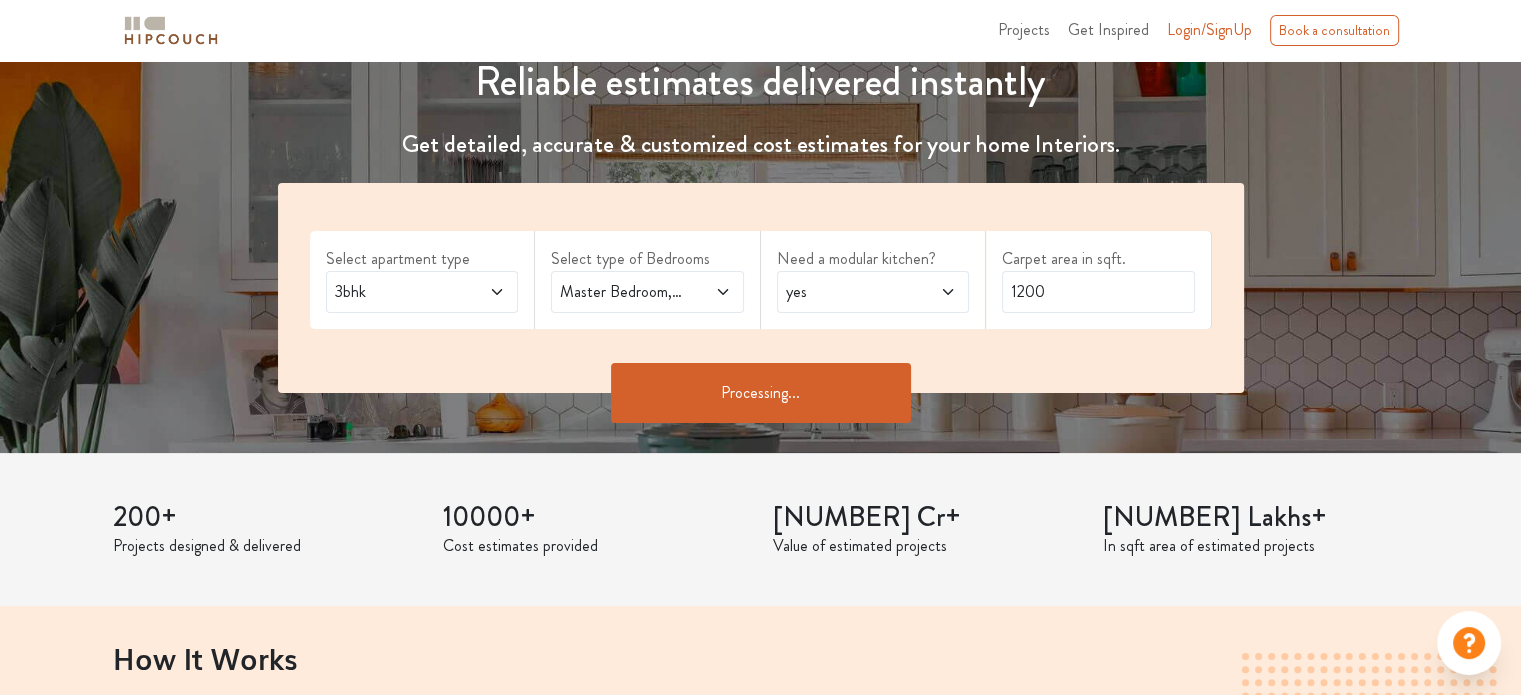 scroll, scrollTop: 0, scrollLeft: 0, axis: both 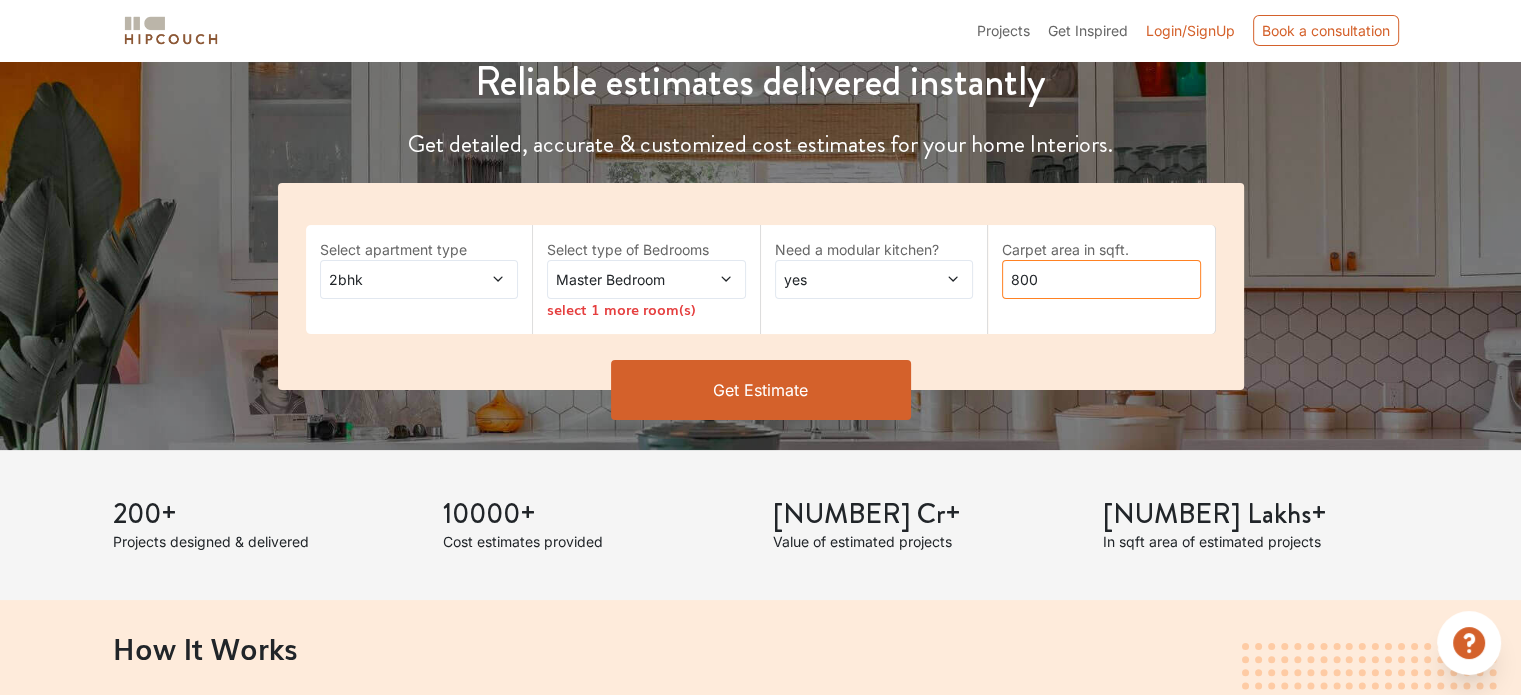click on "800" at bounding box center (1101, 279) 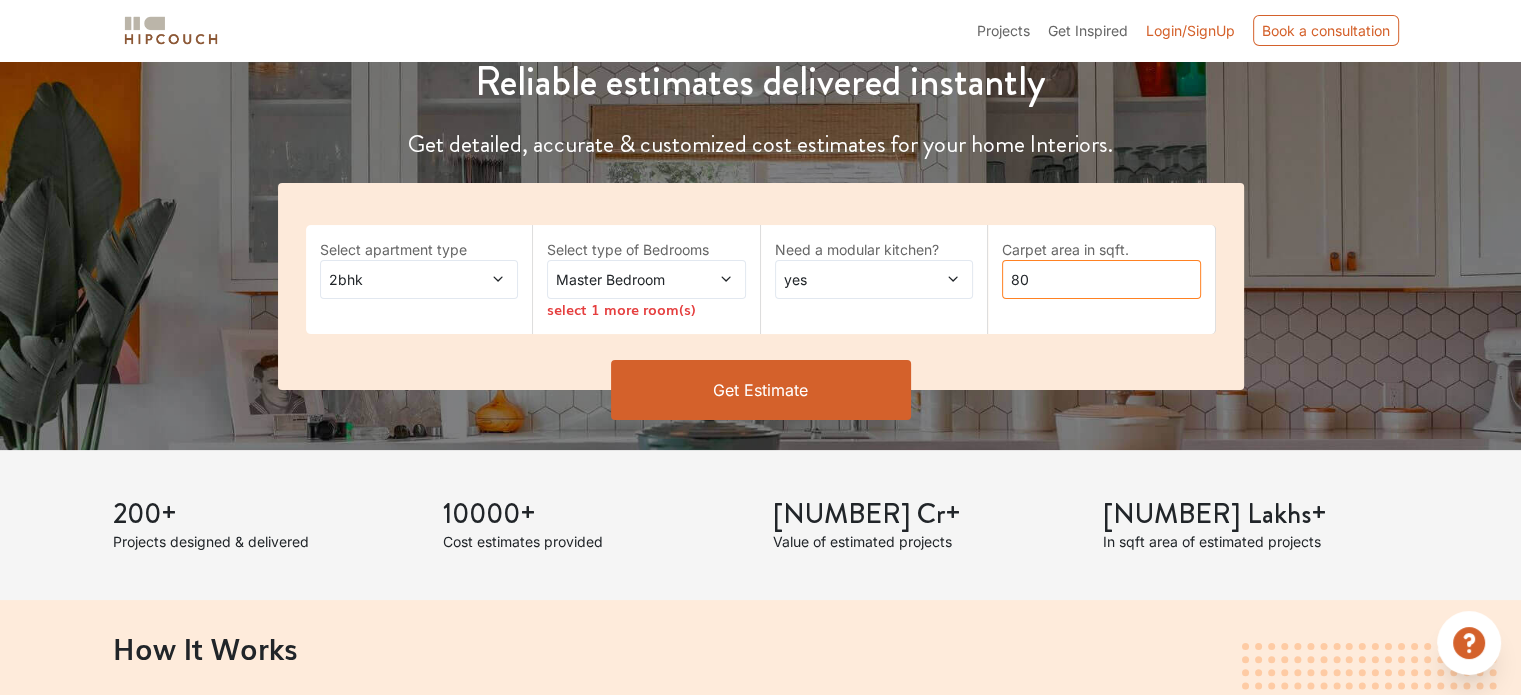 type on "8" 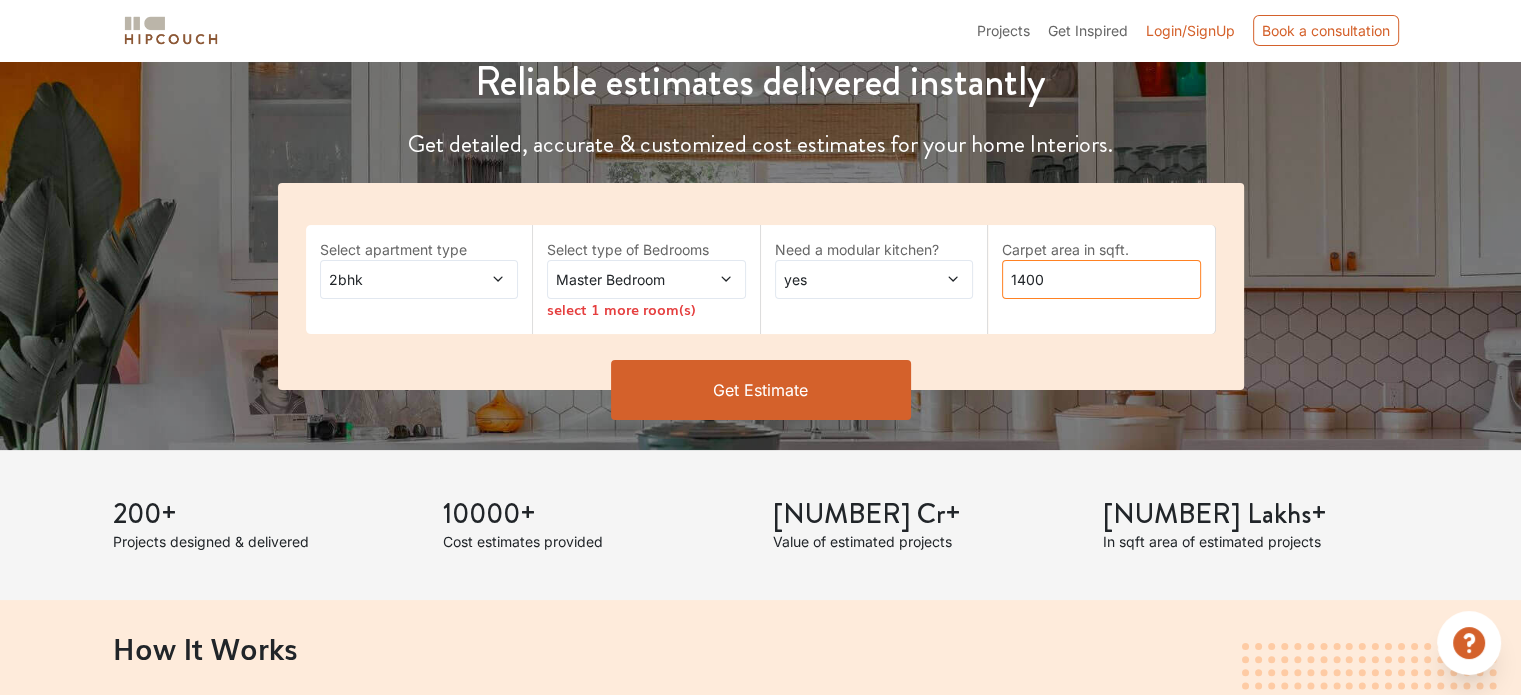 type on "[NUMBER]" 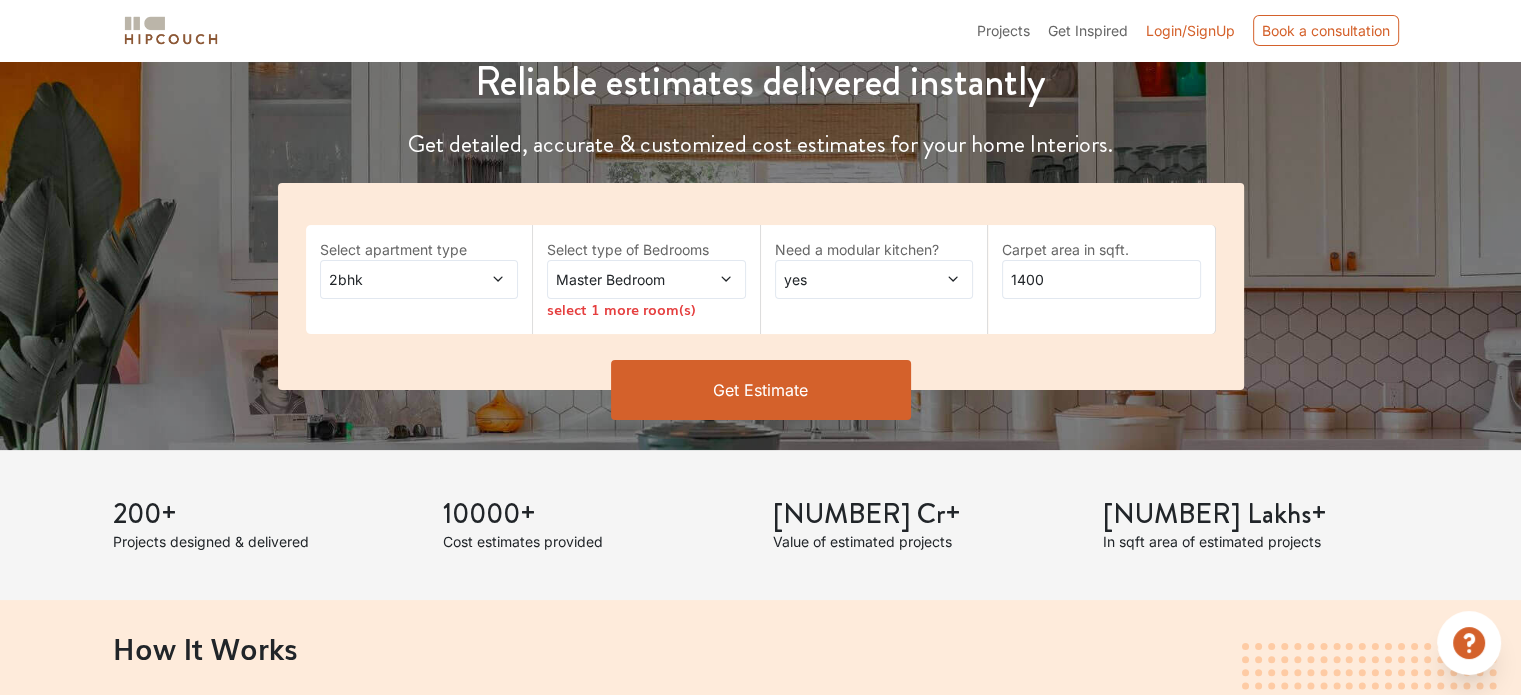 click on "2bhk" at bounding box center [419, 279] 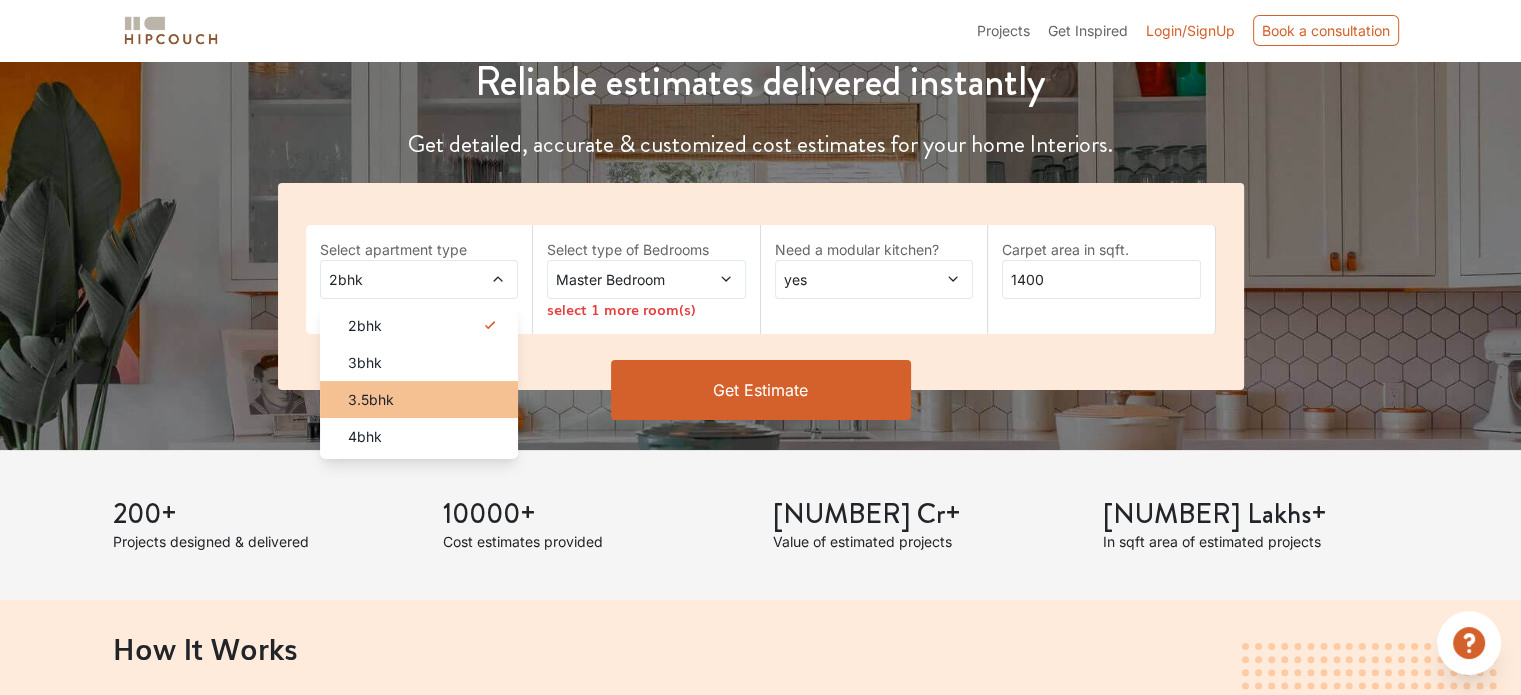 click on "3.5bhk" at bounding box center [425, 399] 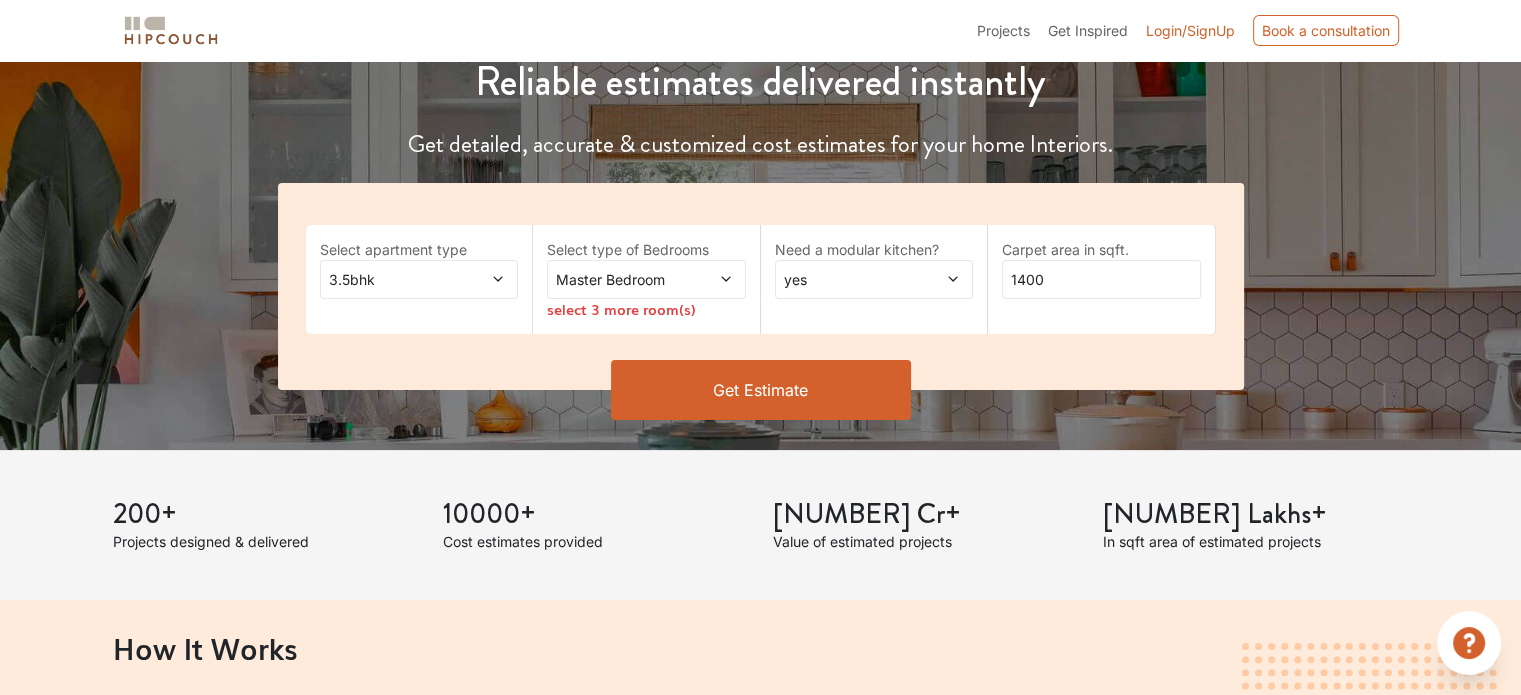 click on "Master Bedroom" at bounding box center [619, 279] 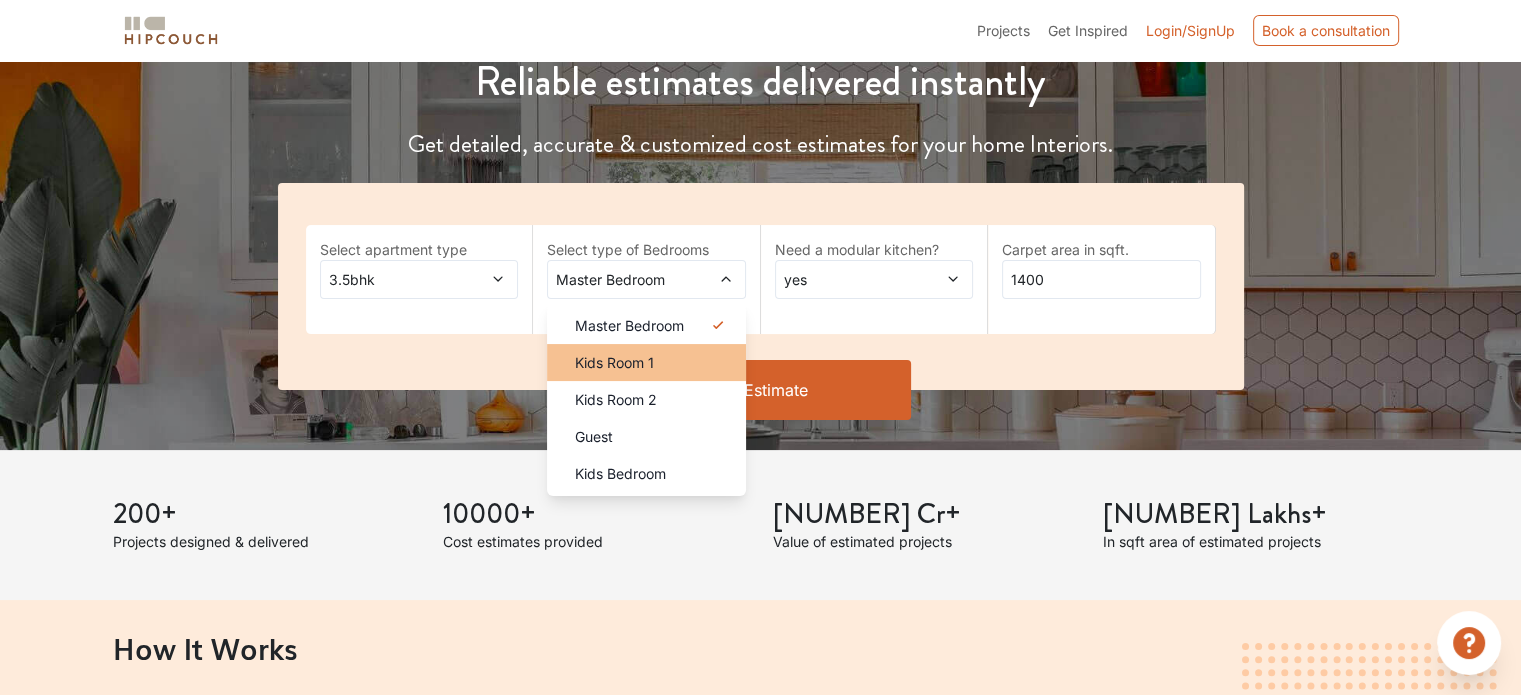 click on "Kids Room 1" at bounding box center (652, 362) 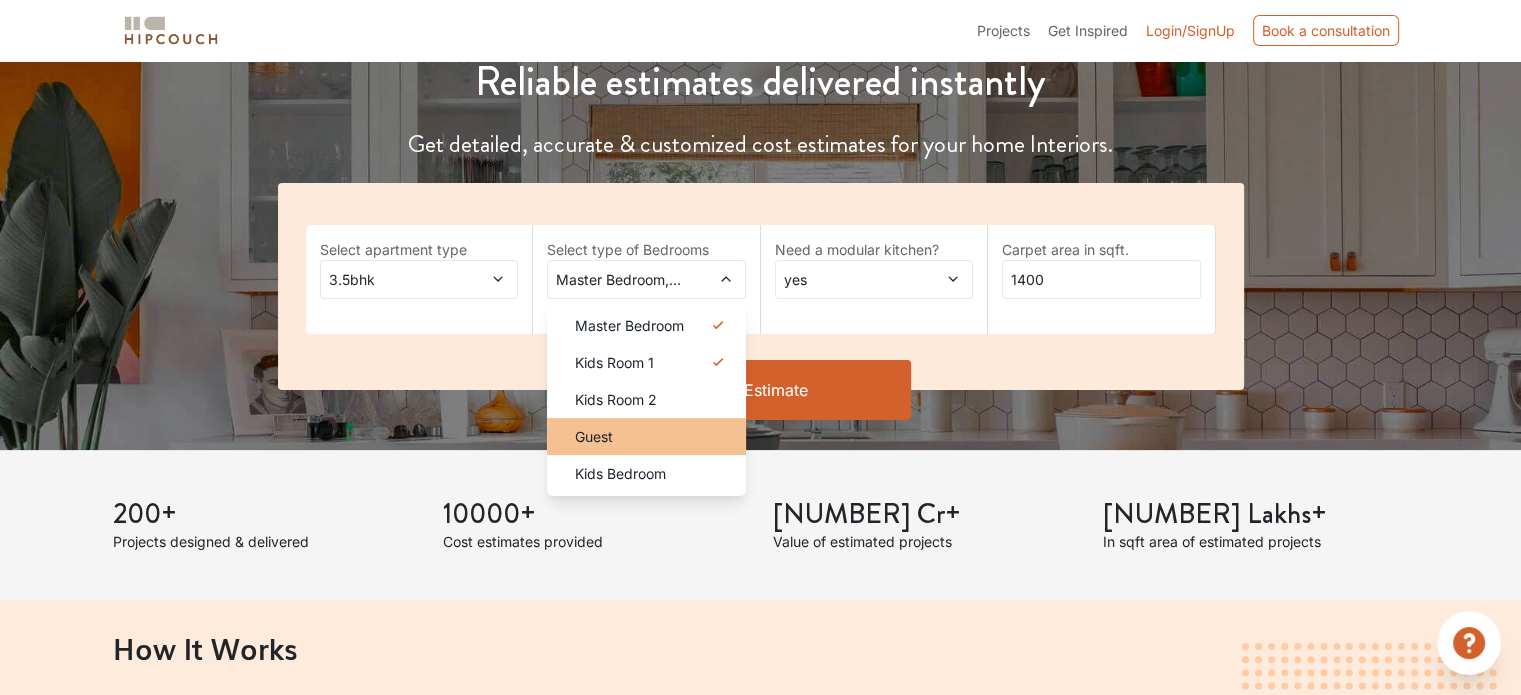 click on "Guest" at bounding box center [652, 436] 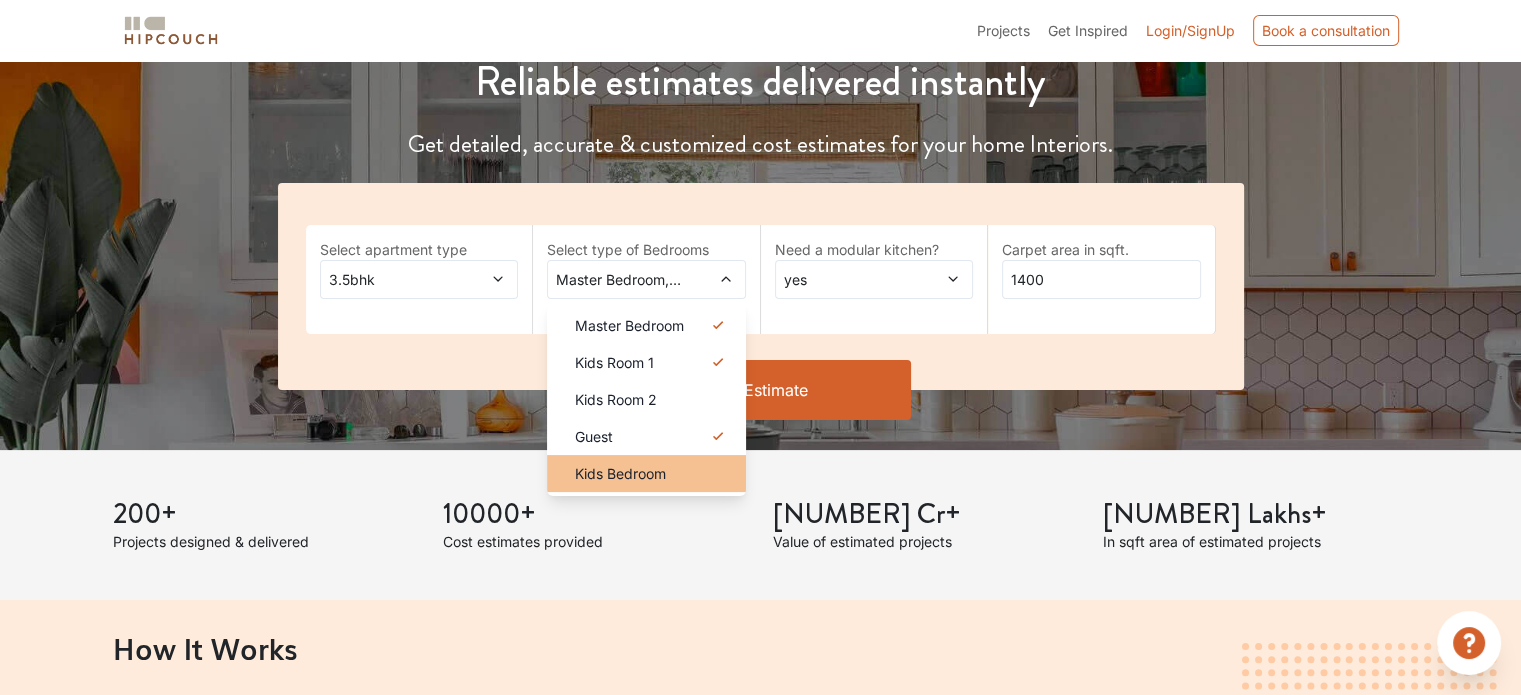 click on "Kids Bedroom" at bounding box center (620, 473) 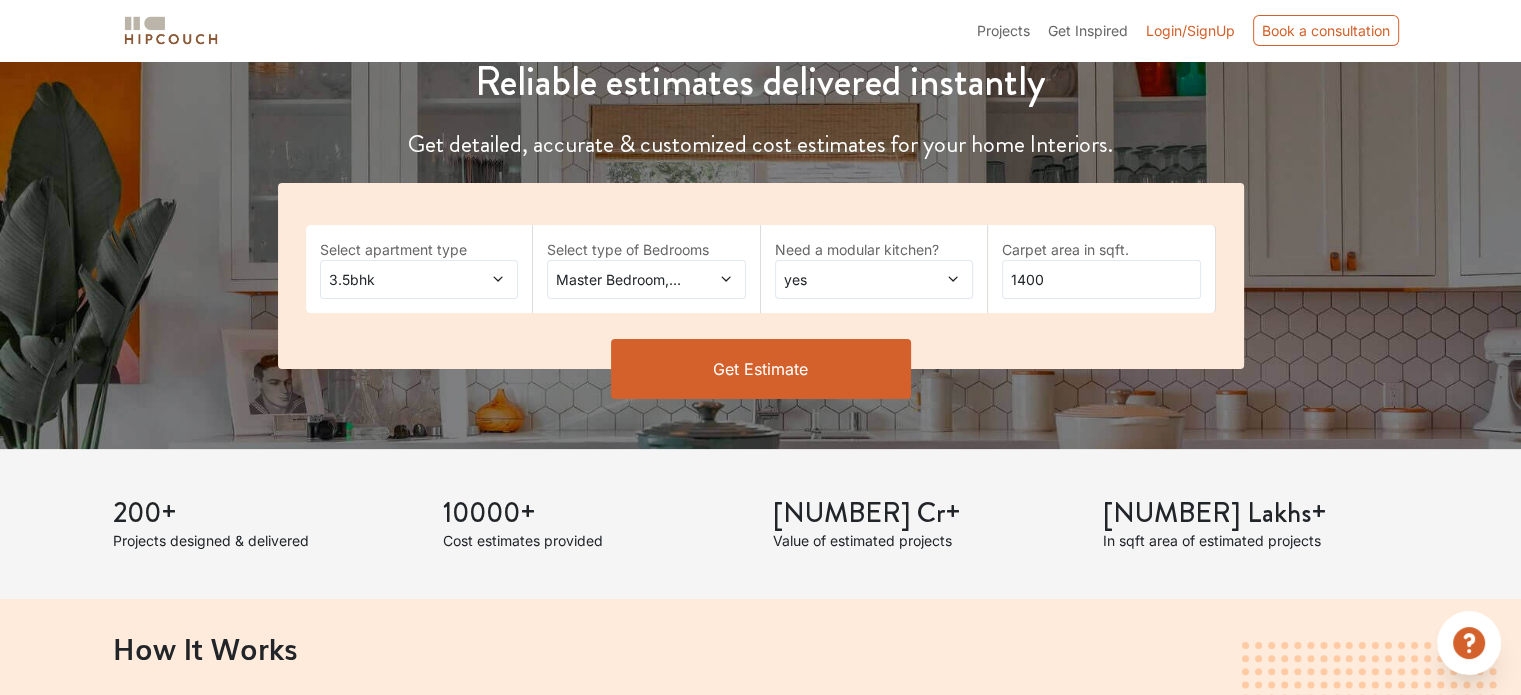 click on "Get Estimate" at bounding box center [761, 369] 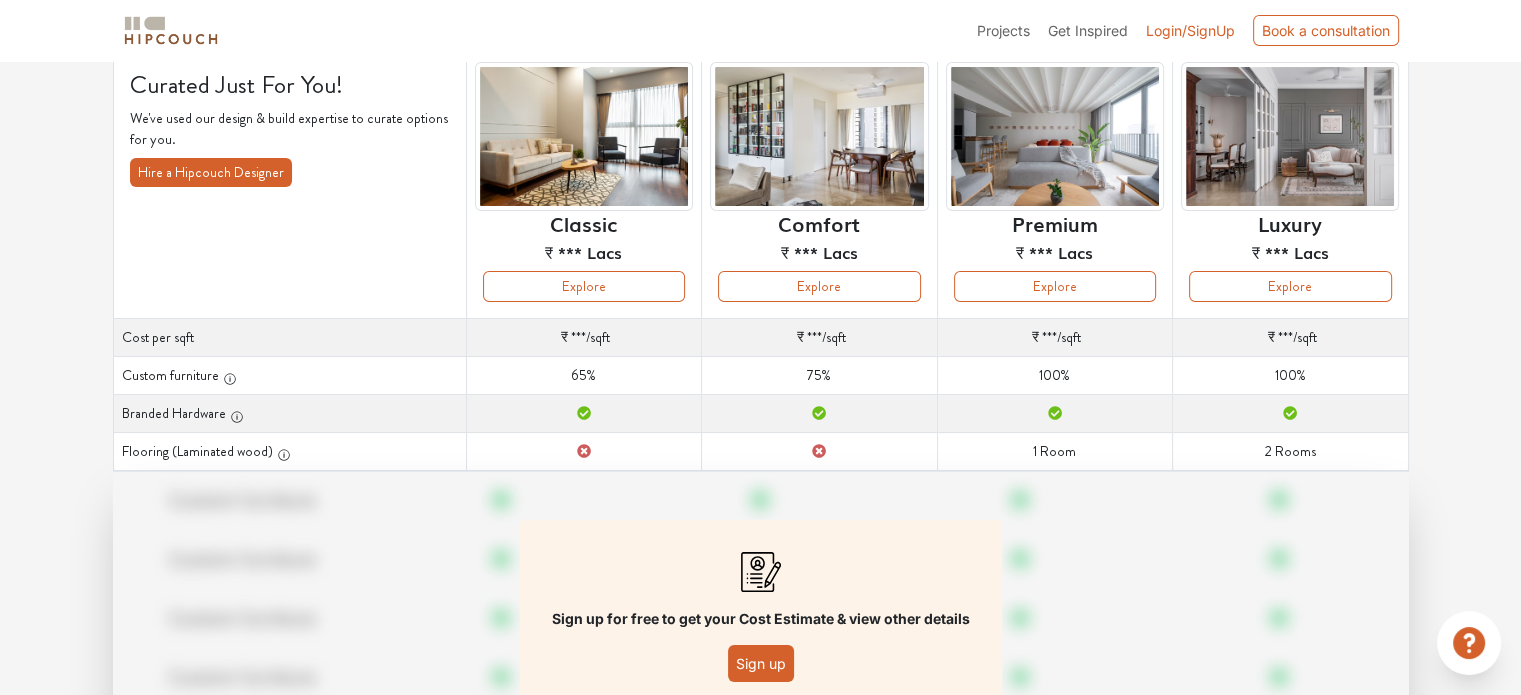 scroll, scrollTop: 288, scrollLeft: 0, axis: vertical 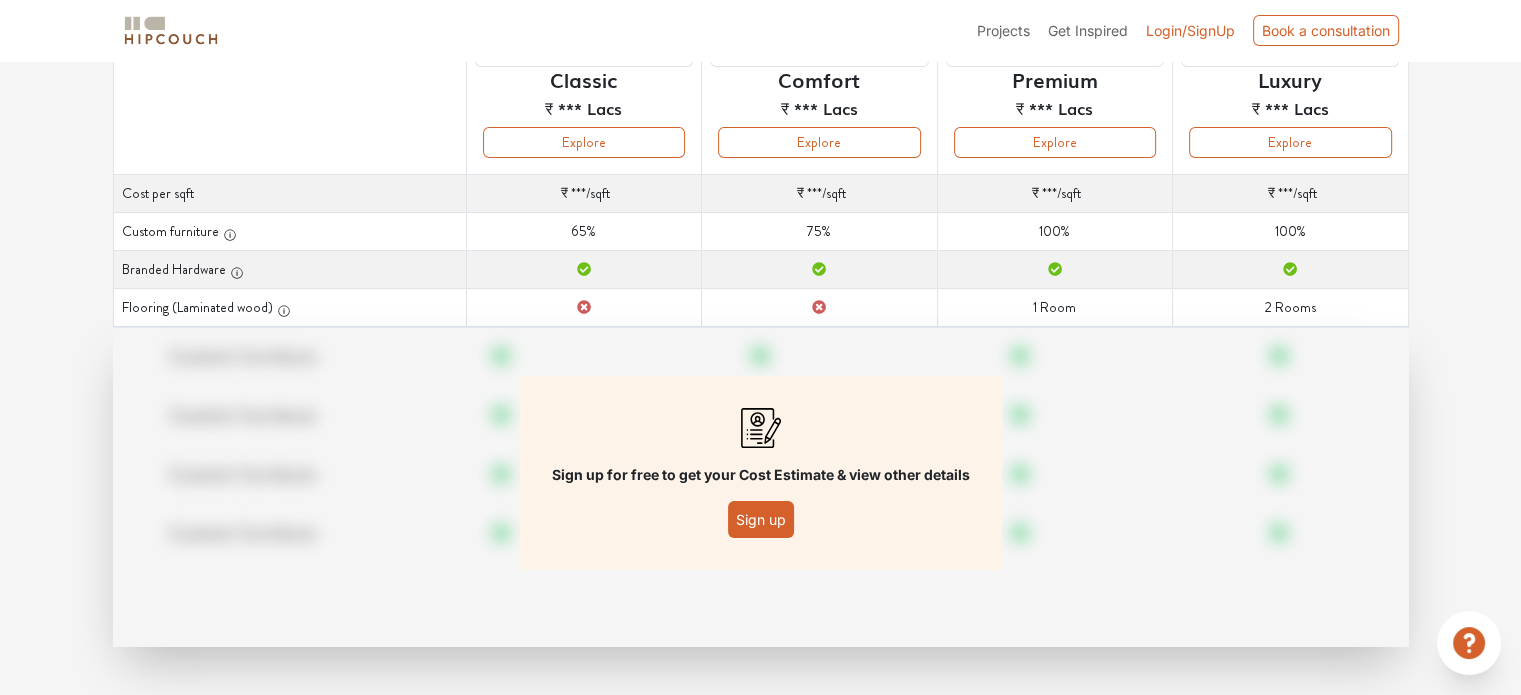 click on "Sign up for free to get your Cost Estimate & view other details Sign up" at bounding box center (761, 473) 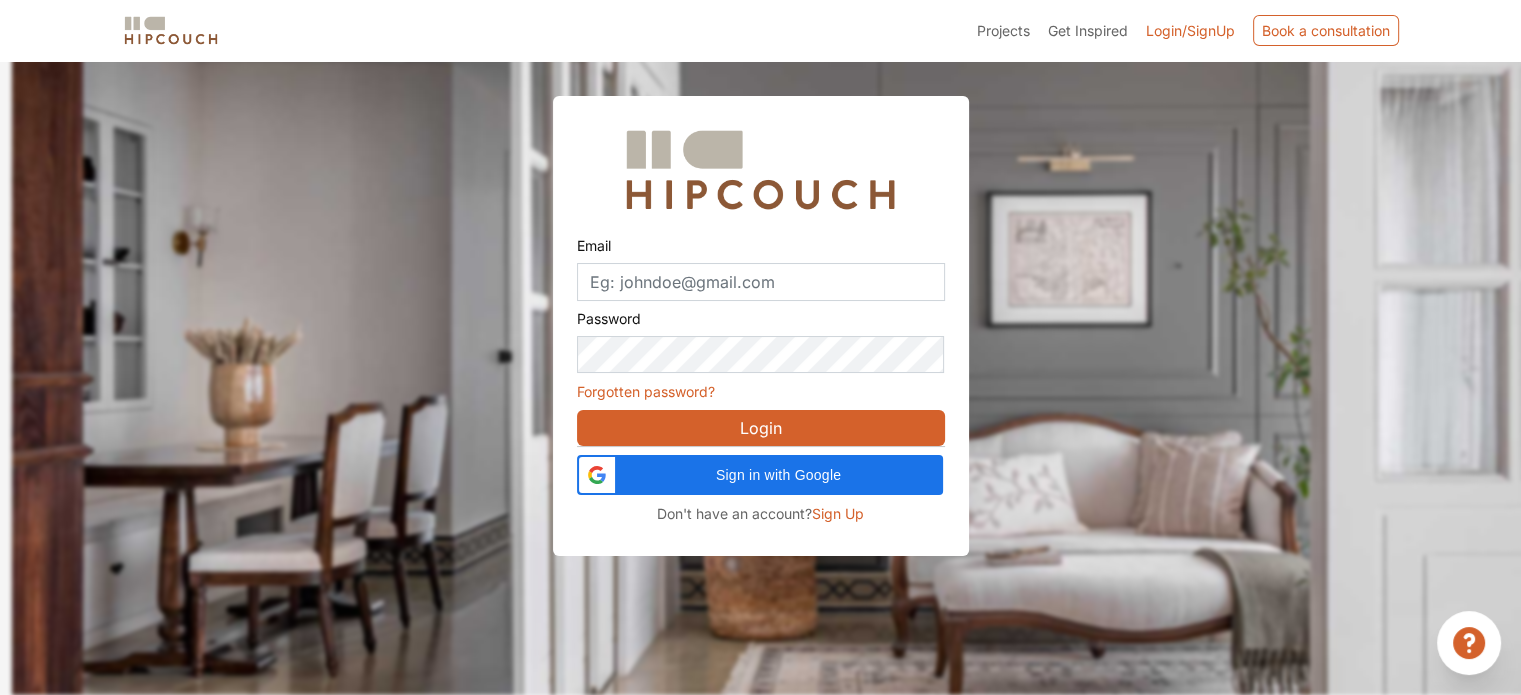 scroll, scrollTop: 60, scrollLeft: 0, axis: vertical 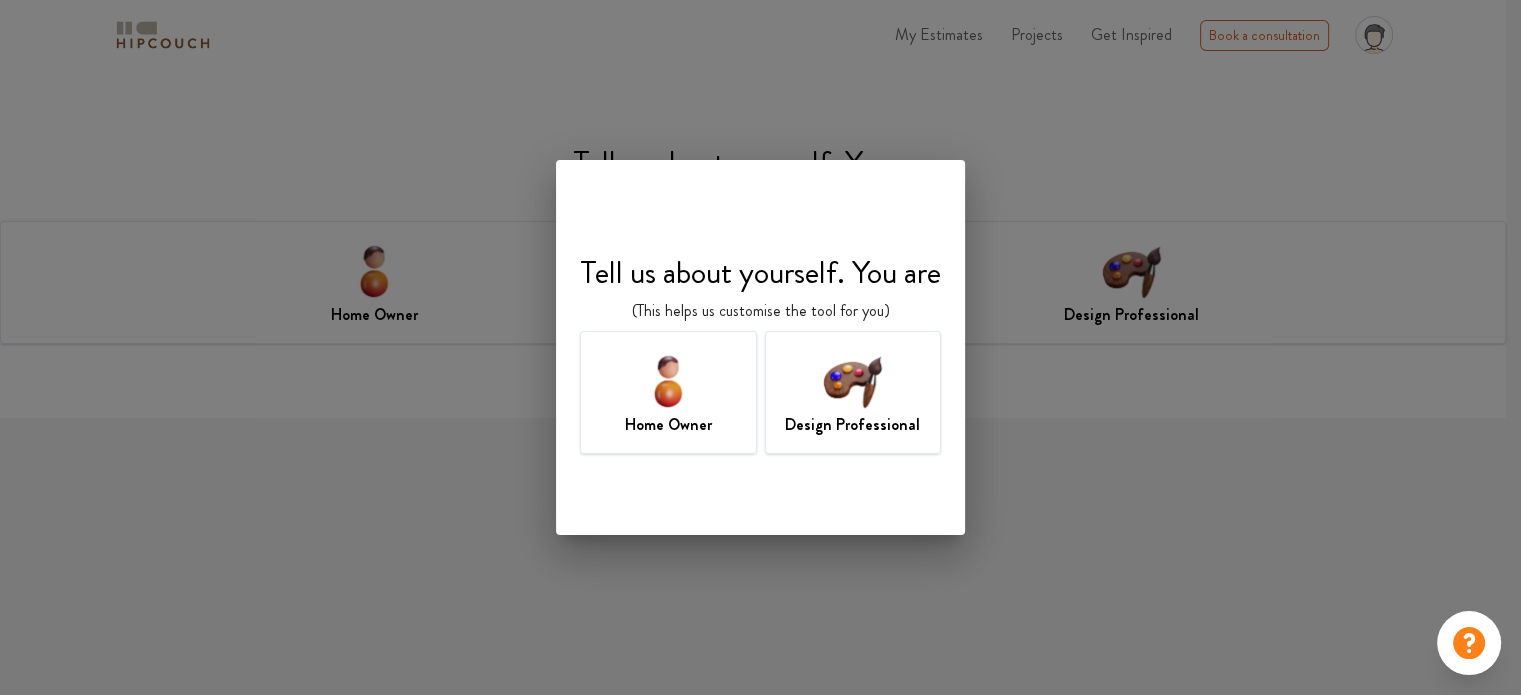 click on "Home Owner" at bounding box center [668, 425] 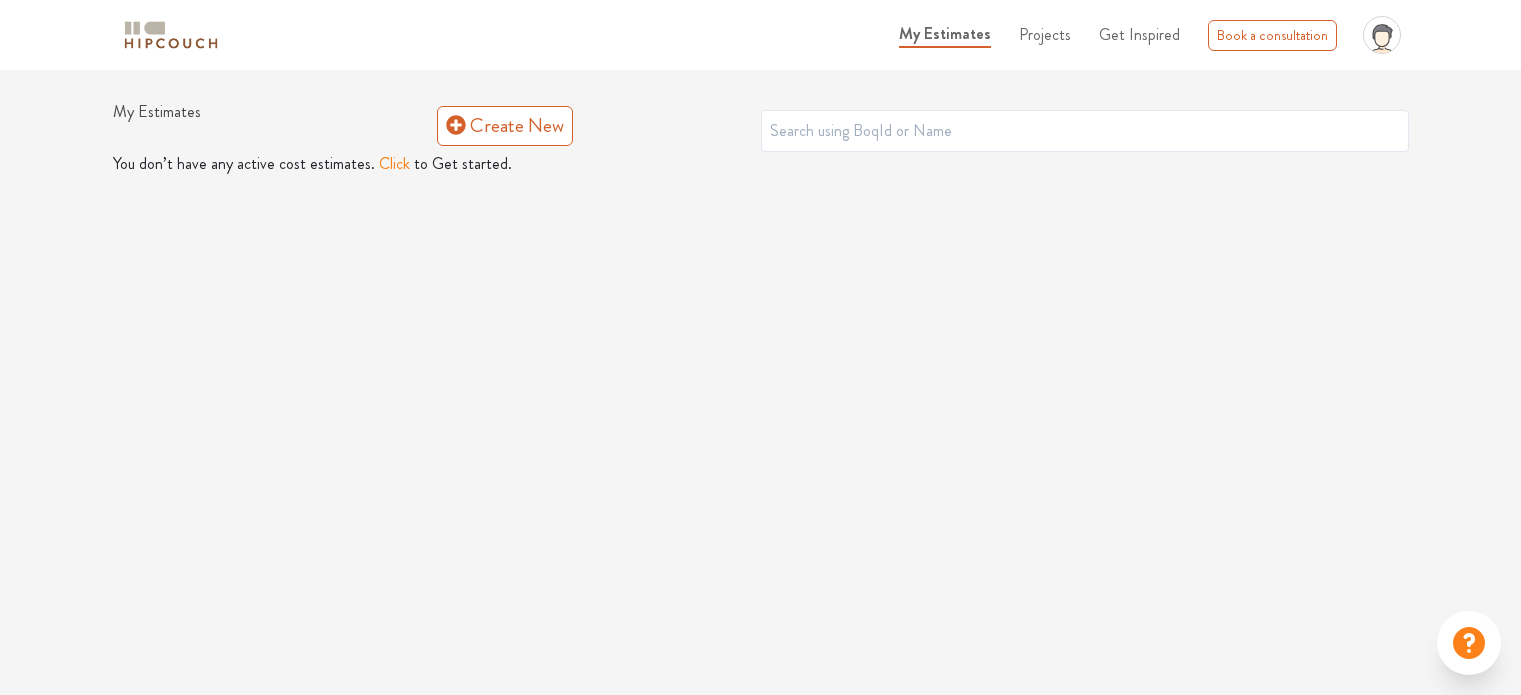 scroll, scrollTop: 0, scrollLeft: 0, axis: both 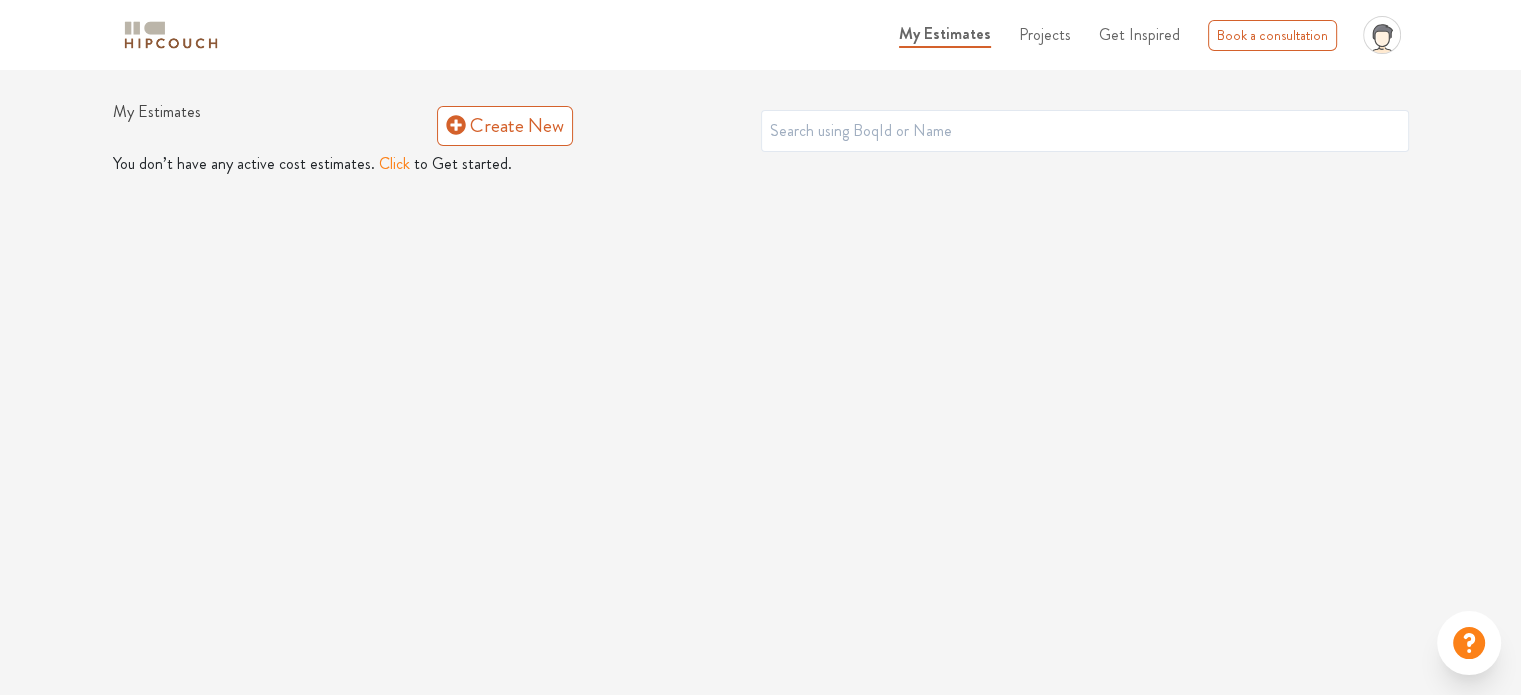 click on "Click" at bounding box center (394, 164) 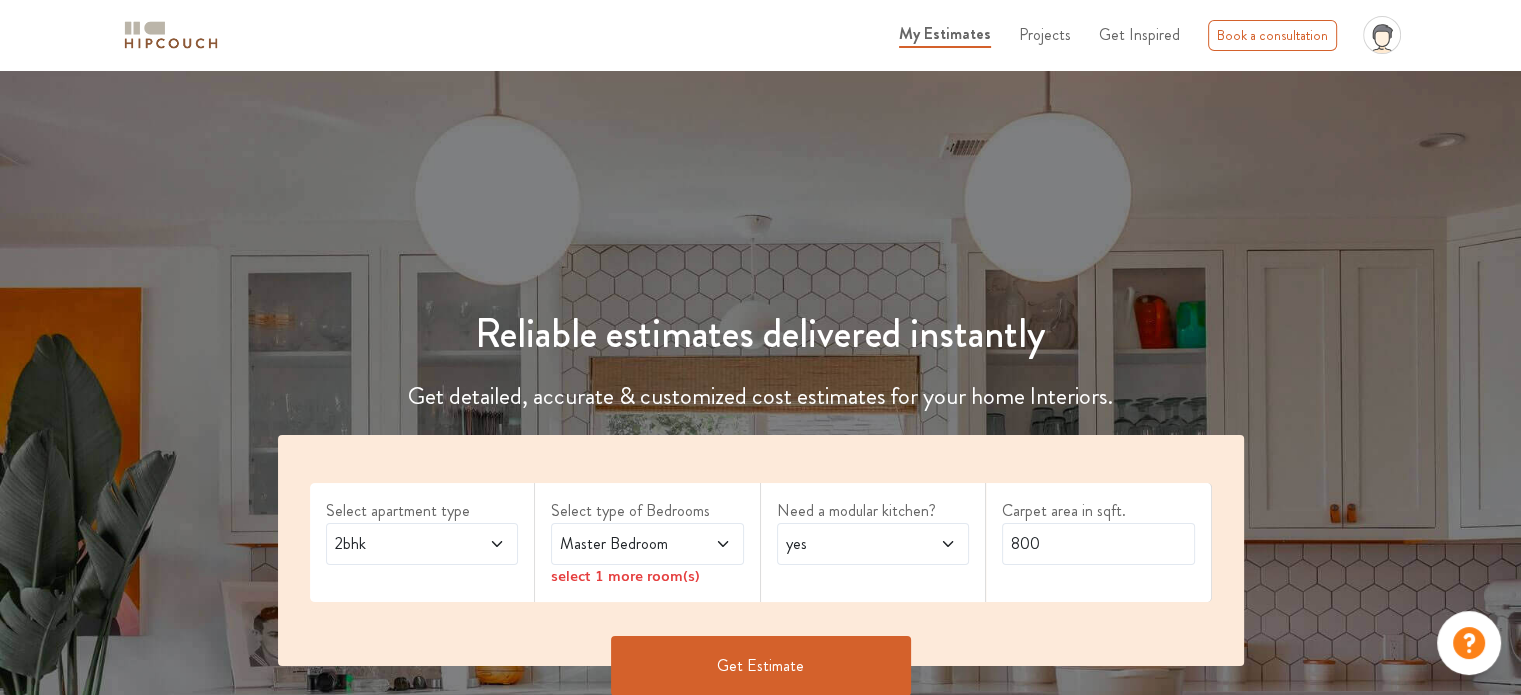 click on "2bhk" at bounding box center [422, 544] 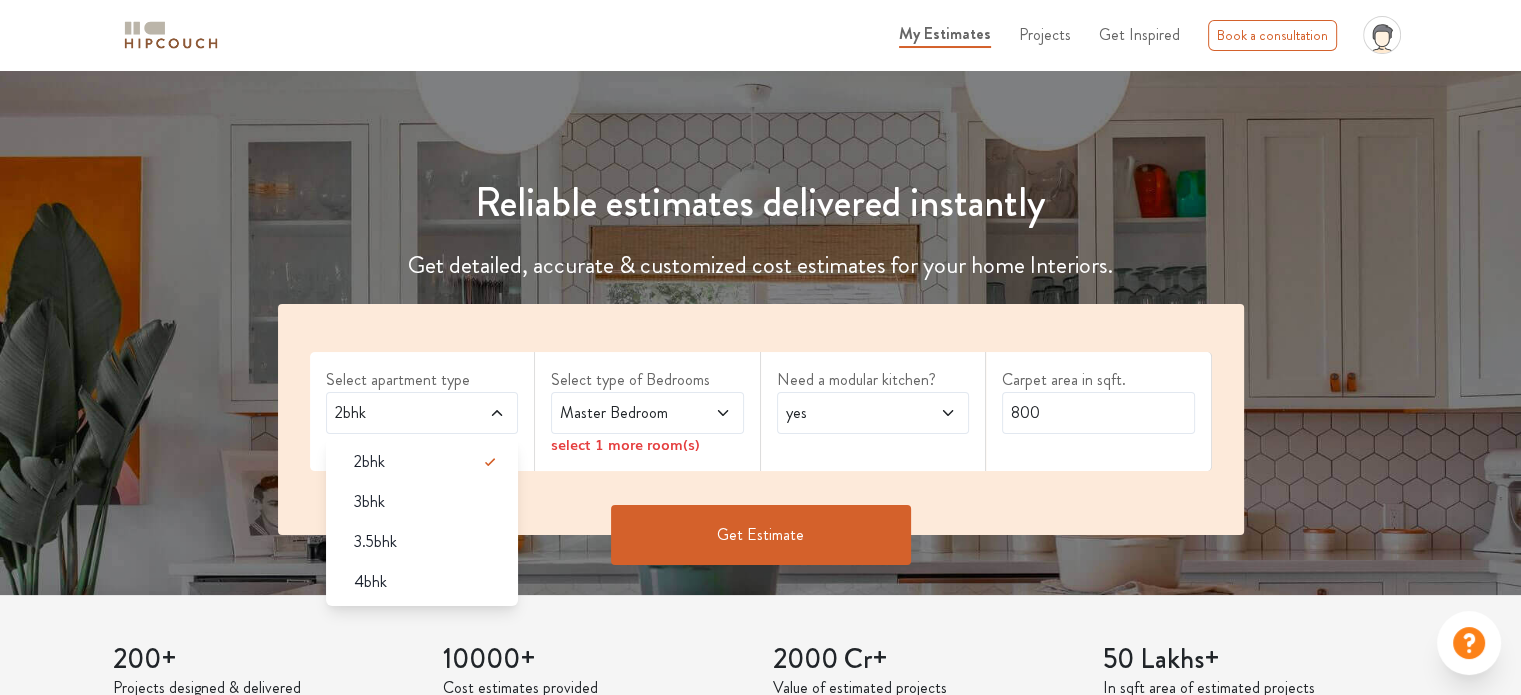 scroll, scrollTop: 132, scrollLeft: 0, axis: vertical 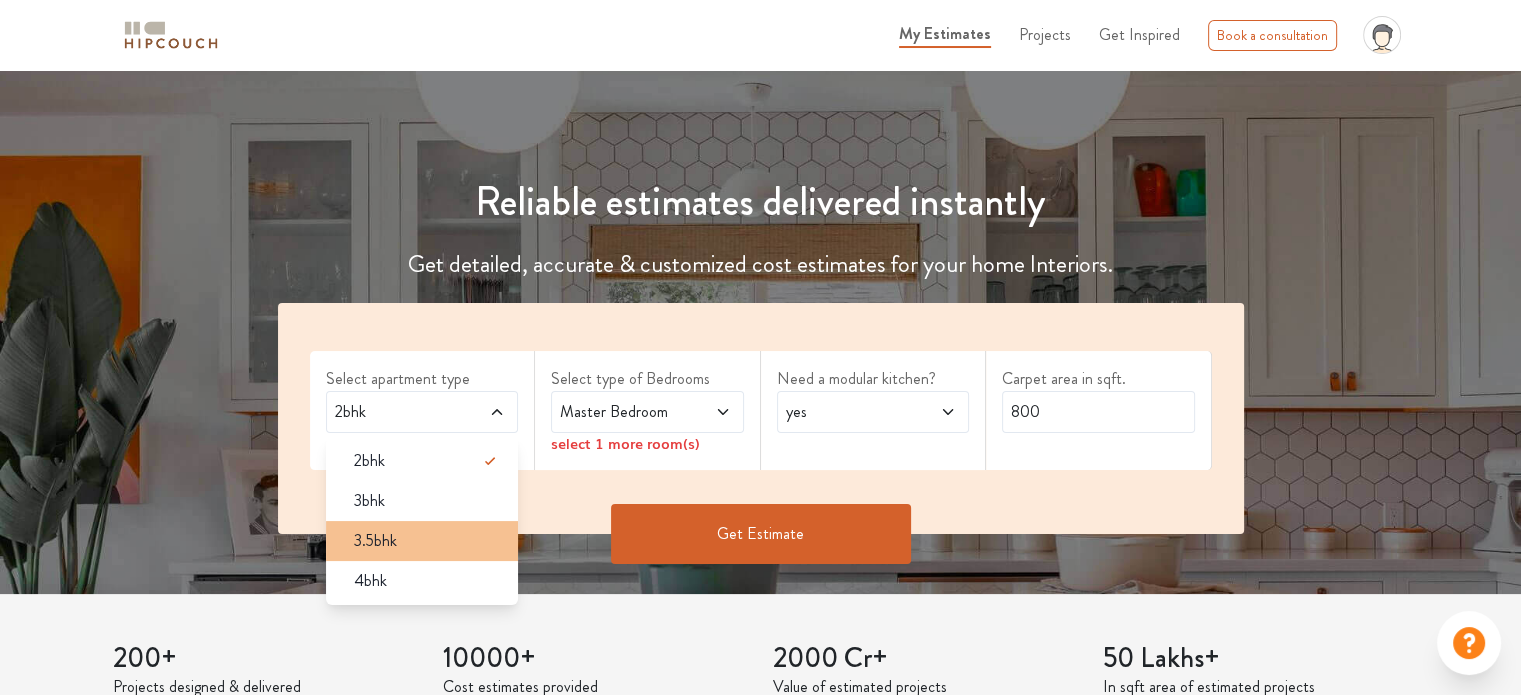 click on "3.5bhk" at bounding box center (428, 541) 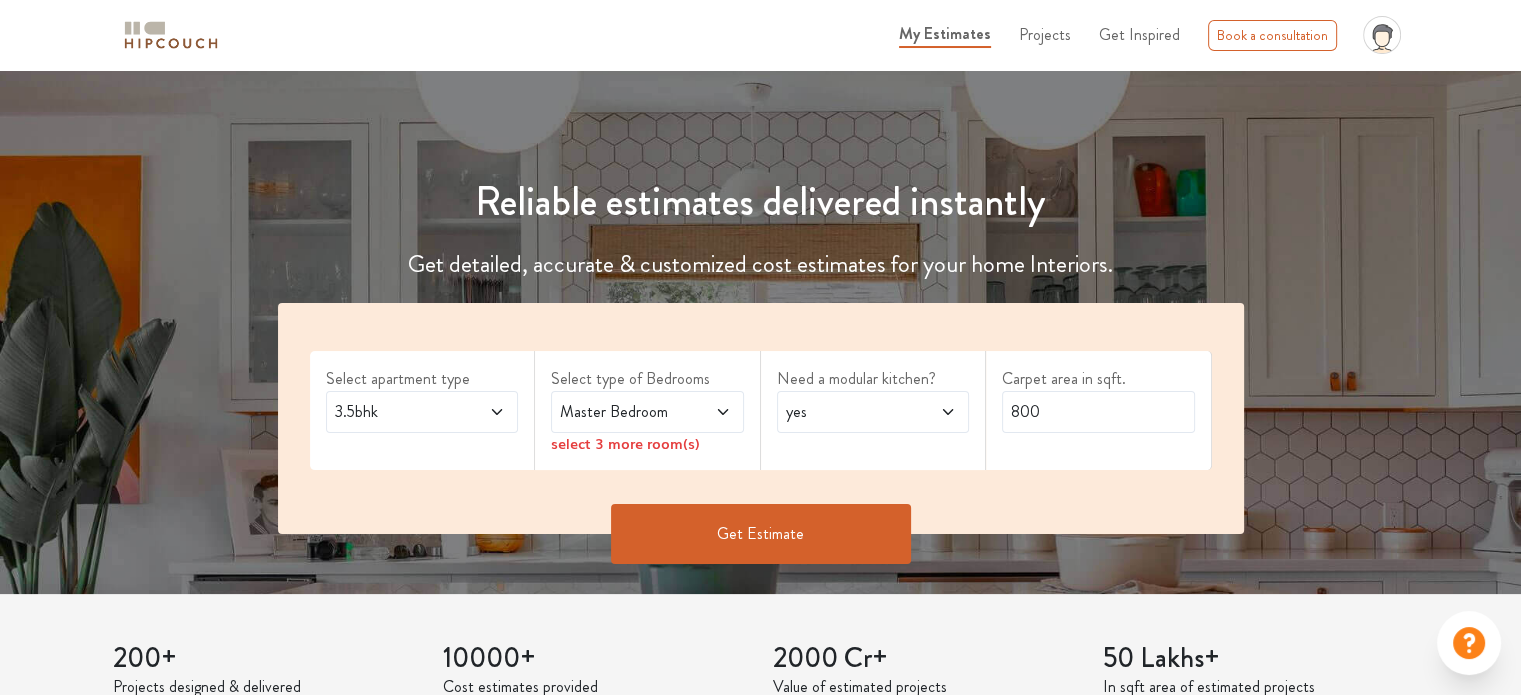 click at bounding box center [709, 412] 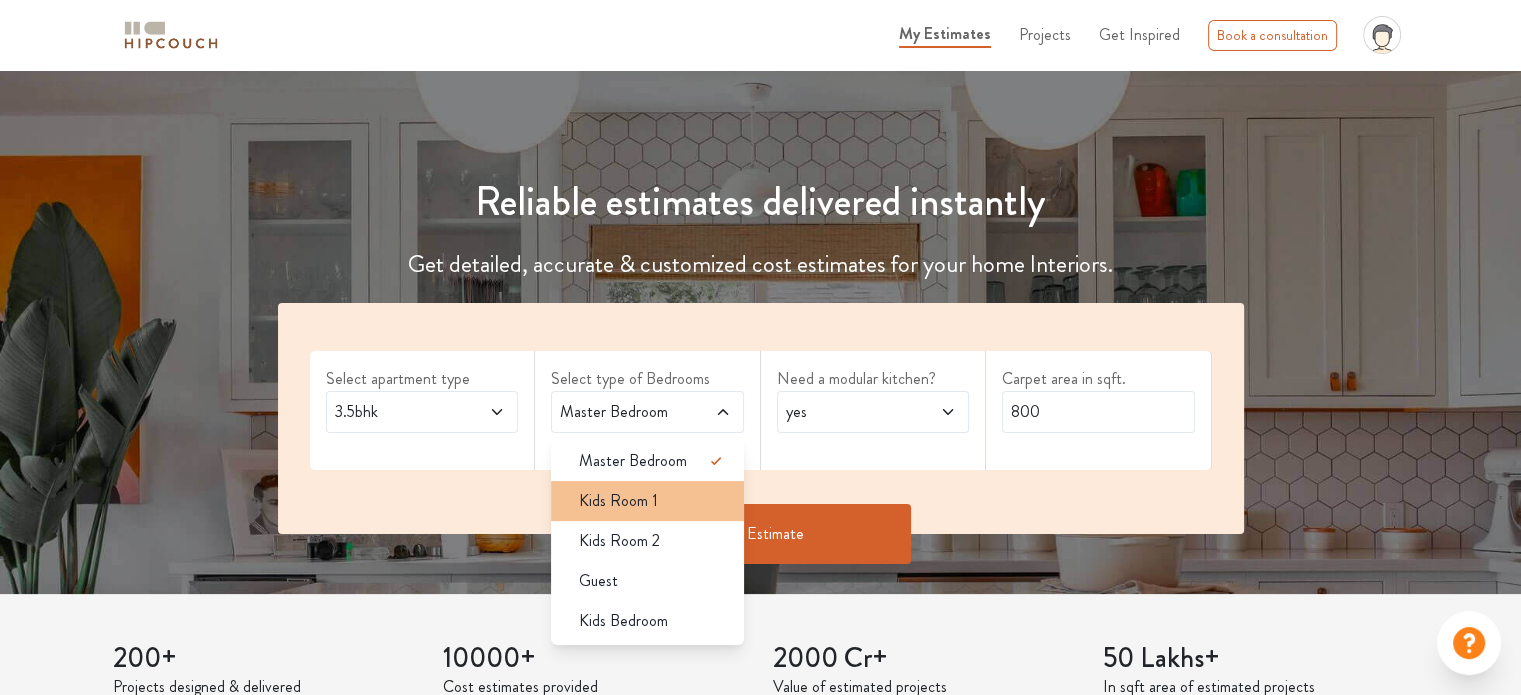 click on "Kids Room 1" at bounding box center (618, 501) 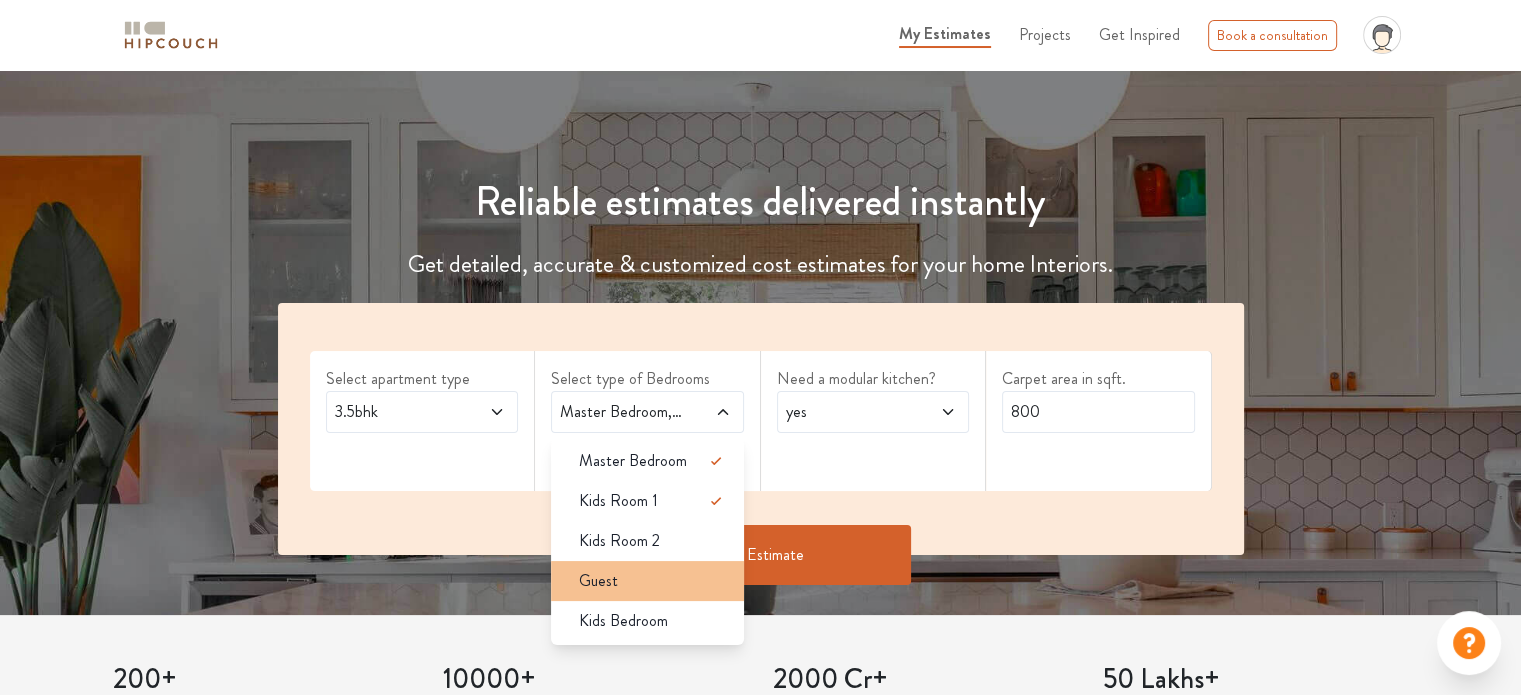 click on "Guest" at bounding box center (653, 581) 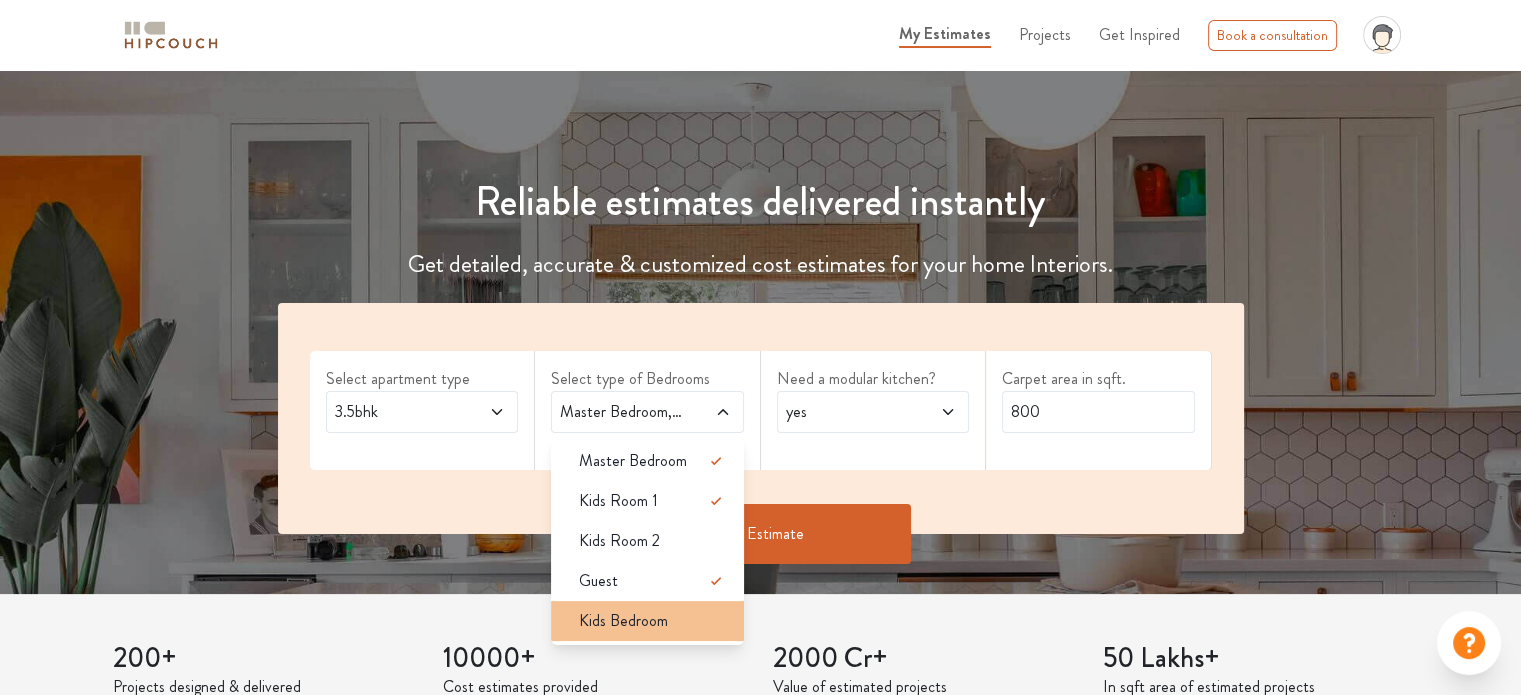 click on "Kids Bedroom" at bounding box center [623, 621] 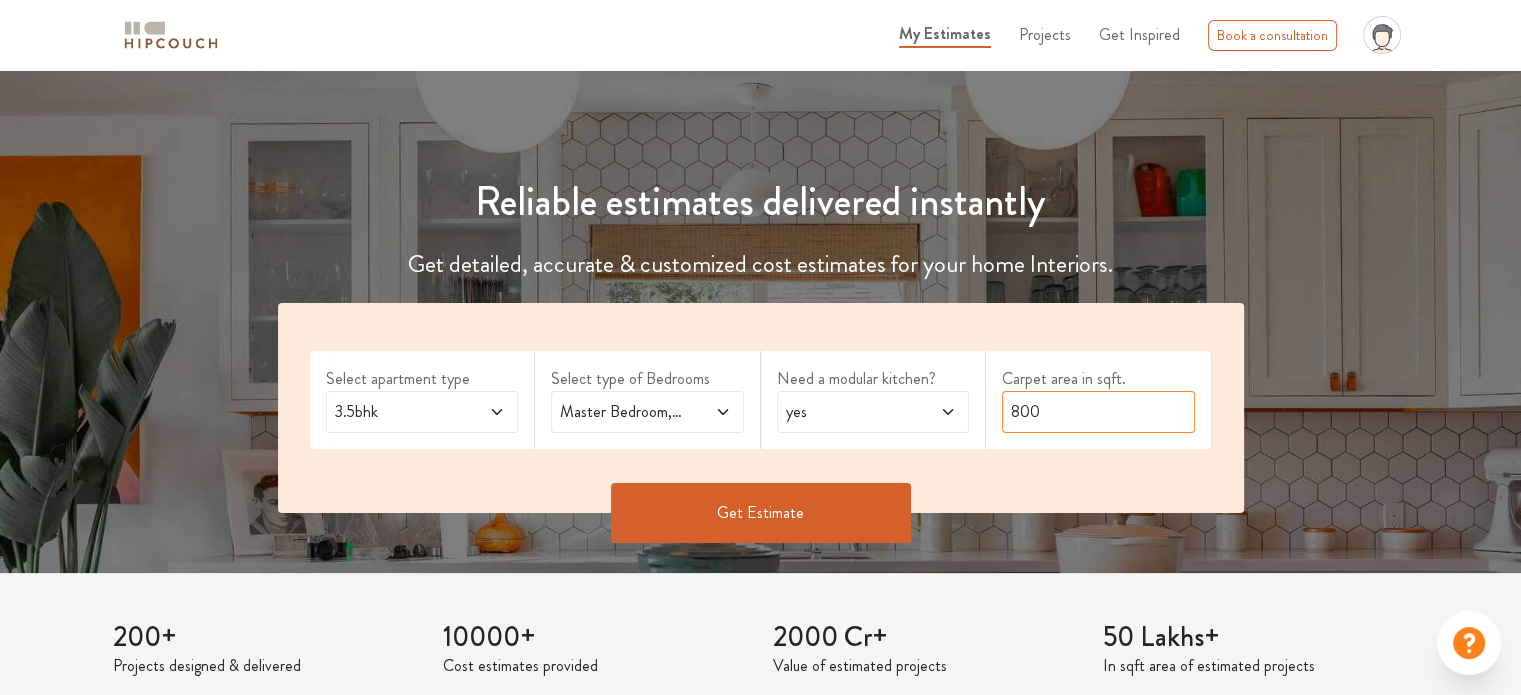 click on "800" at bounding box center (1098, 412) 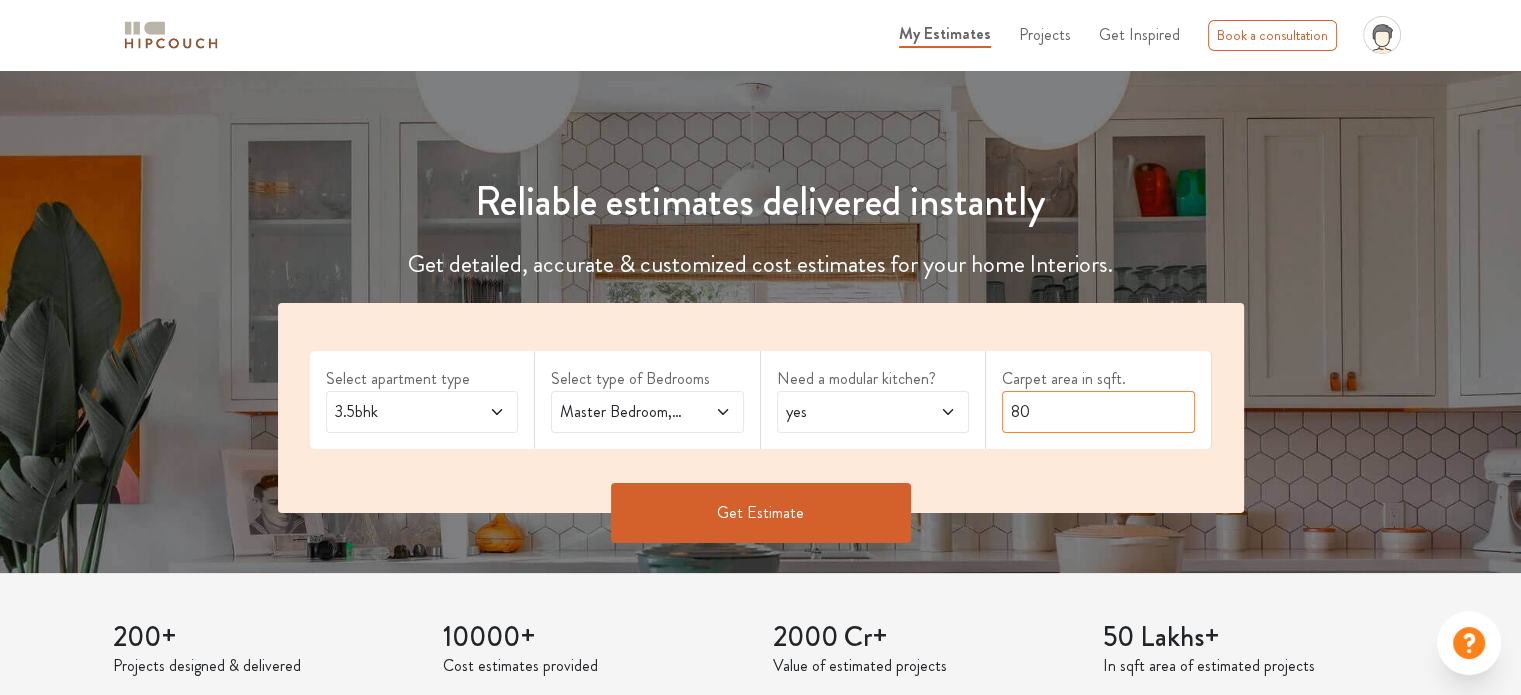 type on "8" 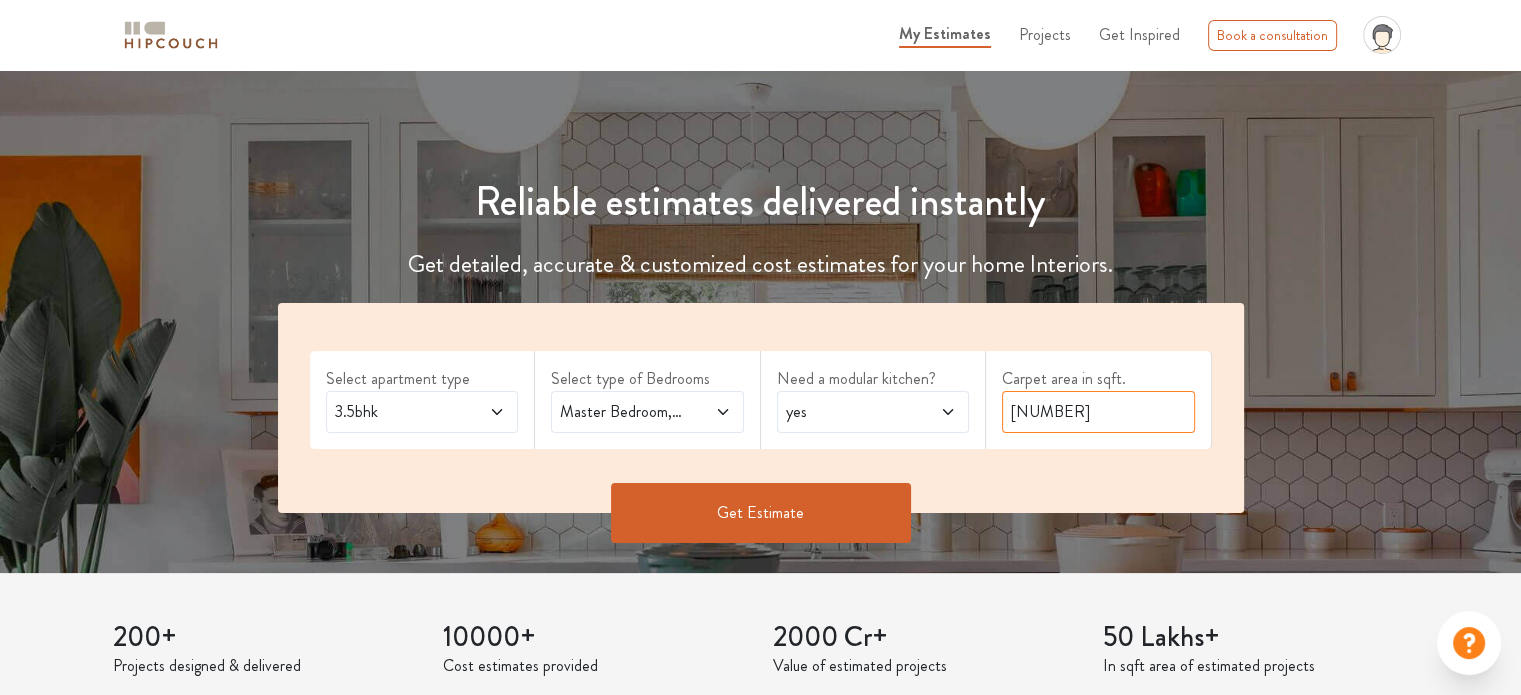 type on "[NUMBER]" 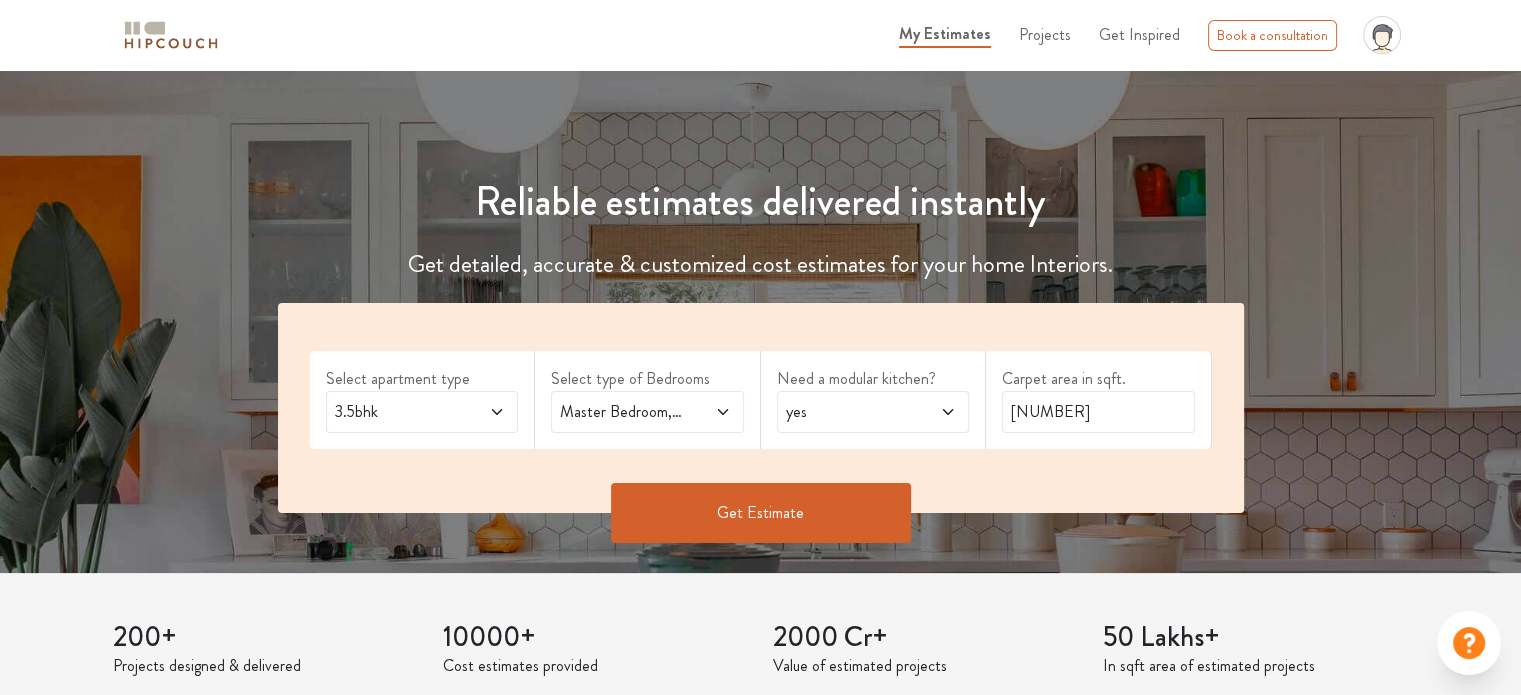 click on "Get Estimate" at bounding box center (761, 513) 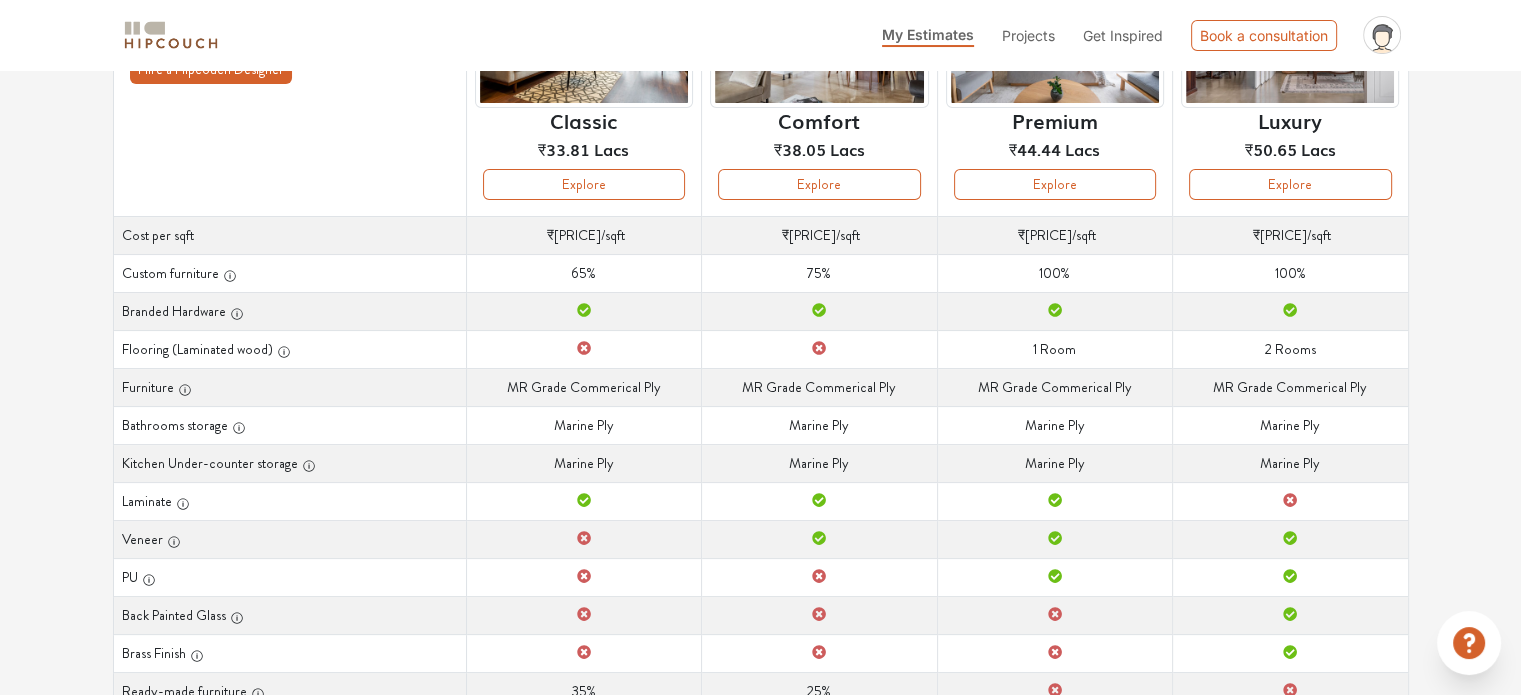 scroll, scrollTop: 270, scrollLeft: 0, axis: vertical 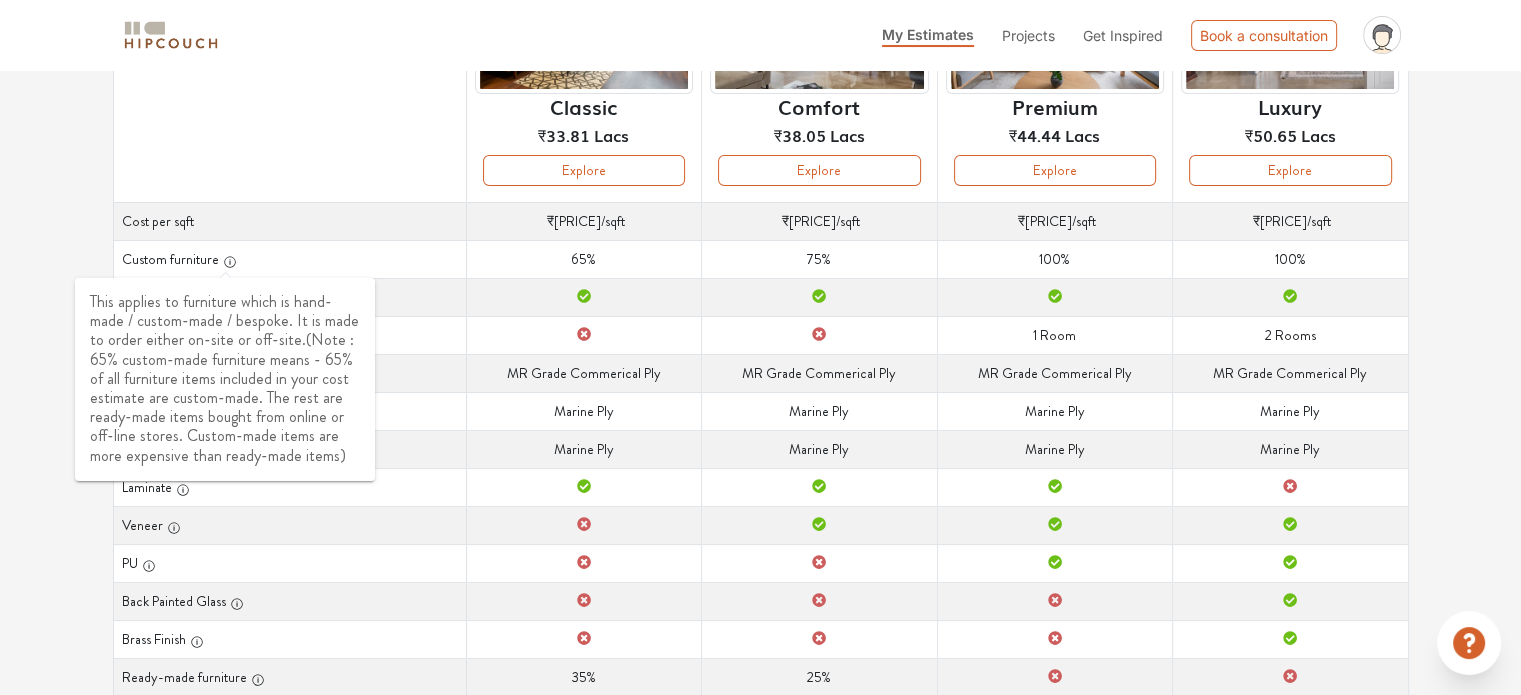 click 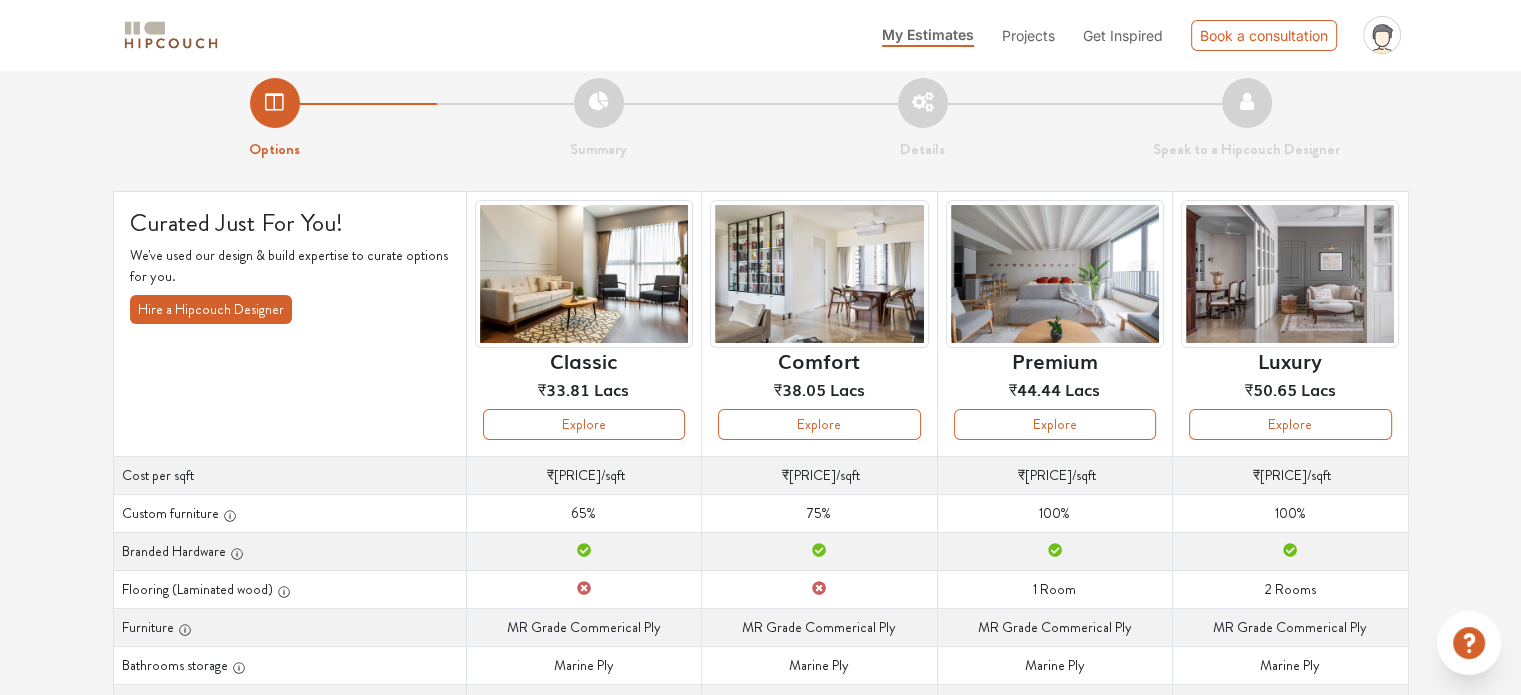 scroll, scrollTop: 0, scrollLeft: 0, axis: both 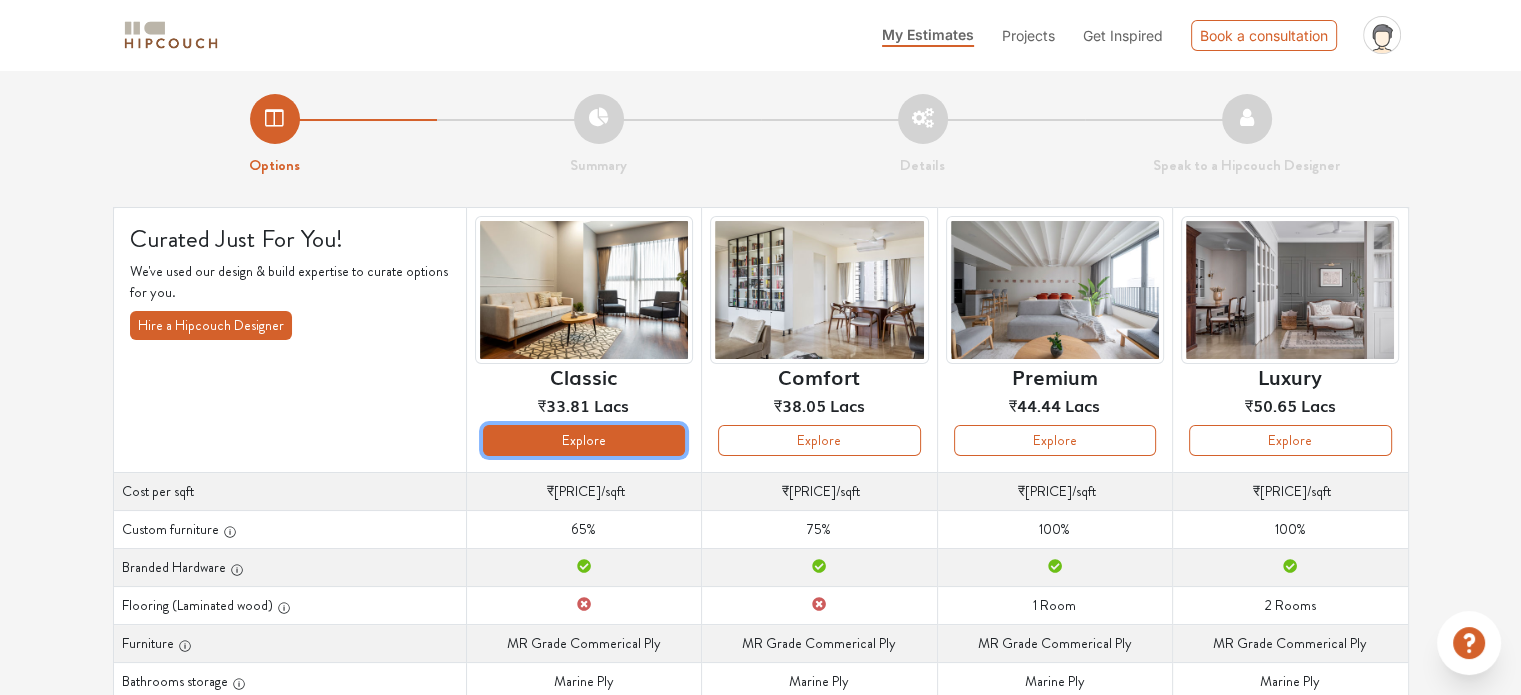 click on "Explore" at bounding box center (584, 440) 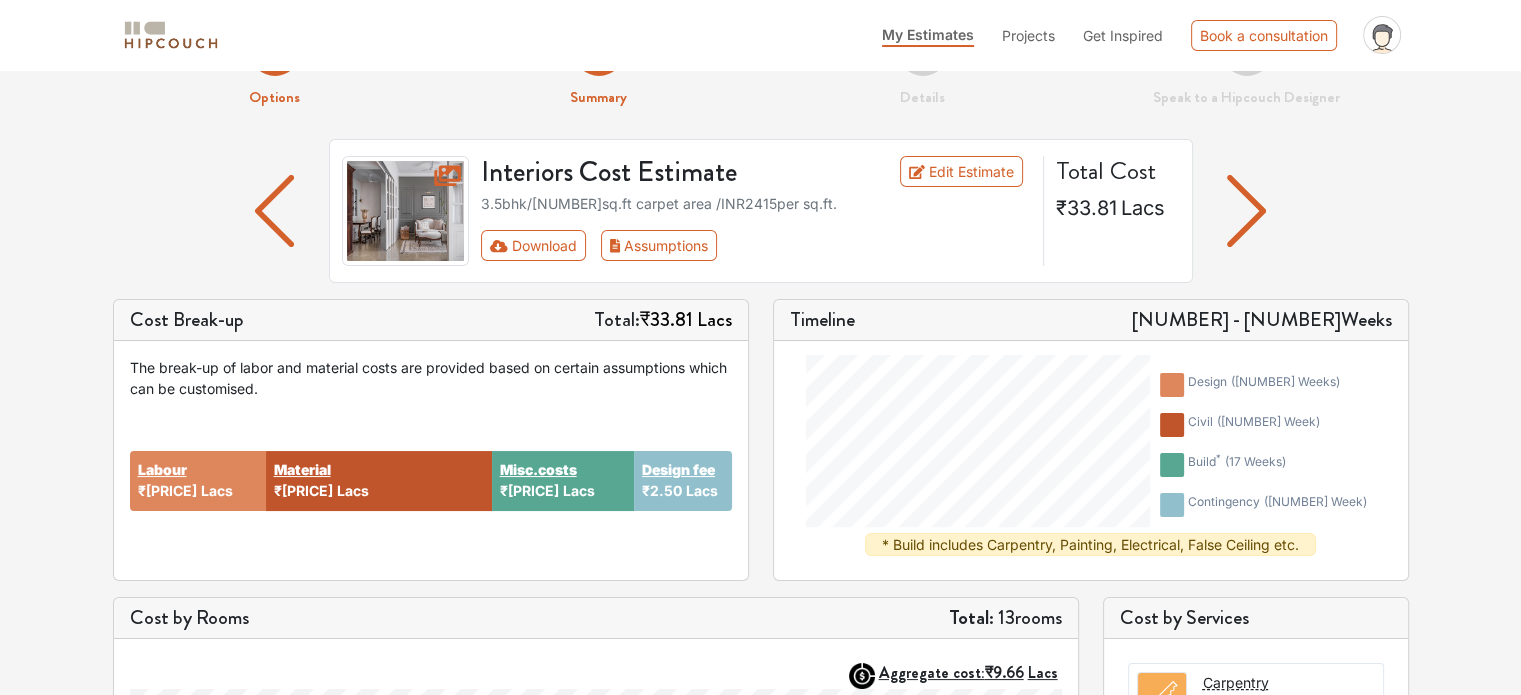 scroll, scrollTop: 67, scrollLeft: 0, axis: vertical 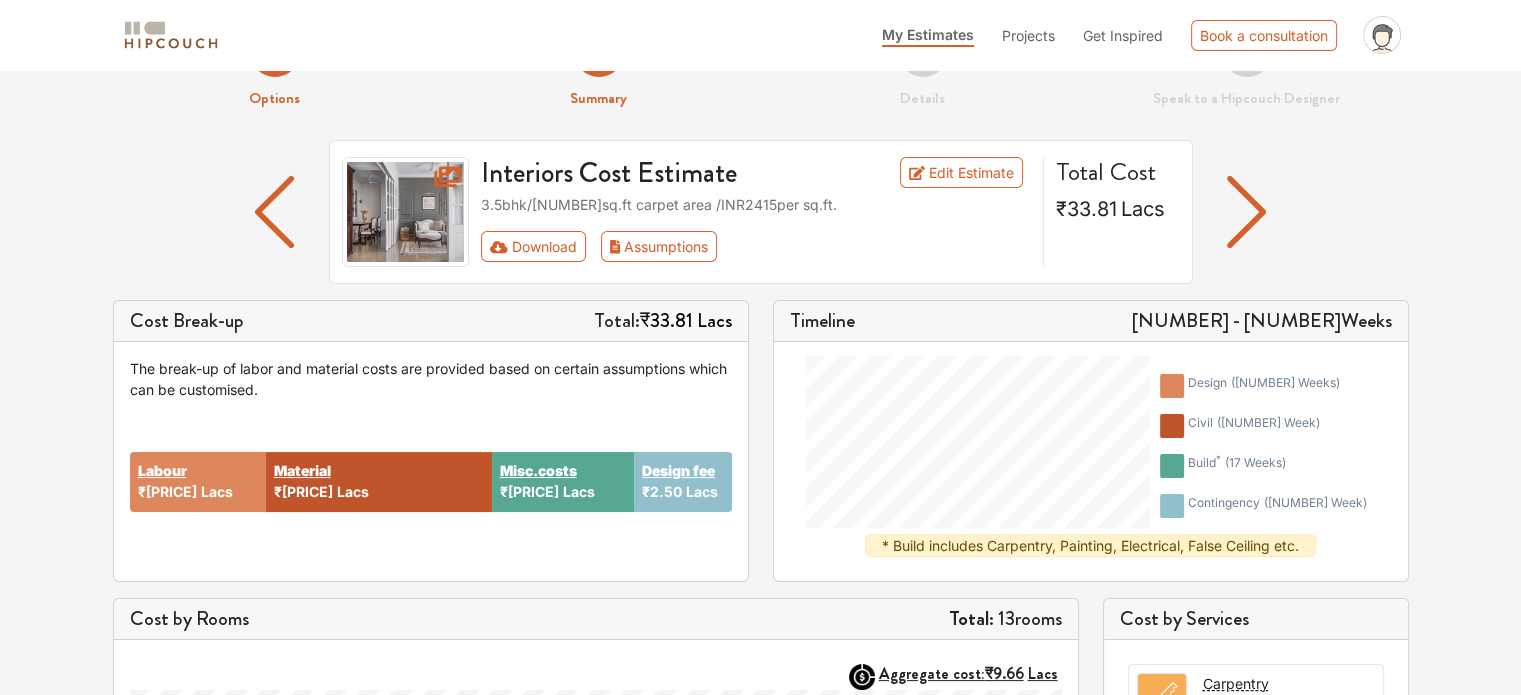 click on "Interiors Cost Estimate Edit Estimate [NUMBER]bhk / [NUMBER] sq.ft carpet area /INR [PRICE] per sq.ft. Download Assumptions" at bounding box center [756, 212] 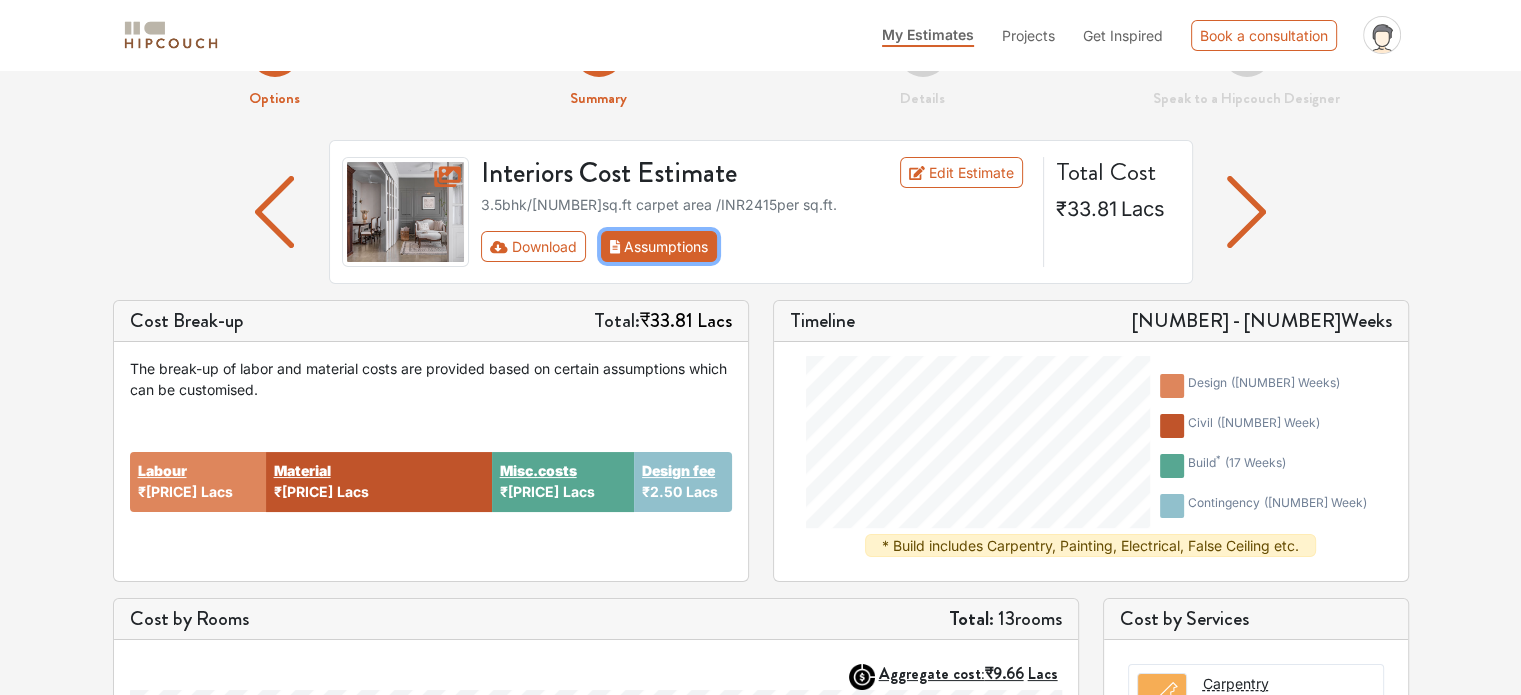 click on "Assumptions" at bounding box center [659, 246] 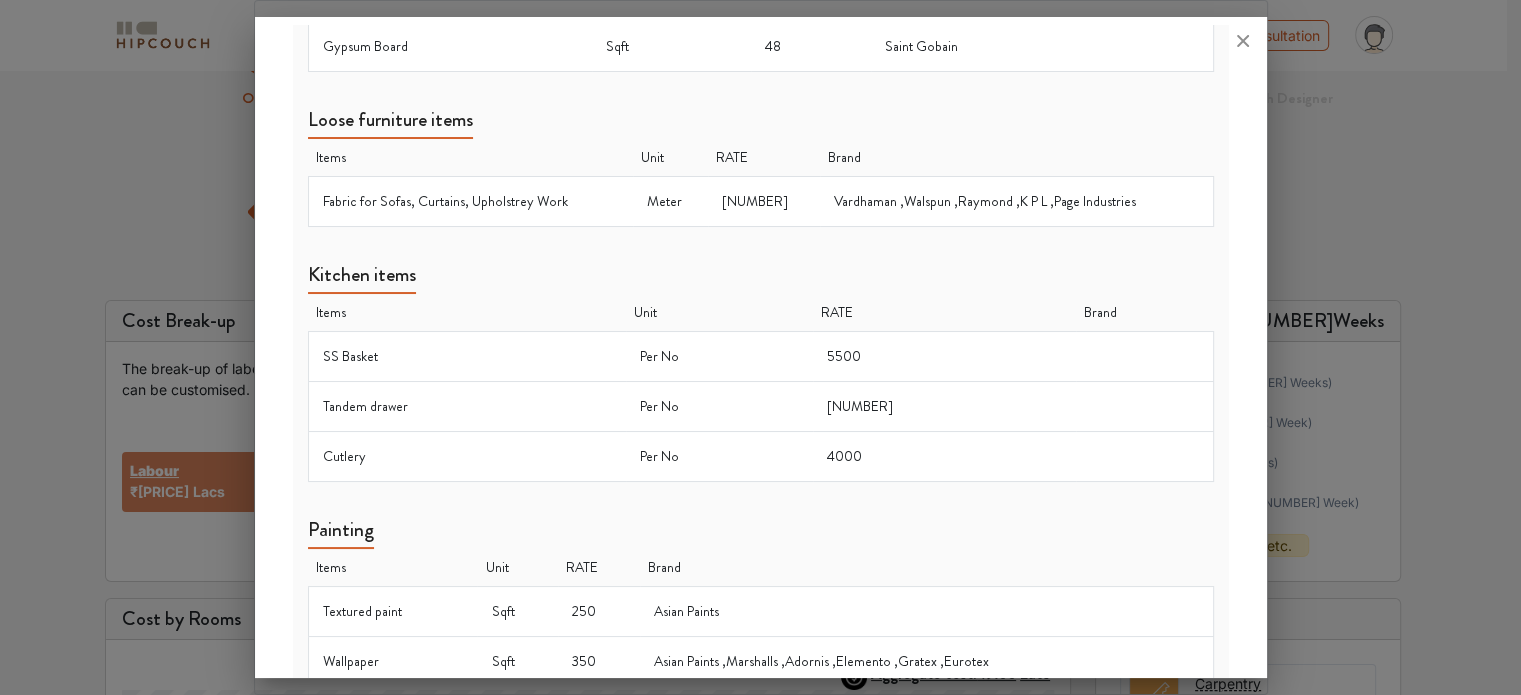 scroll, scrollTop: 1296, scrollLeft: 0, axis: vertical 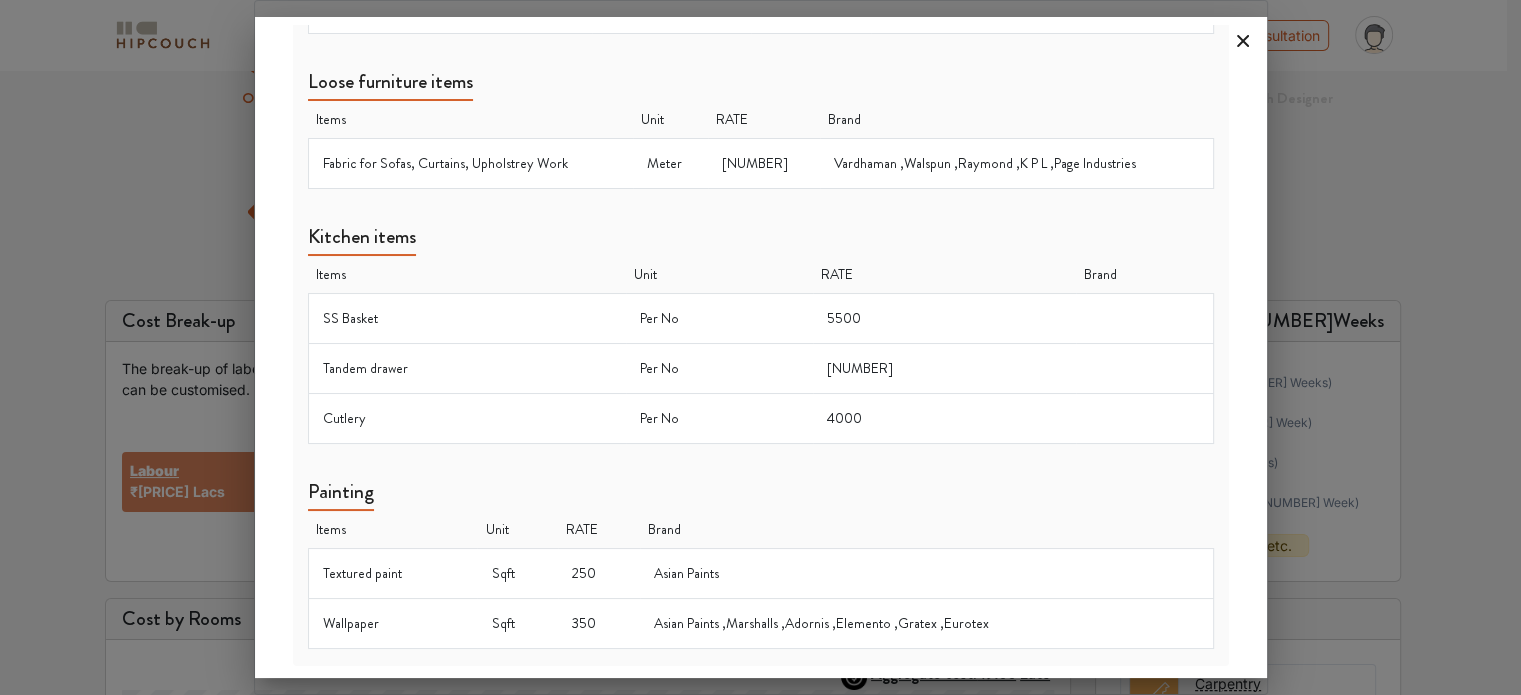 click 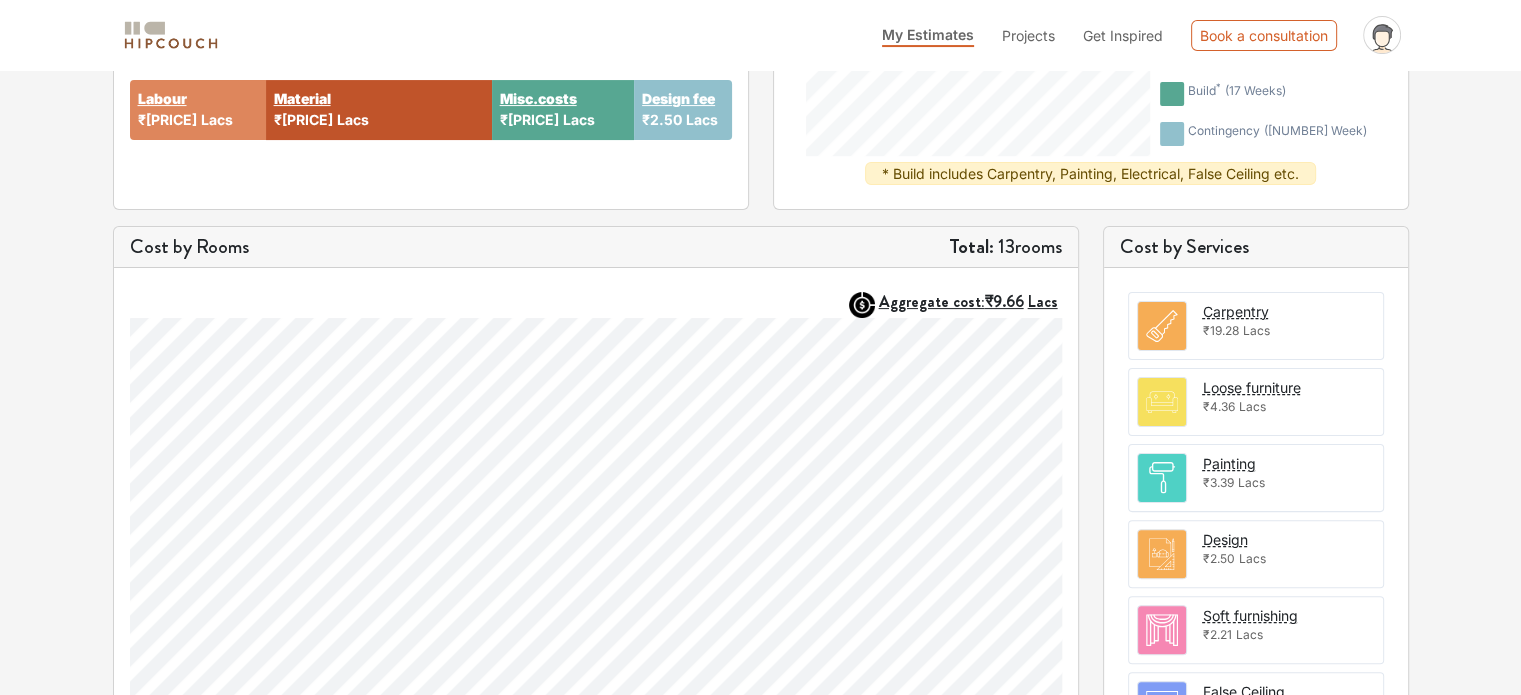 scroll, scrollTop: 437, scrollLeft: 0, axis: vertical 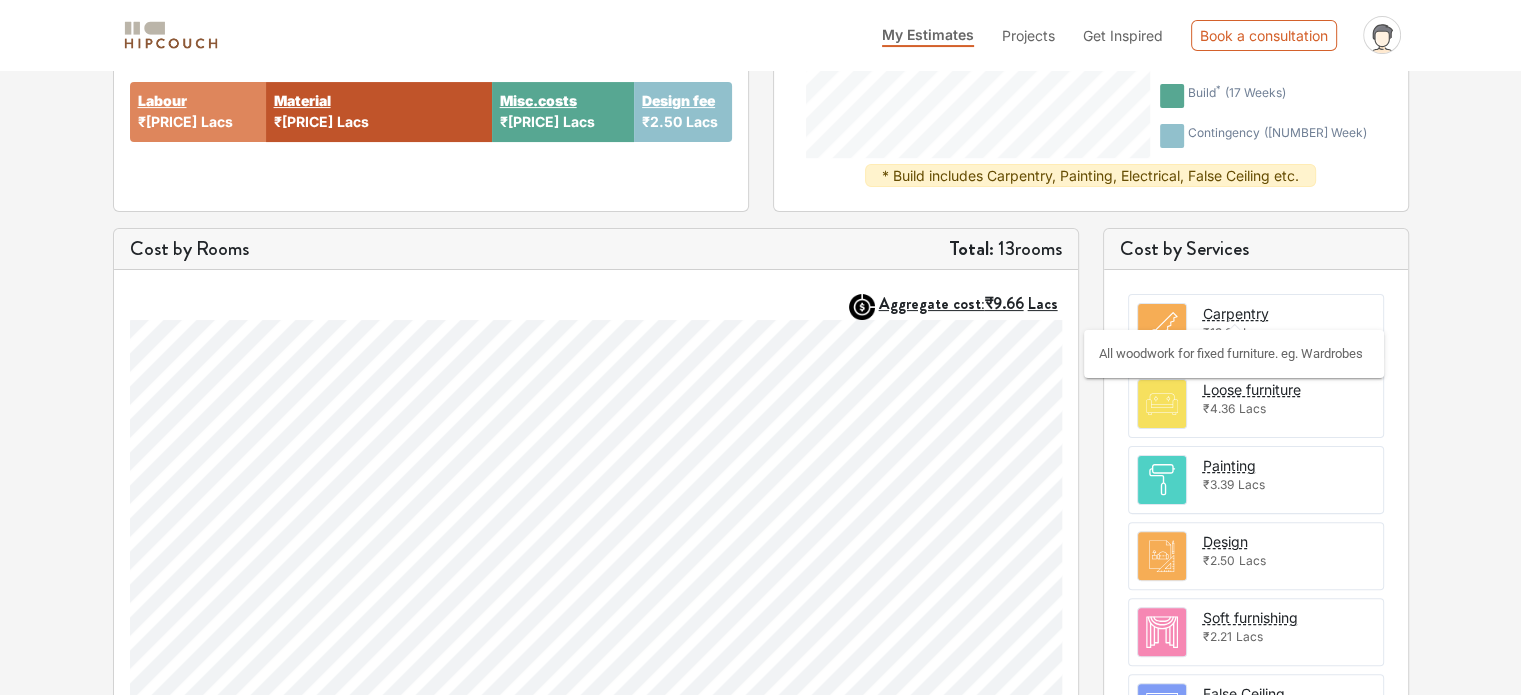 click on "Carpentry" at bounding box center [1236, 313] 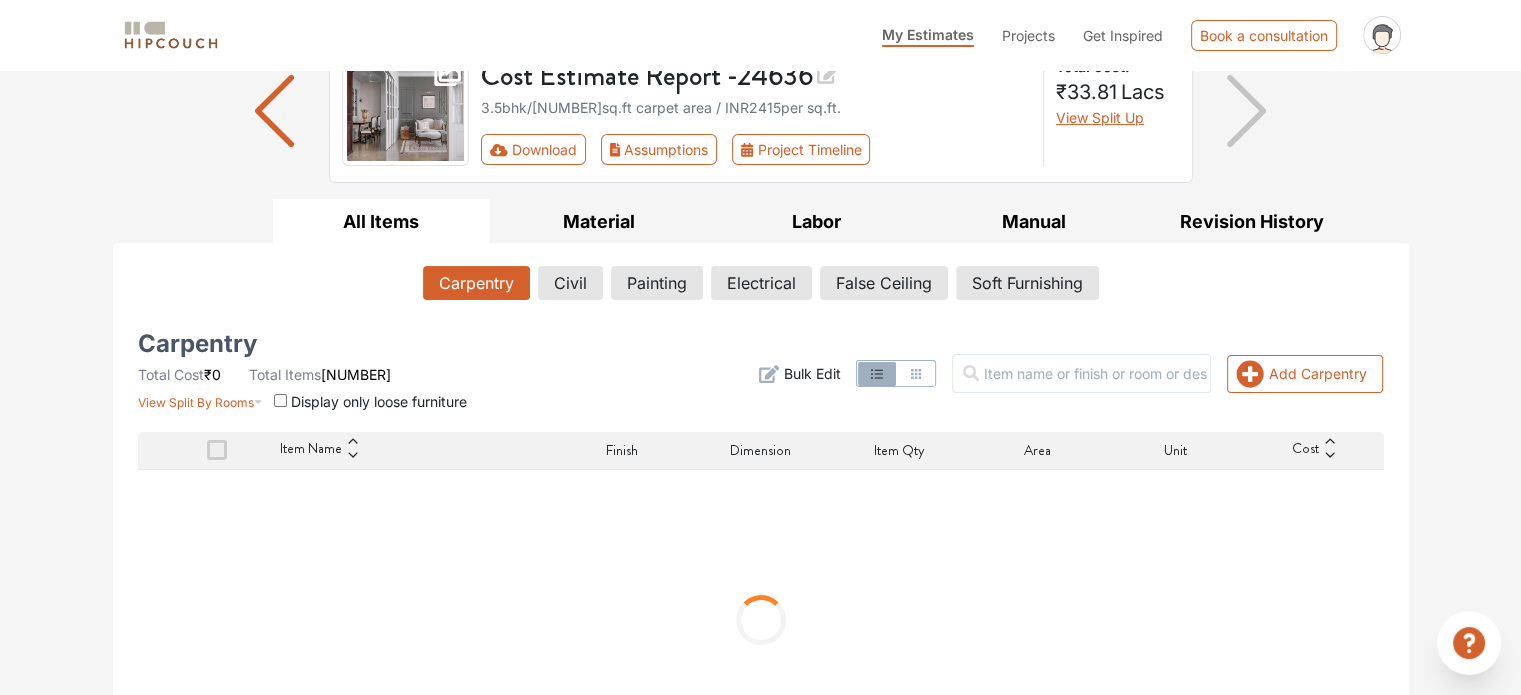 scroll, scrollTop: 256, scrollLeft: 0, axis: vertical 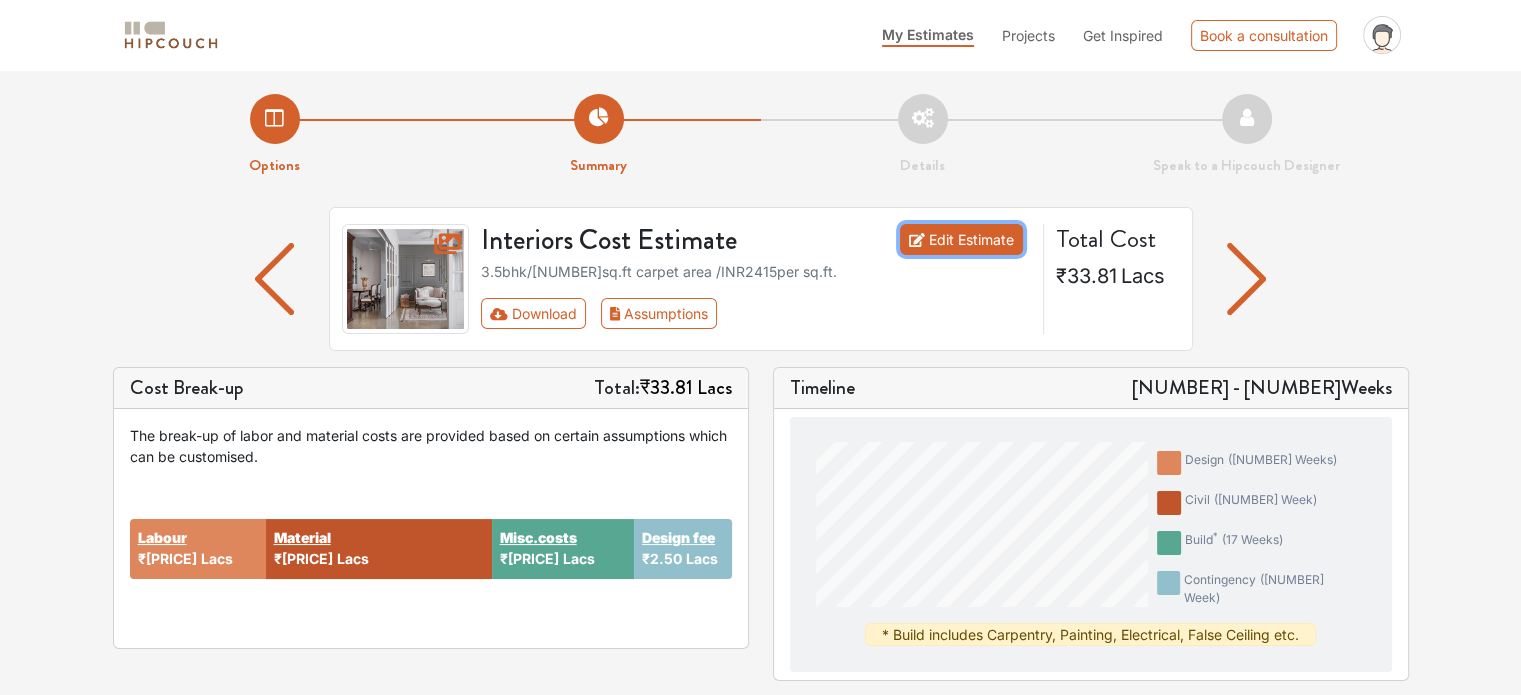 click on "Edit Estimate" at bounding box center [961, 239] 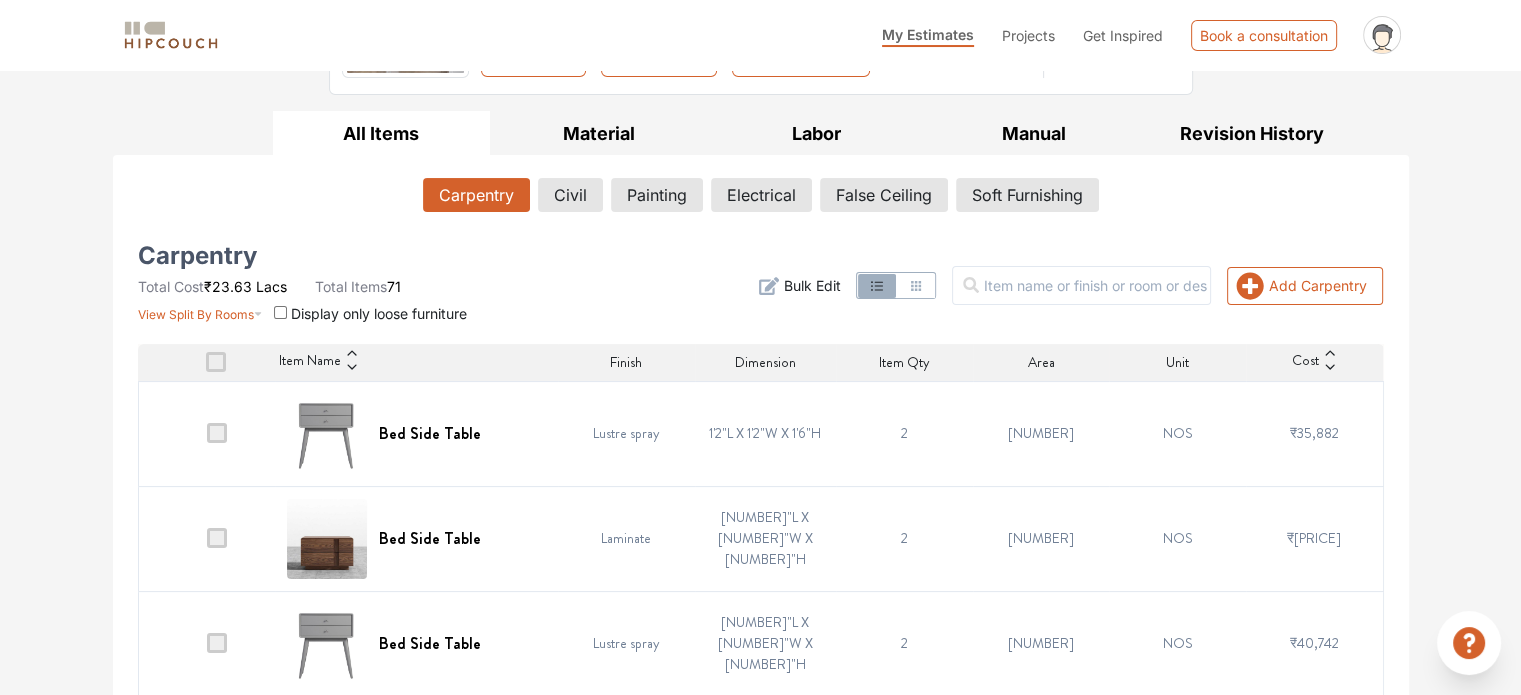 scroll, scrollTop: 261, scrollLeft: 0, axis: vertical 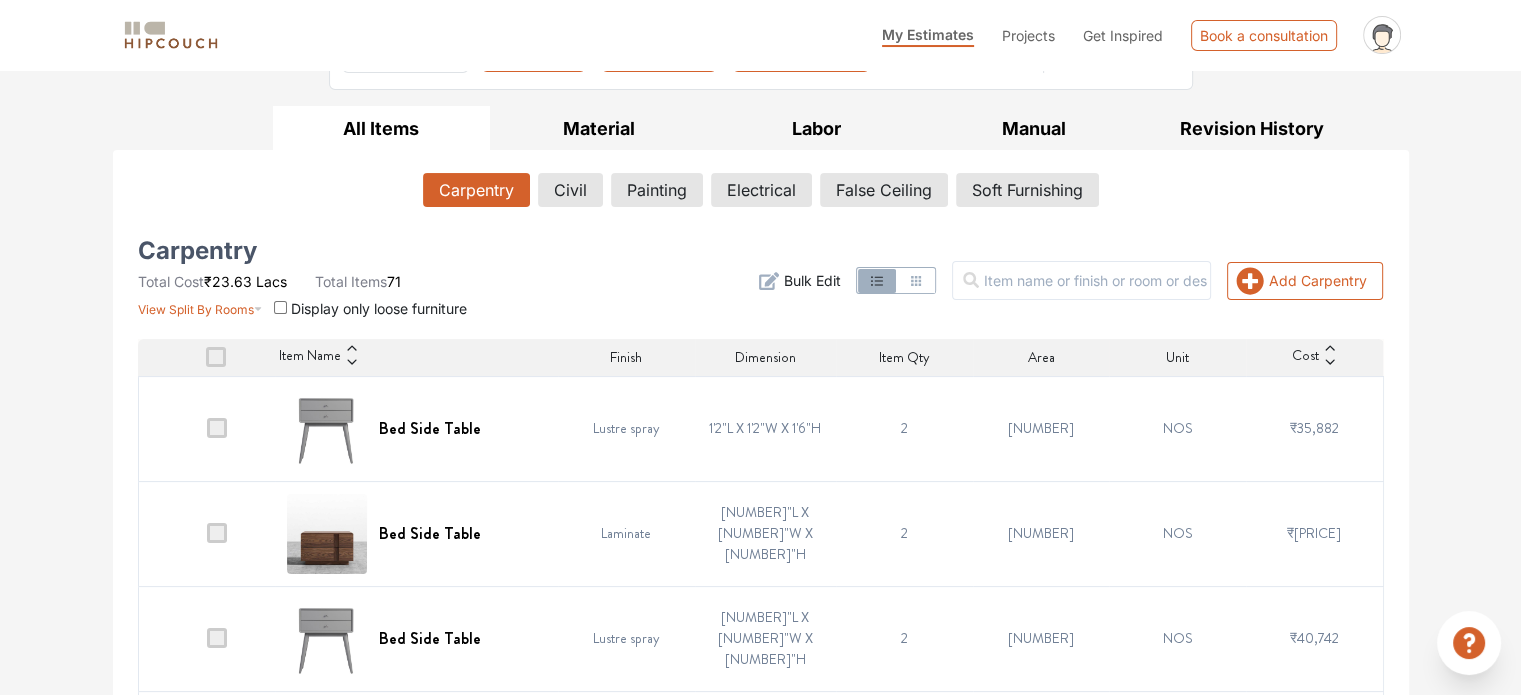 click at bounding box center [217, 428] 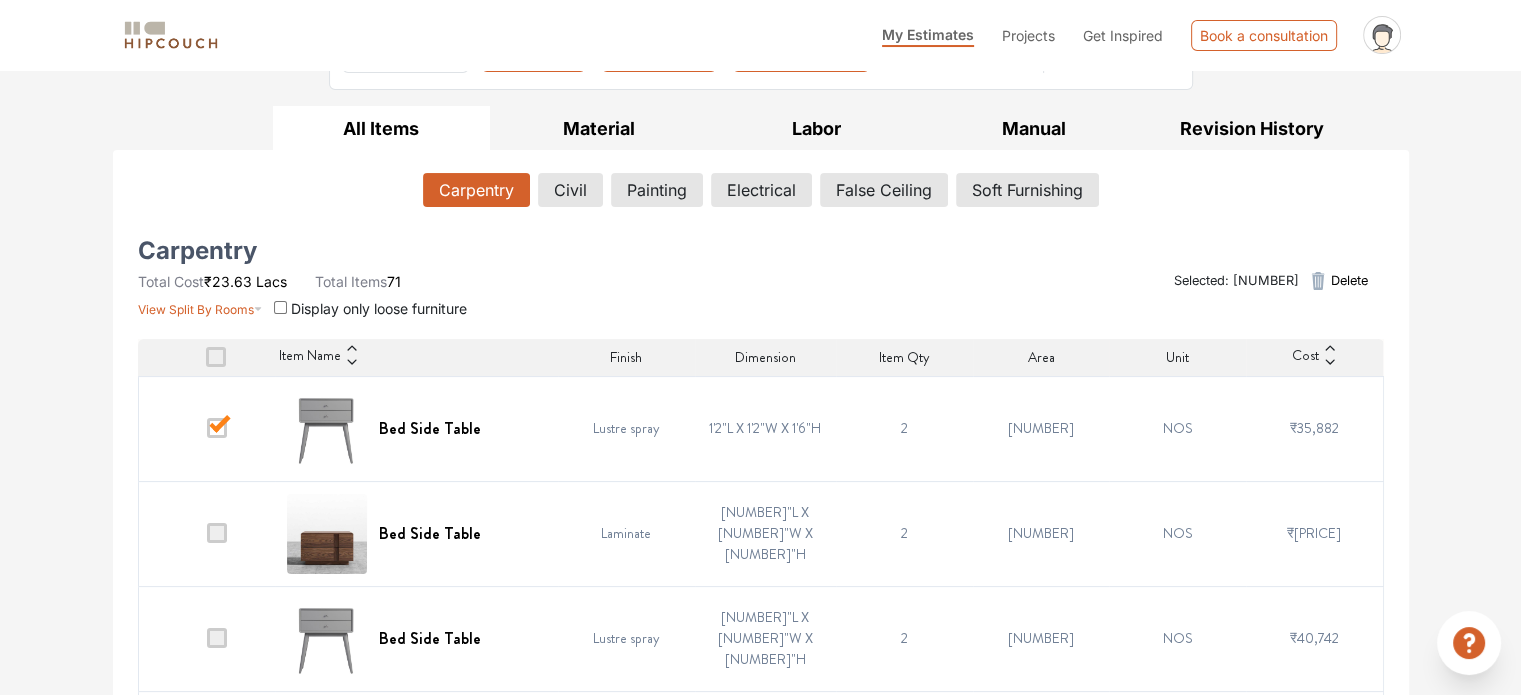 click at bounding box center (217, 428) 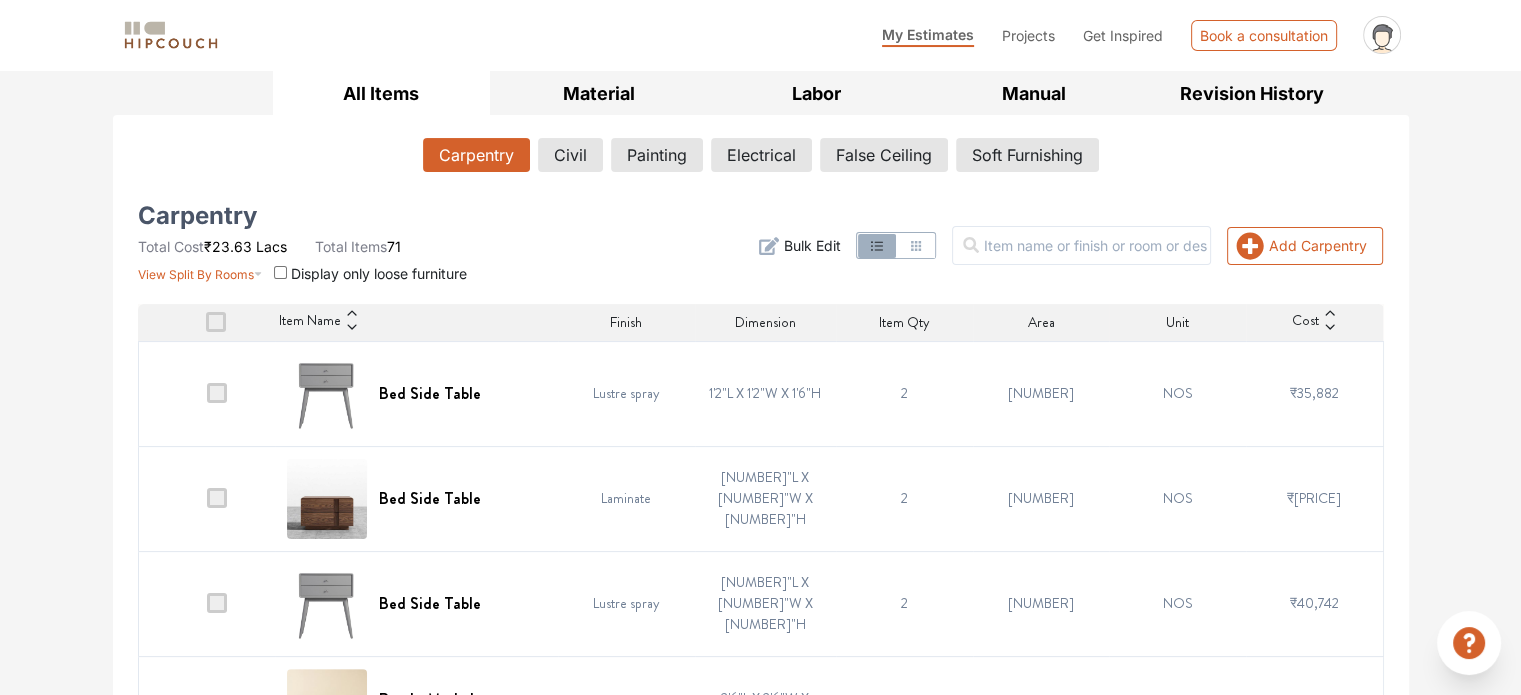 scroll, scrollTop: 0, scrollLeft: 0, axis: both 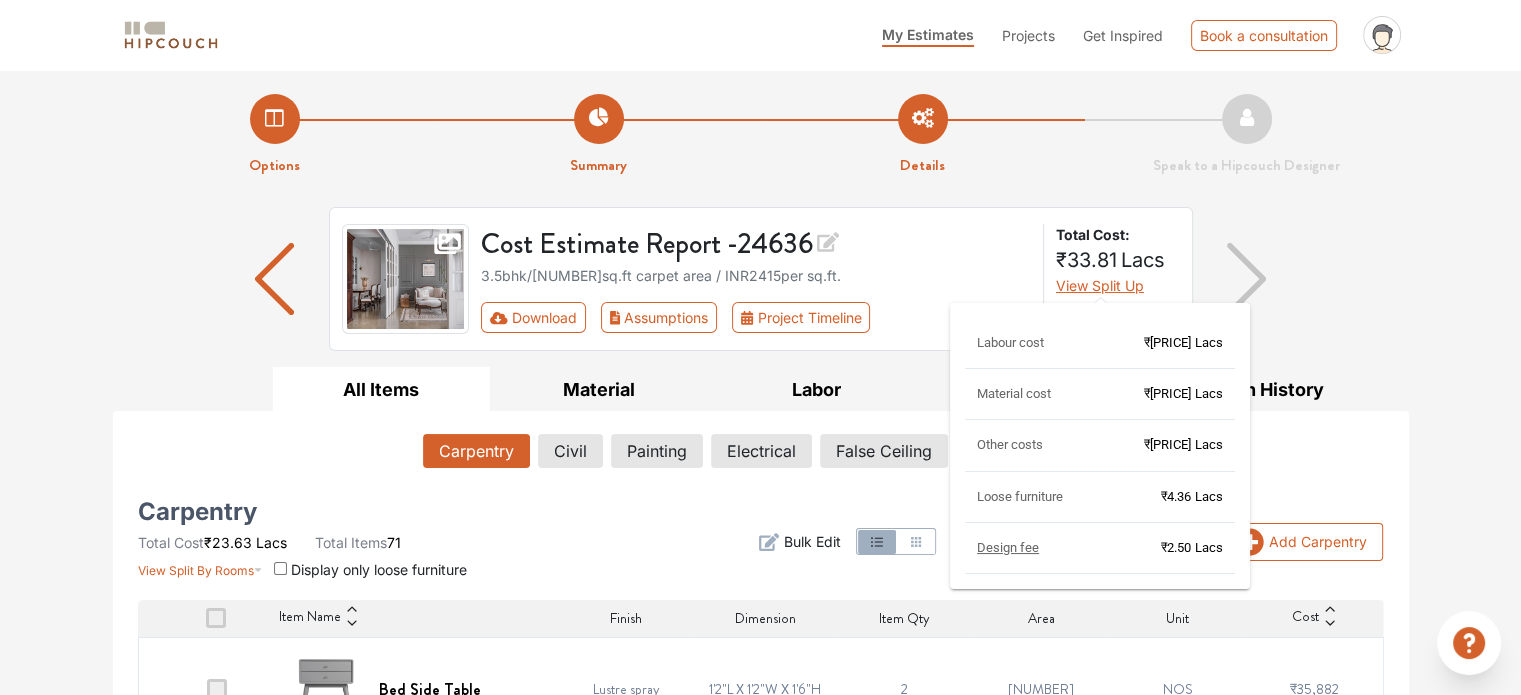 click on "View Split Up" at bounding box center [1100, 285] 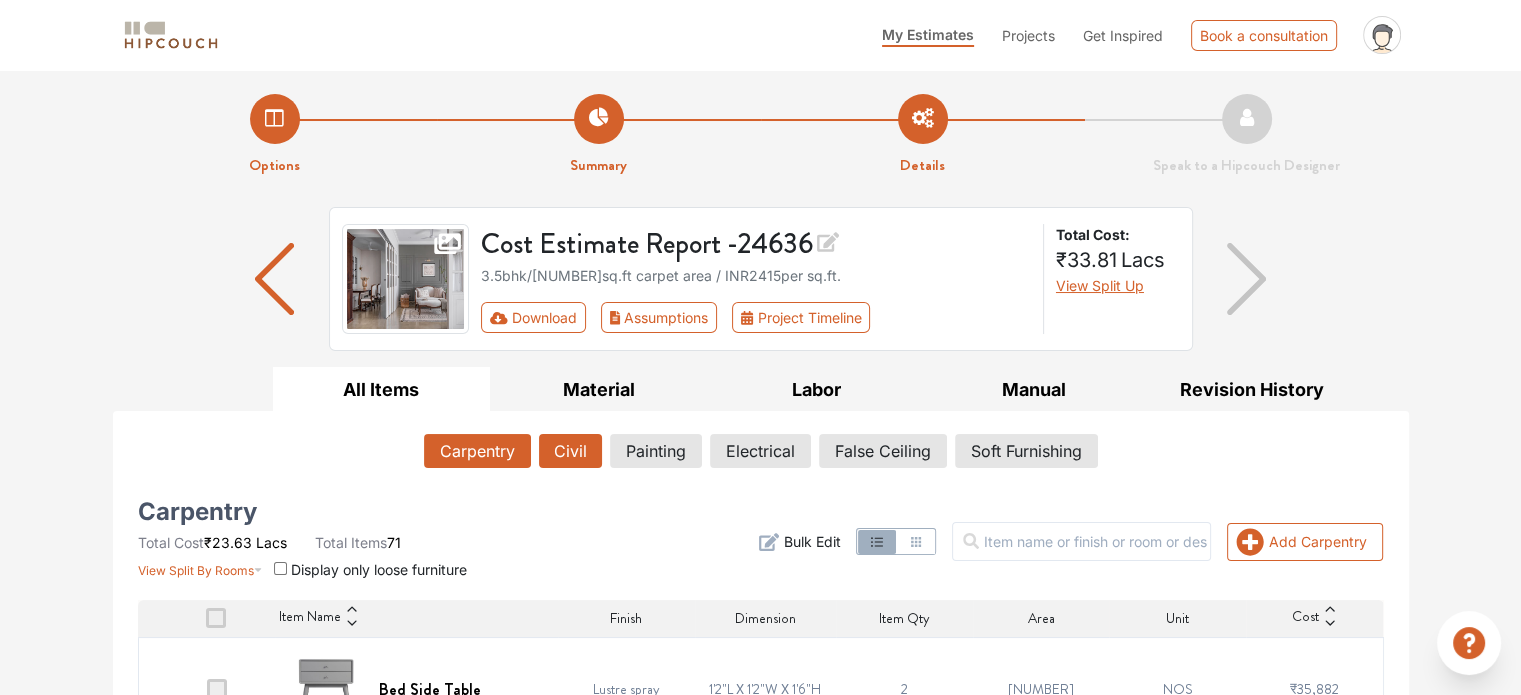 click on "Civil" at bounding box center (570, 451) 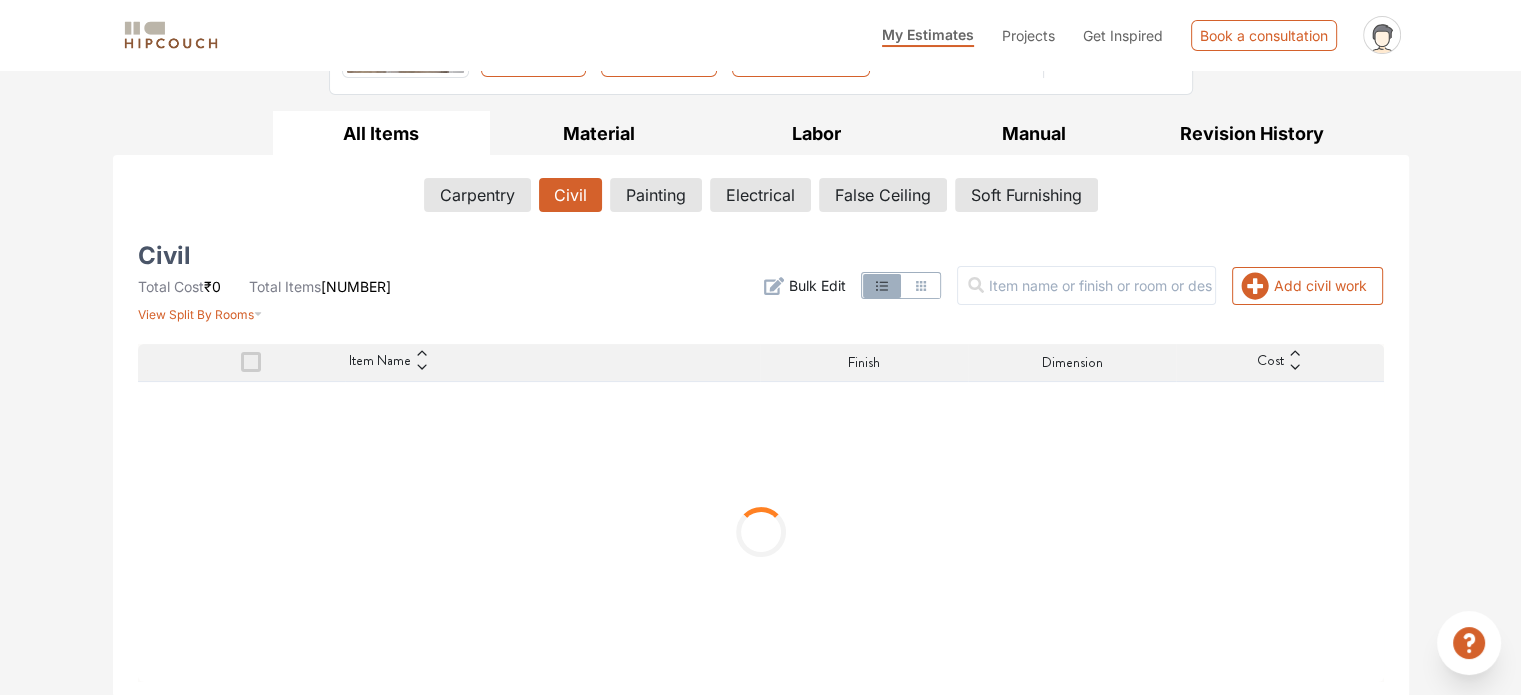 scroll, scrollTop: 166, scrollLeft: 0, axis: vertical 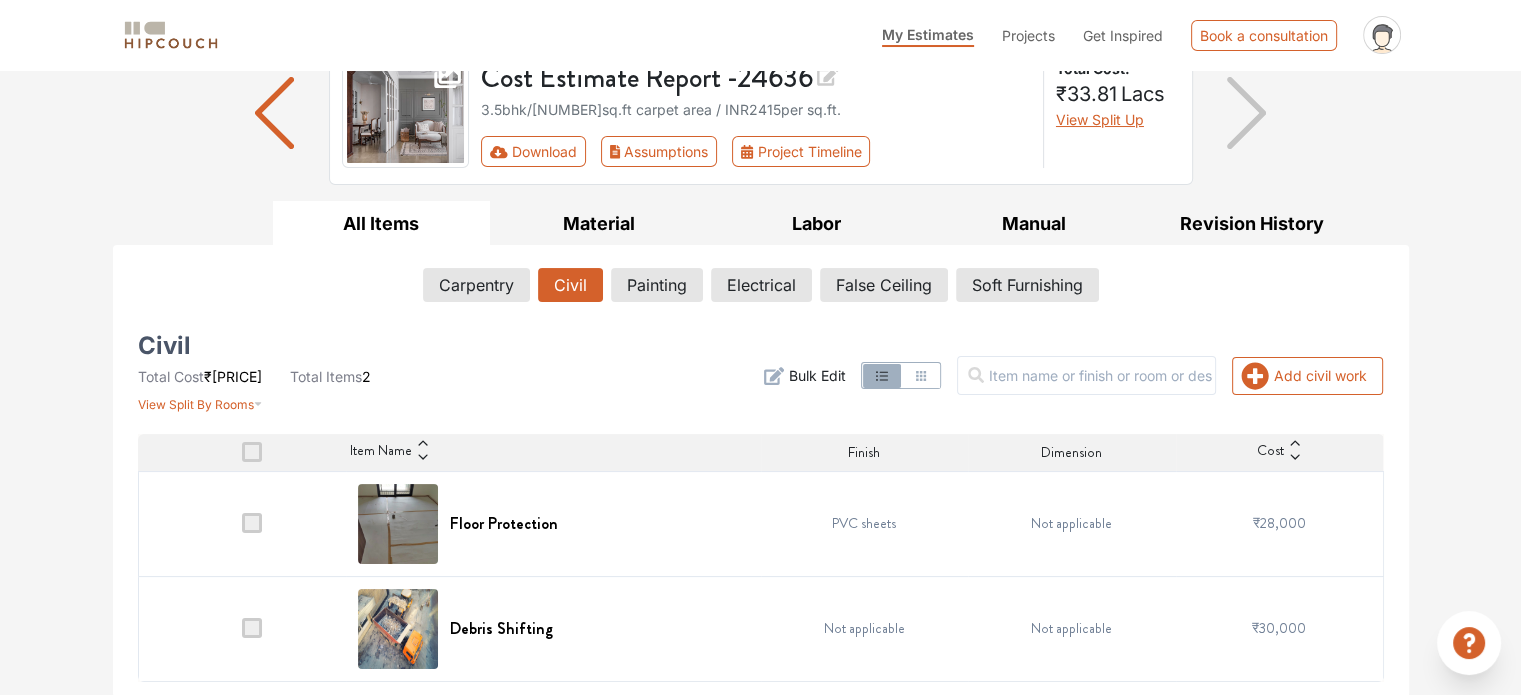 click at bounding box center (242, 523) 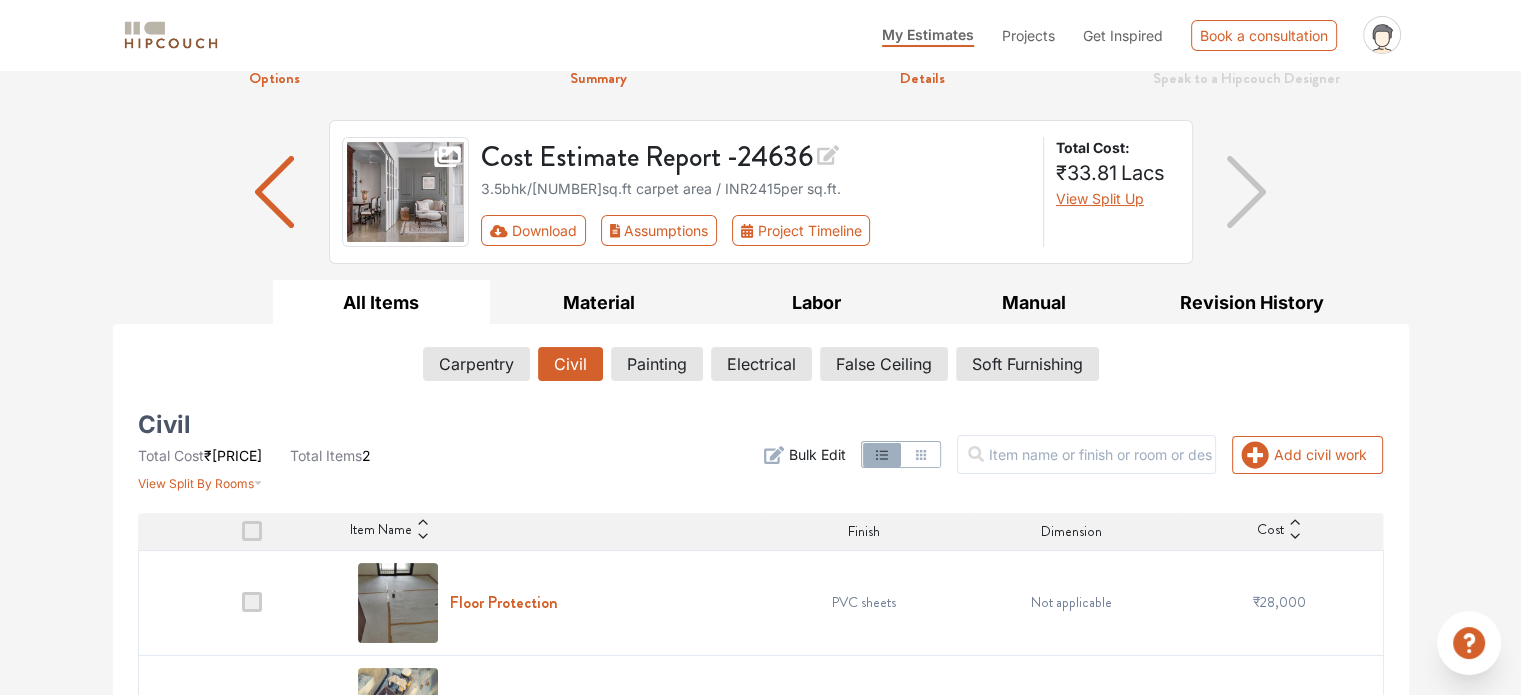 scroll, scrollTop: 166, scrollLeft: 0, axis: vertical 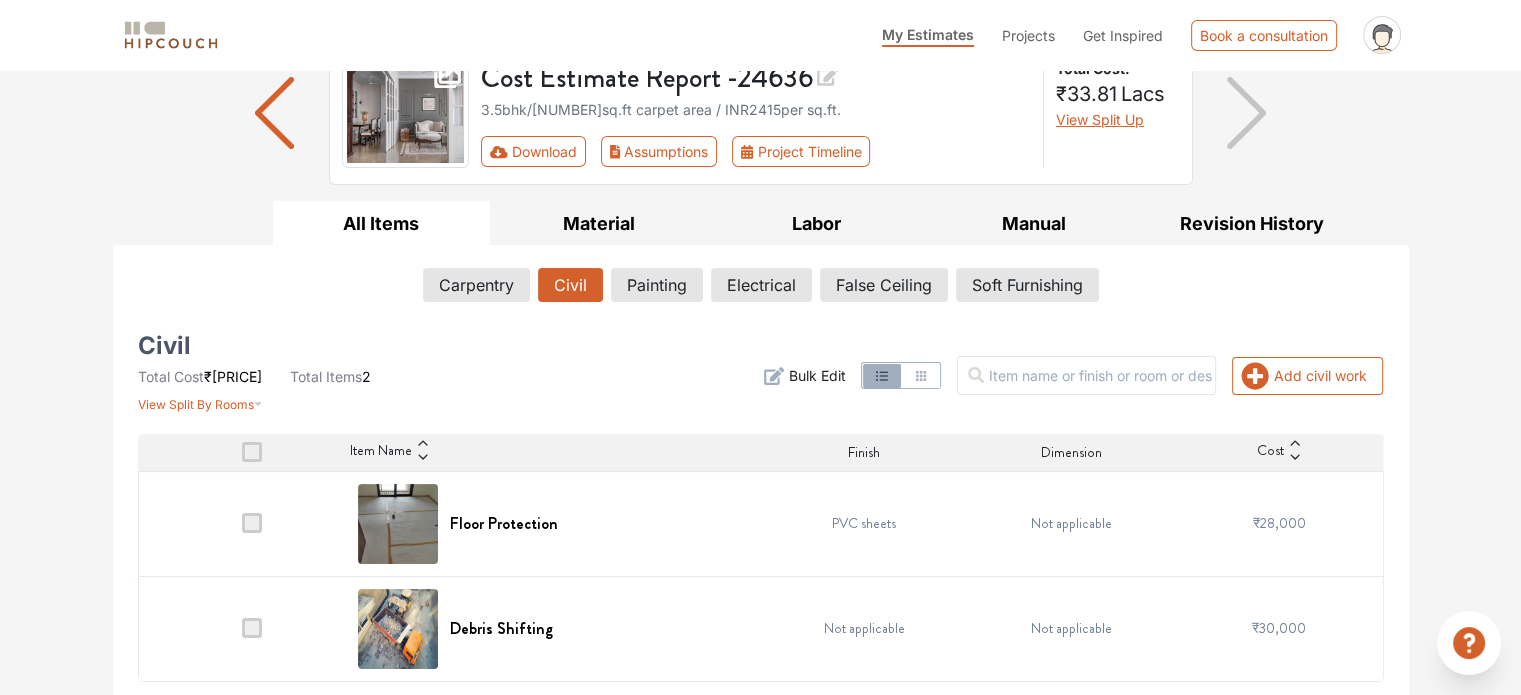 click at bounding box center (252, 523) 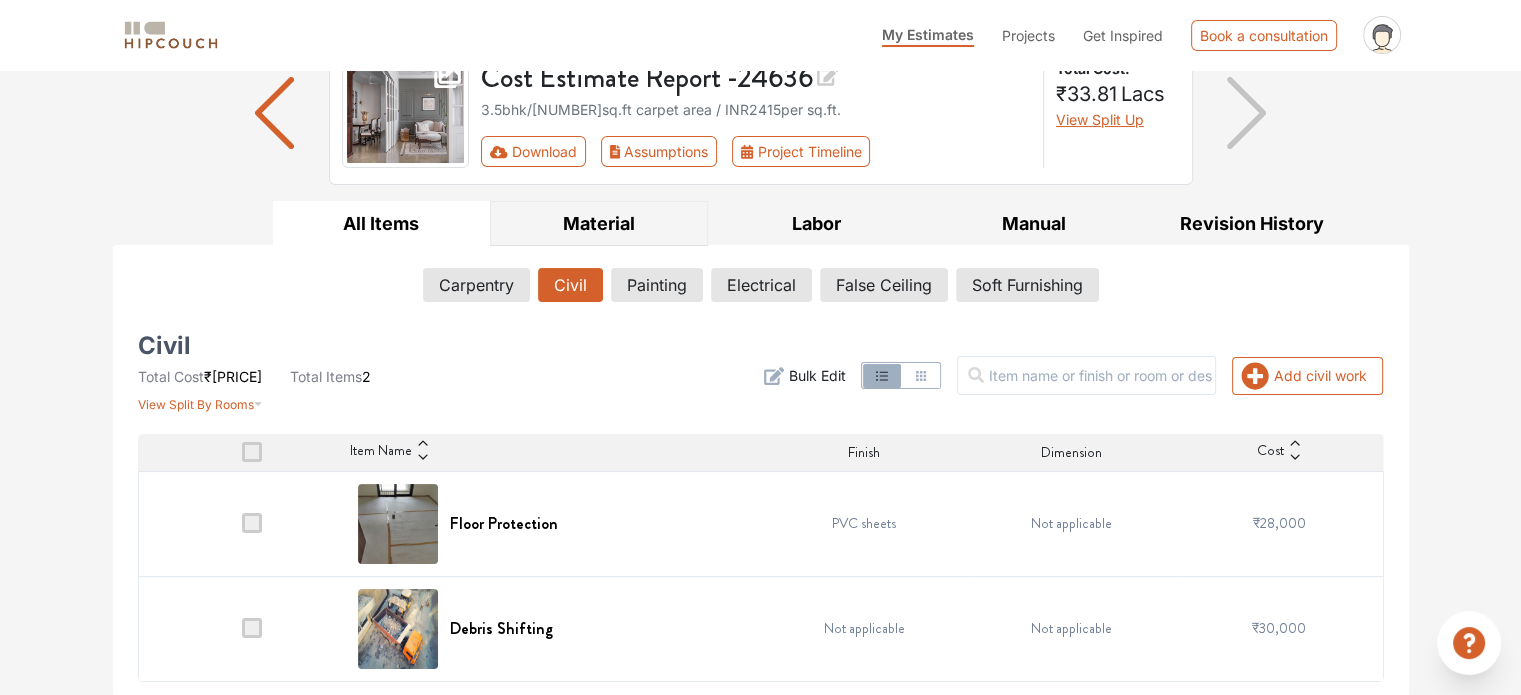 click on "Material" at bounding box center (599, 223) 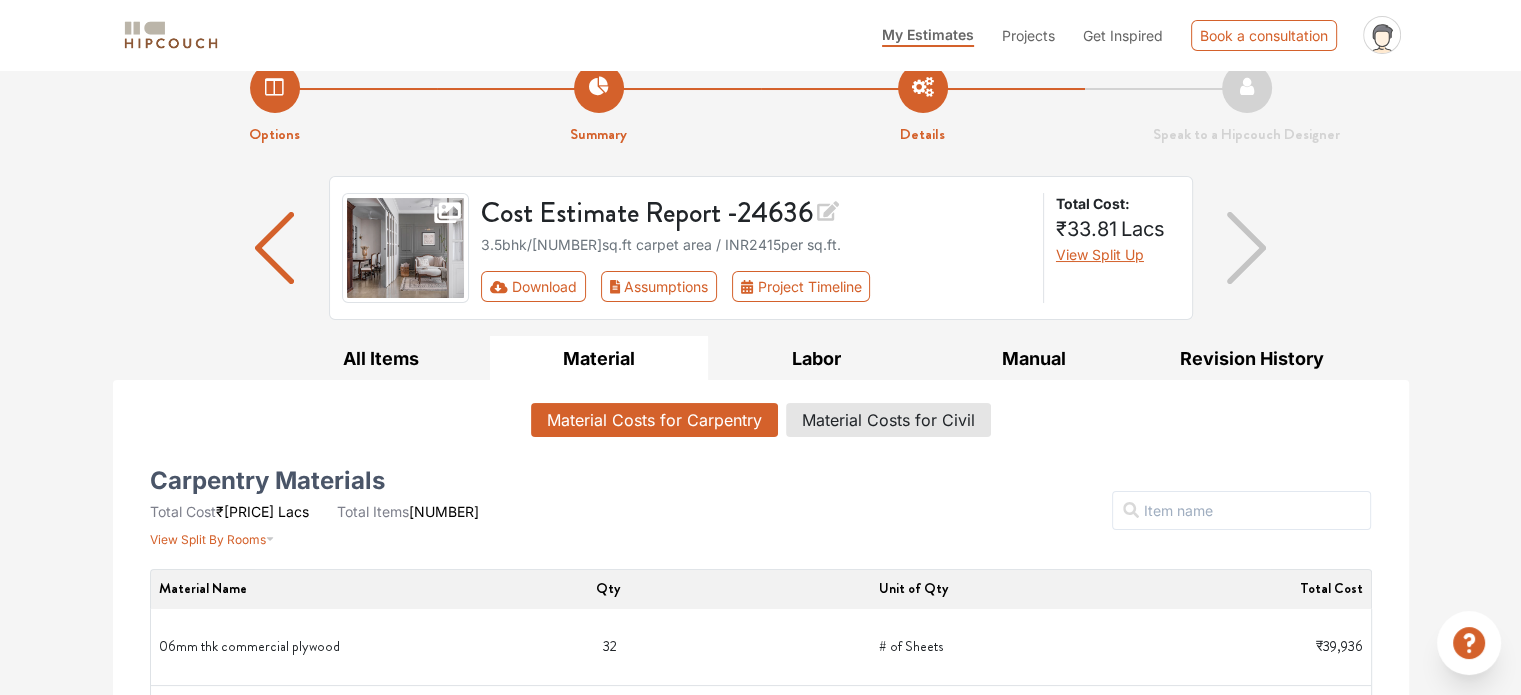 scroll, scrollTop: 0, scrollLeft: 0, axis: both 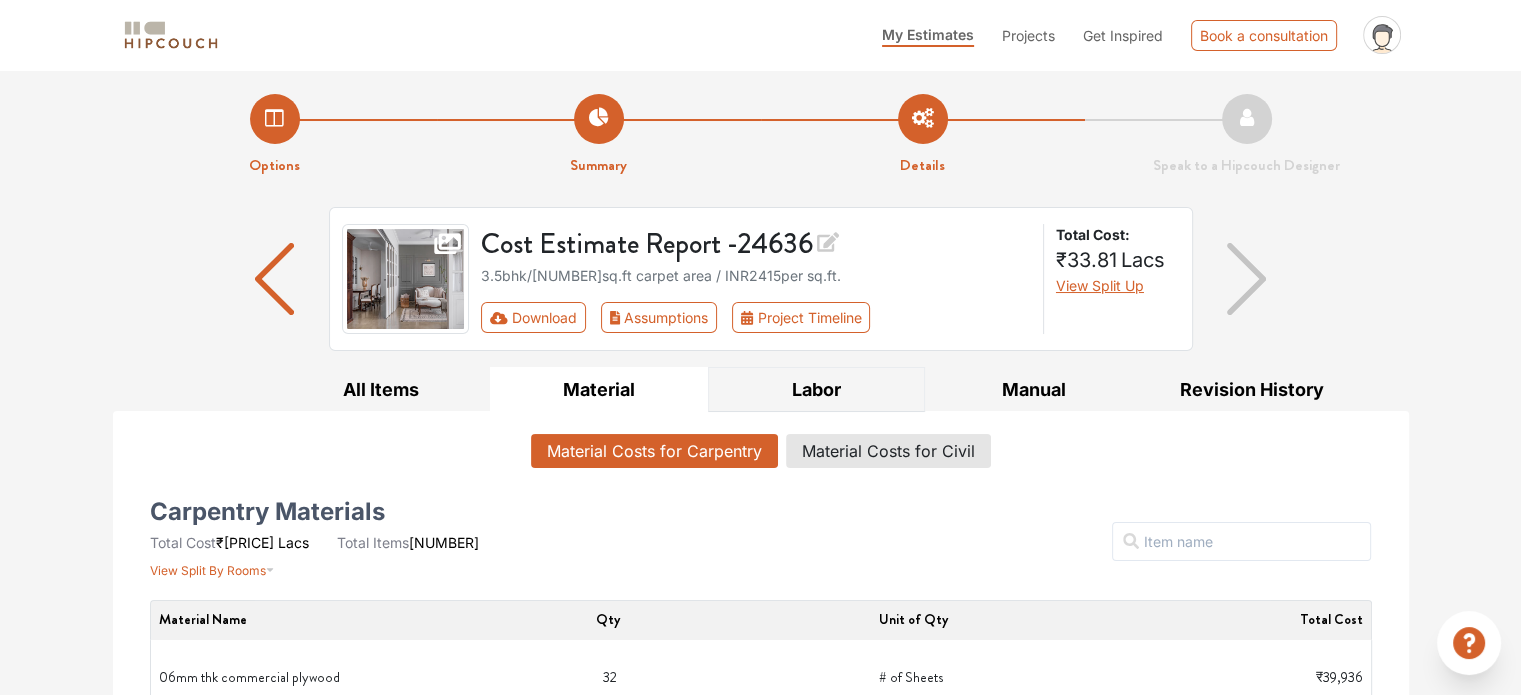 click on "Labor" at bounding box center (817, 389) 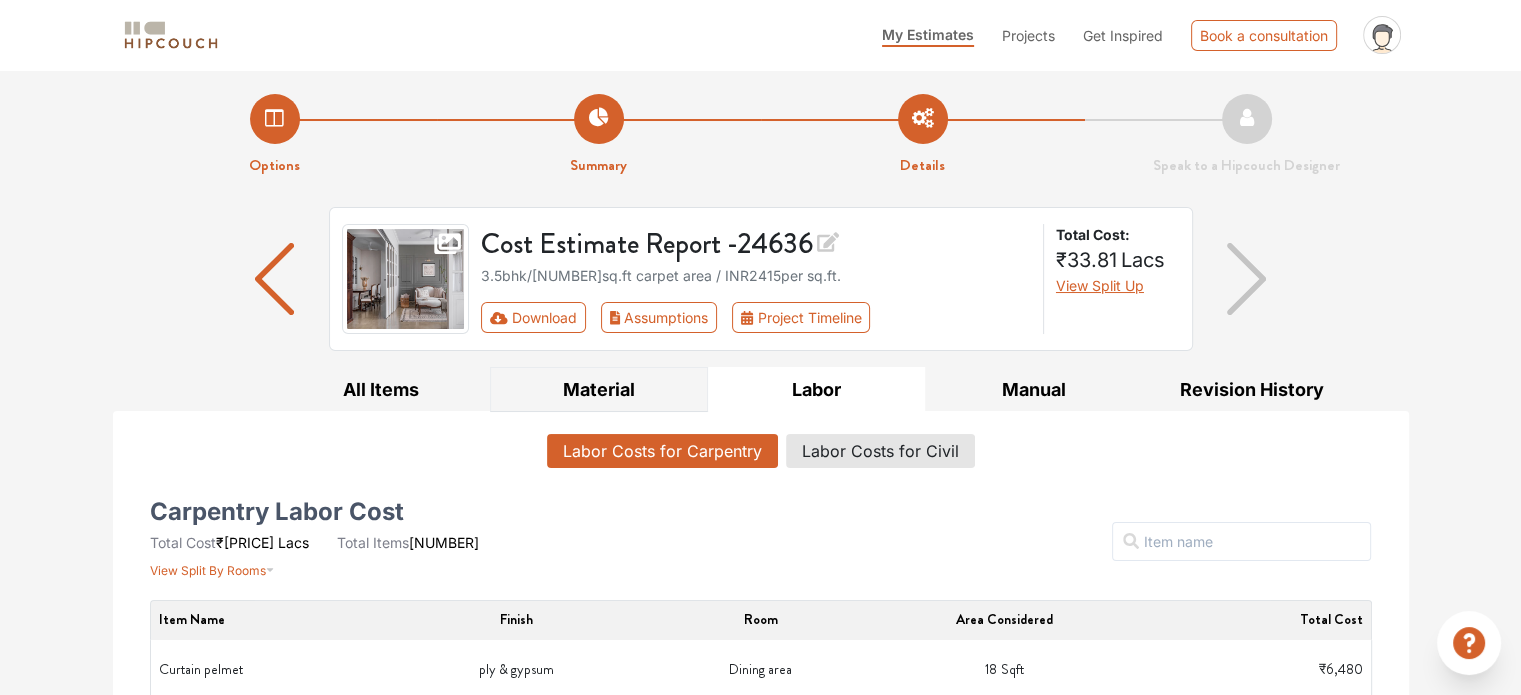 click on "Material" at bounding box center [599, 389] 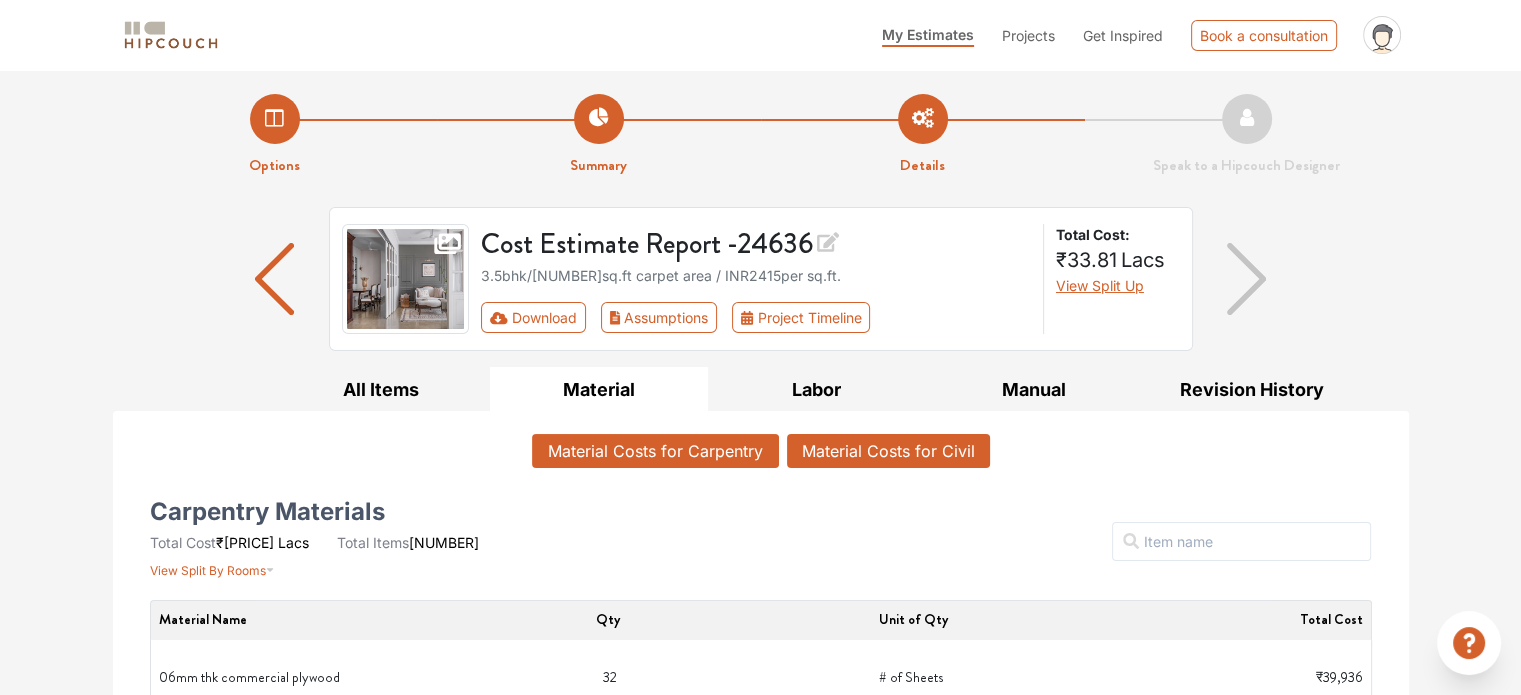 click on "Material Costs for Civil" at bounding box center [888, 451] 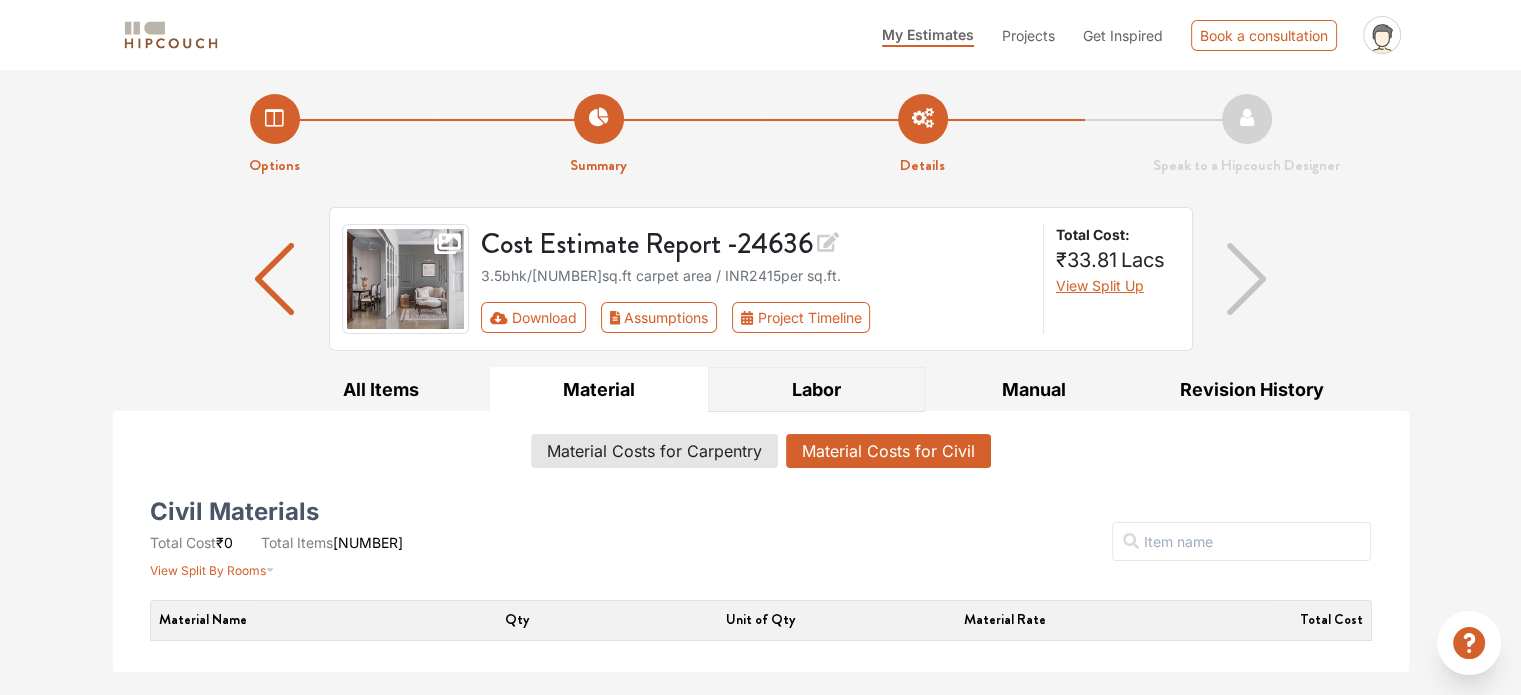 click on "Labor" at bounding box center [817, 389] 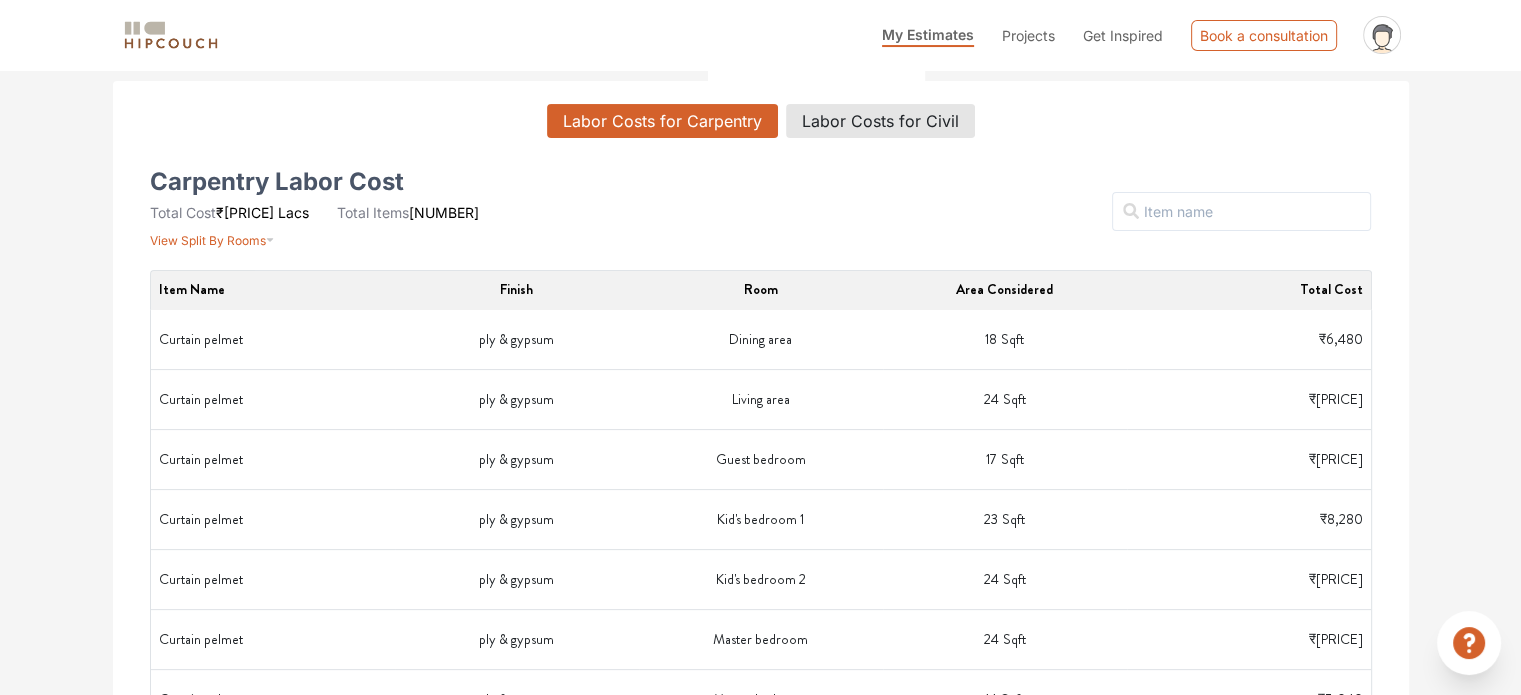 scroll, scrollTop: 332, scrollLeft: 0, axis: vertical 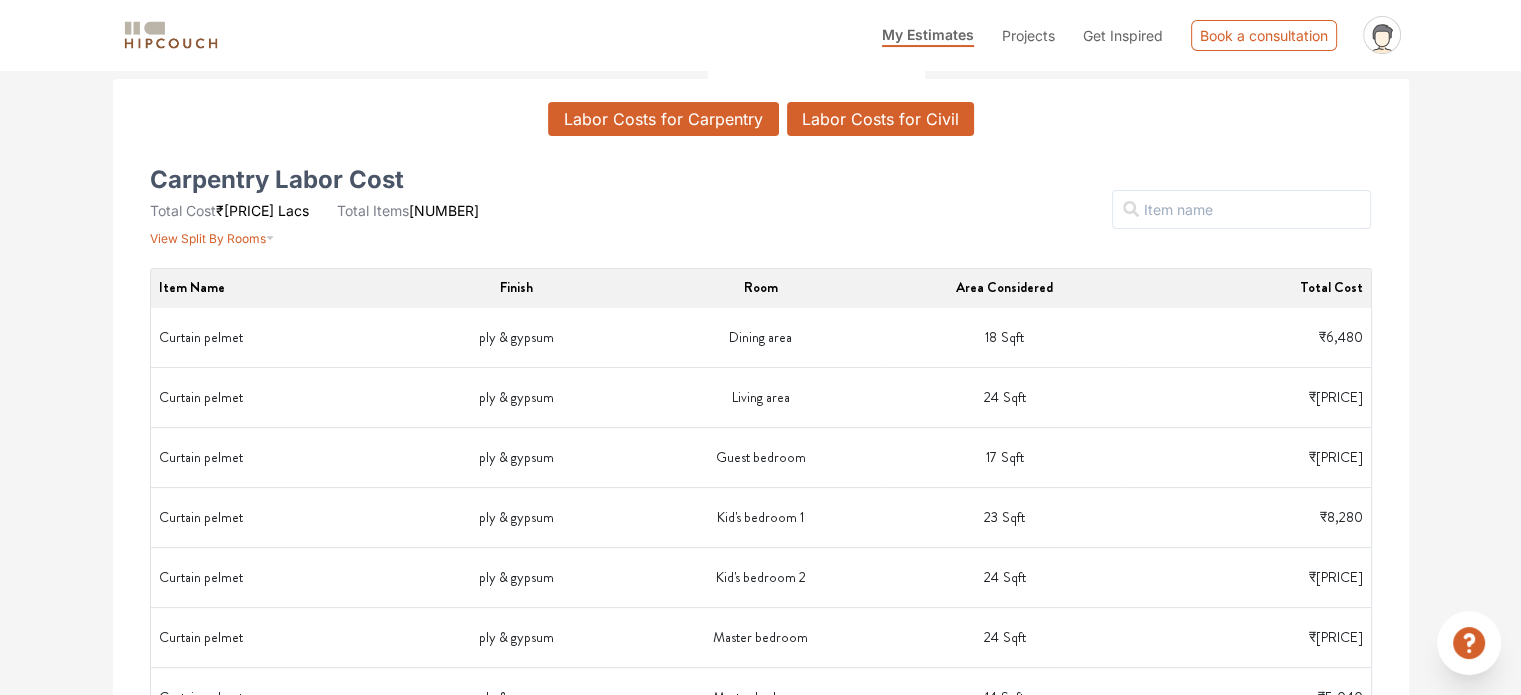 click on "Labor Costs for Civil" at bounding box center [880, 119] 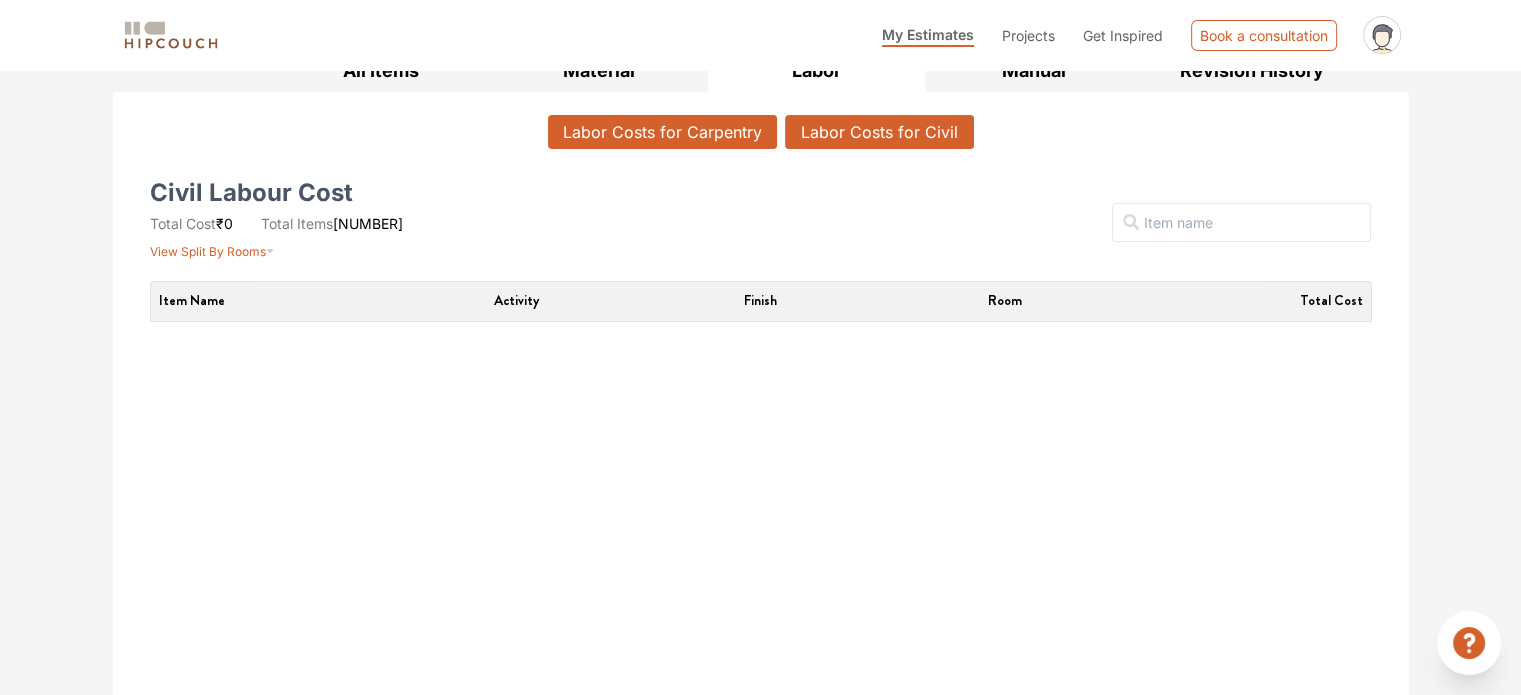 click on "Labor Costs for Carpentry" at bounding box center (662, 132) 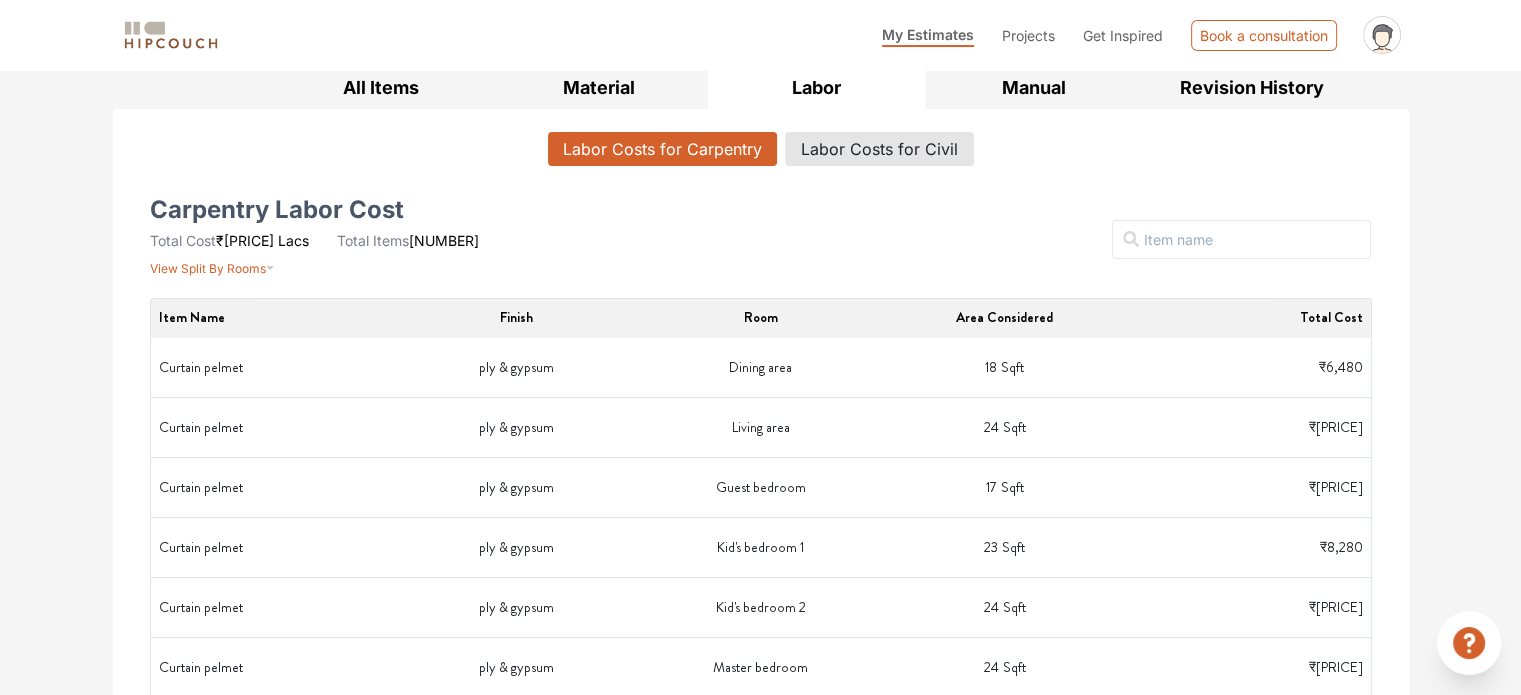 scroll, scrollTop: 308, scrollLeft: 0, axis: vertical 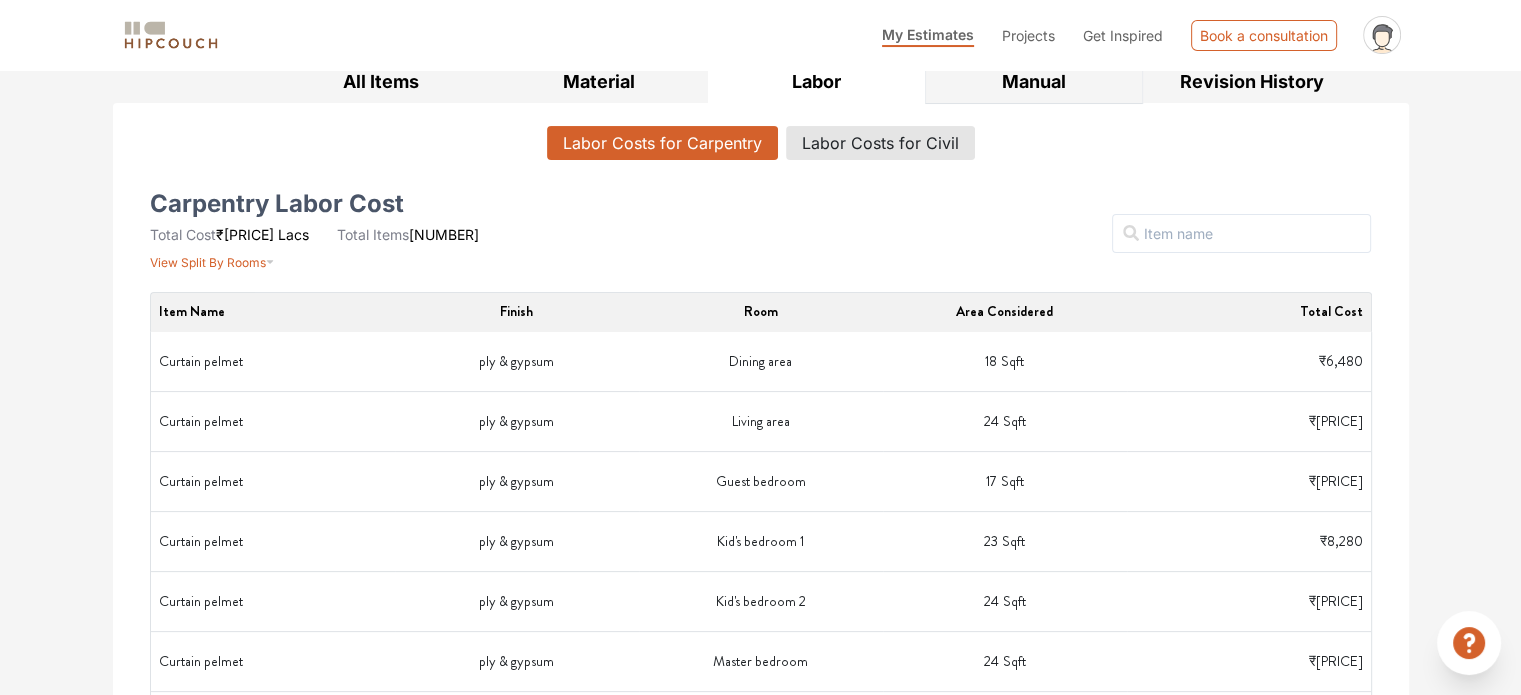click on "Manual" at bounding box center (1034, 81) 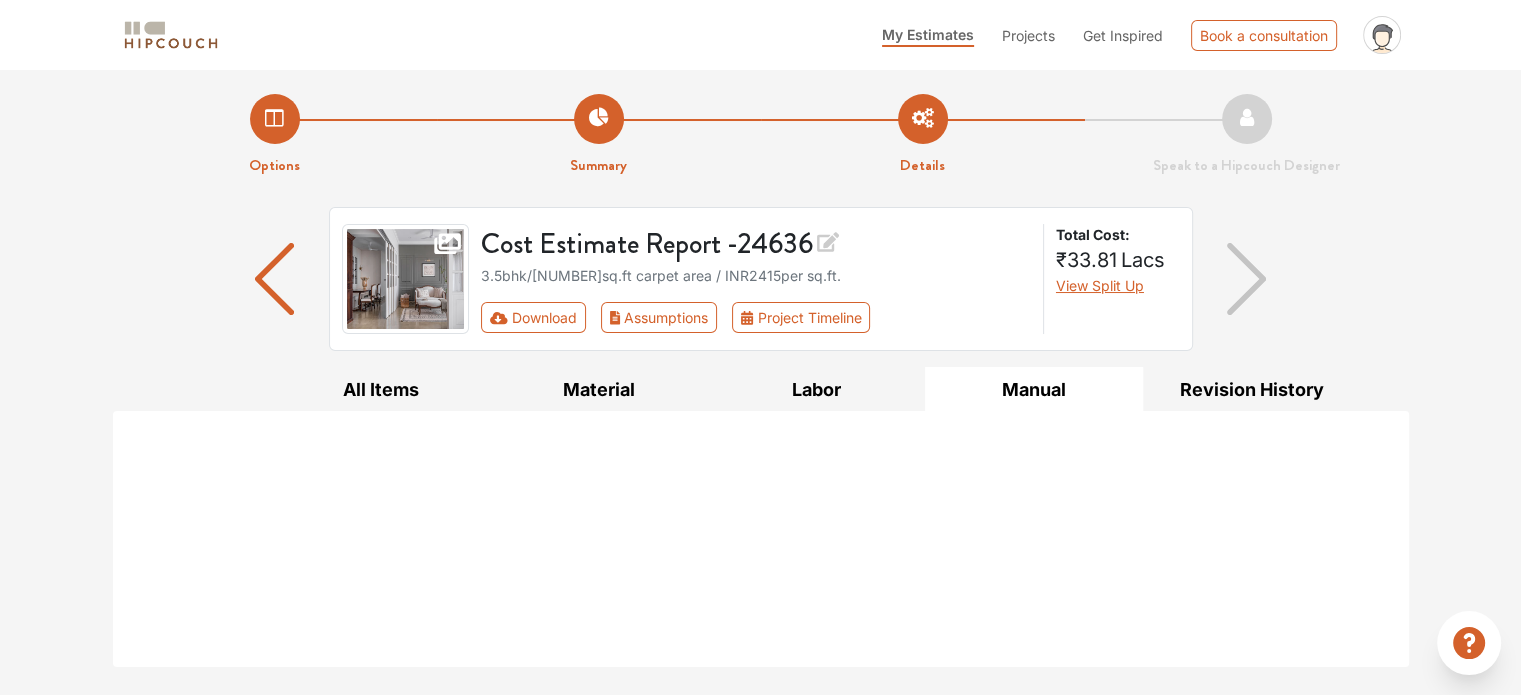 scroll, scrollTop: 0, scrollLeft: 0, axis: both 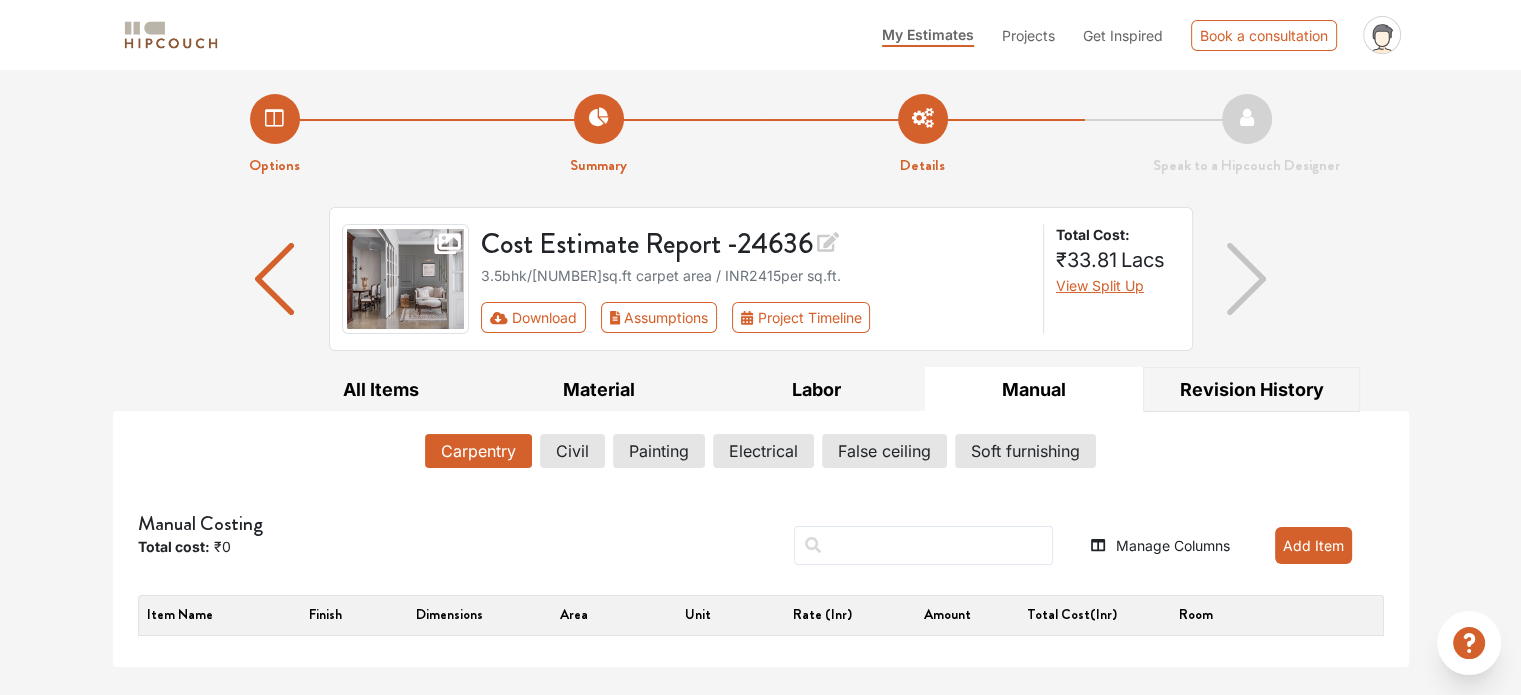 click on "Revision History" at bounding box center [1252, 389] 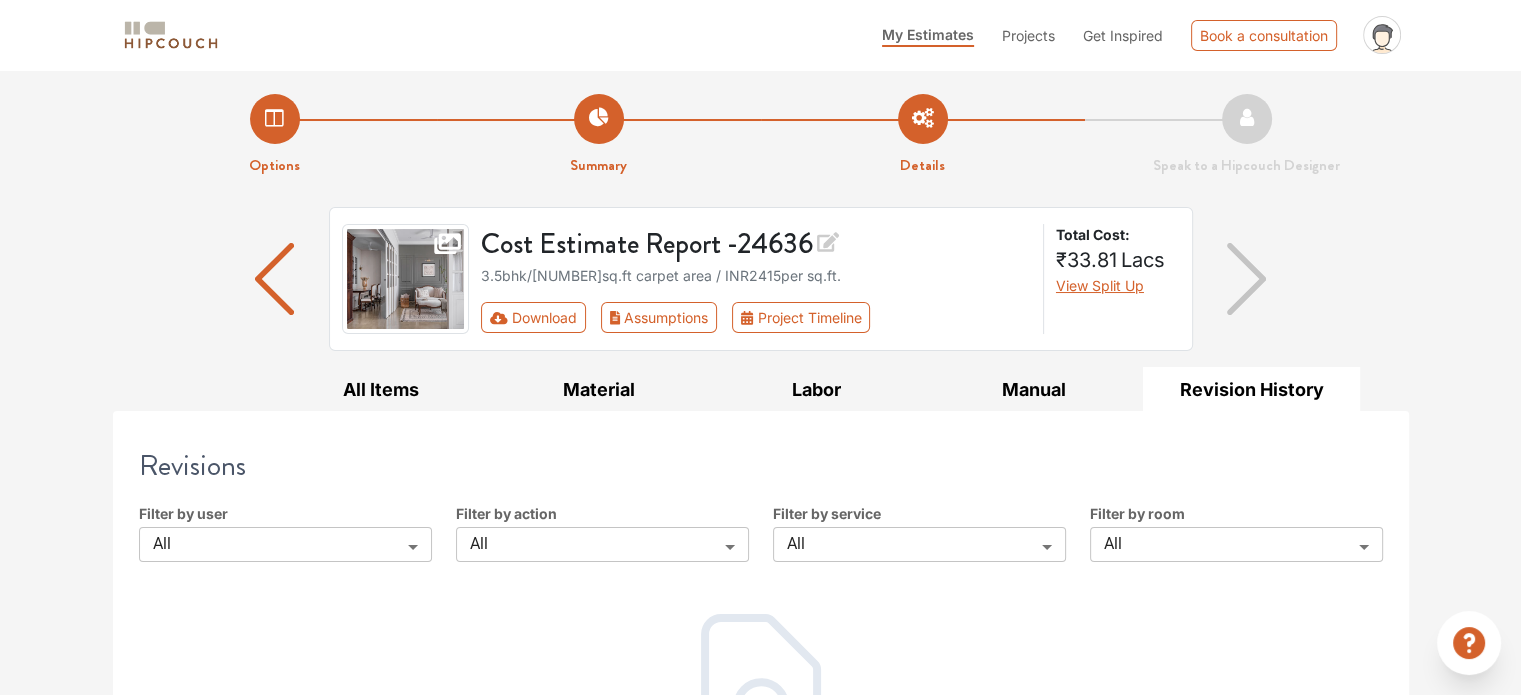 scroll, scrollTop: 142, scrollLeft: 0, axis: vertical 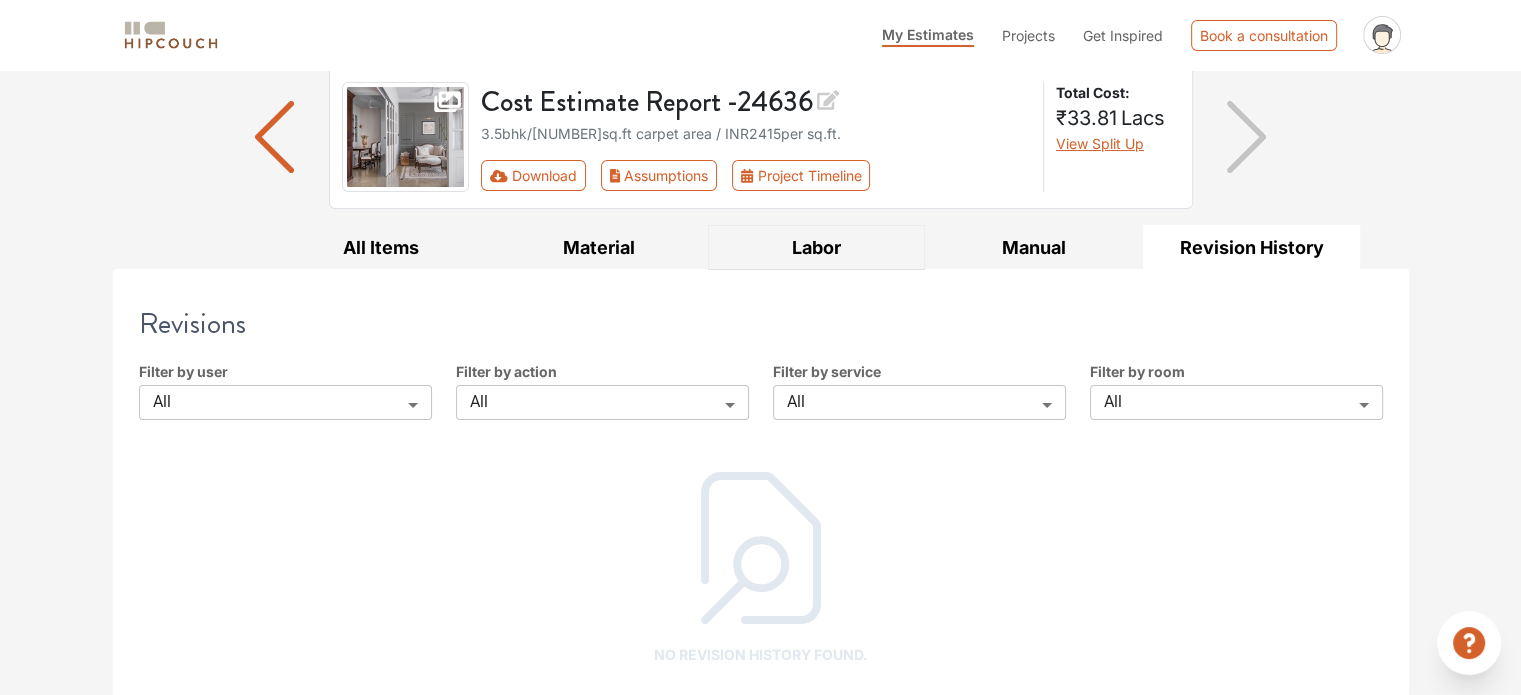 click on "Labor" at bounding box center [817, 247] 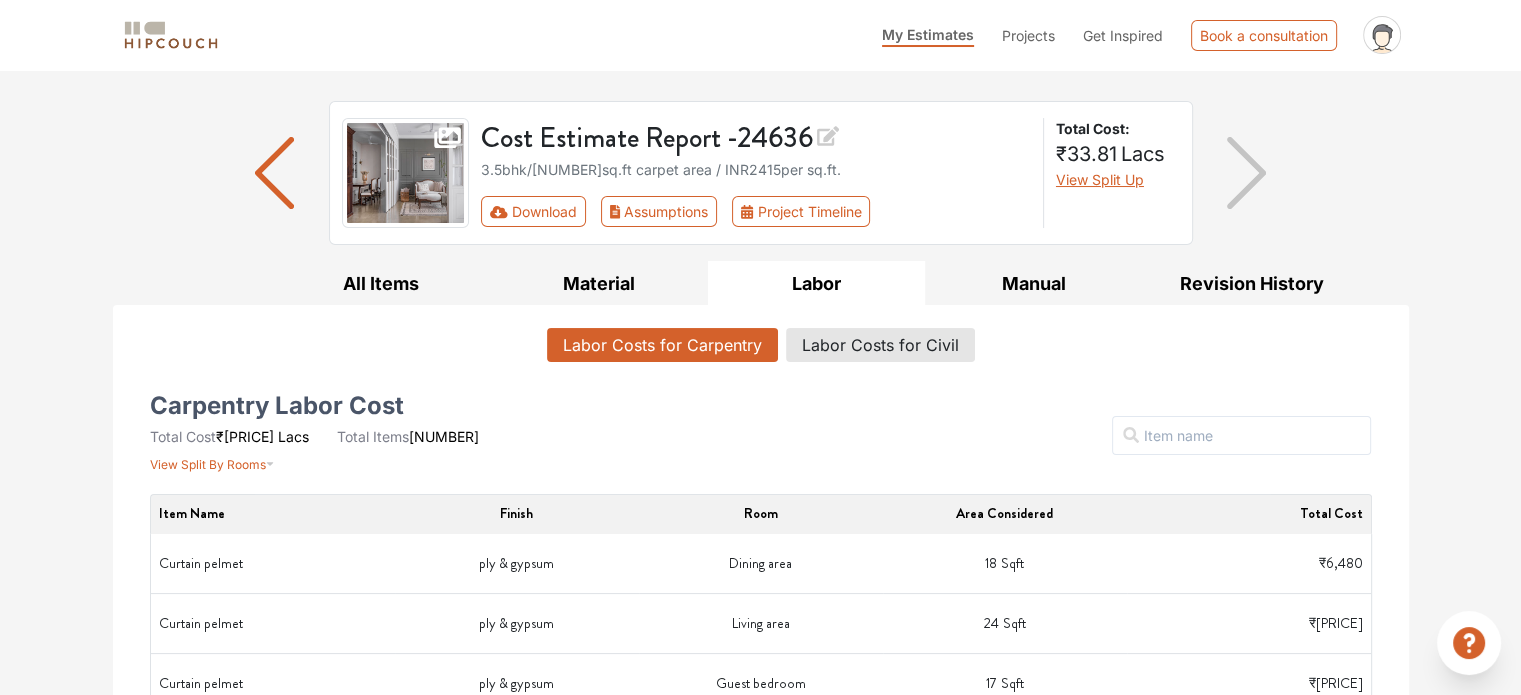 scroll, scrollTop: 0, scrollLeft: 0, axis: both 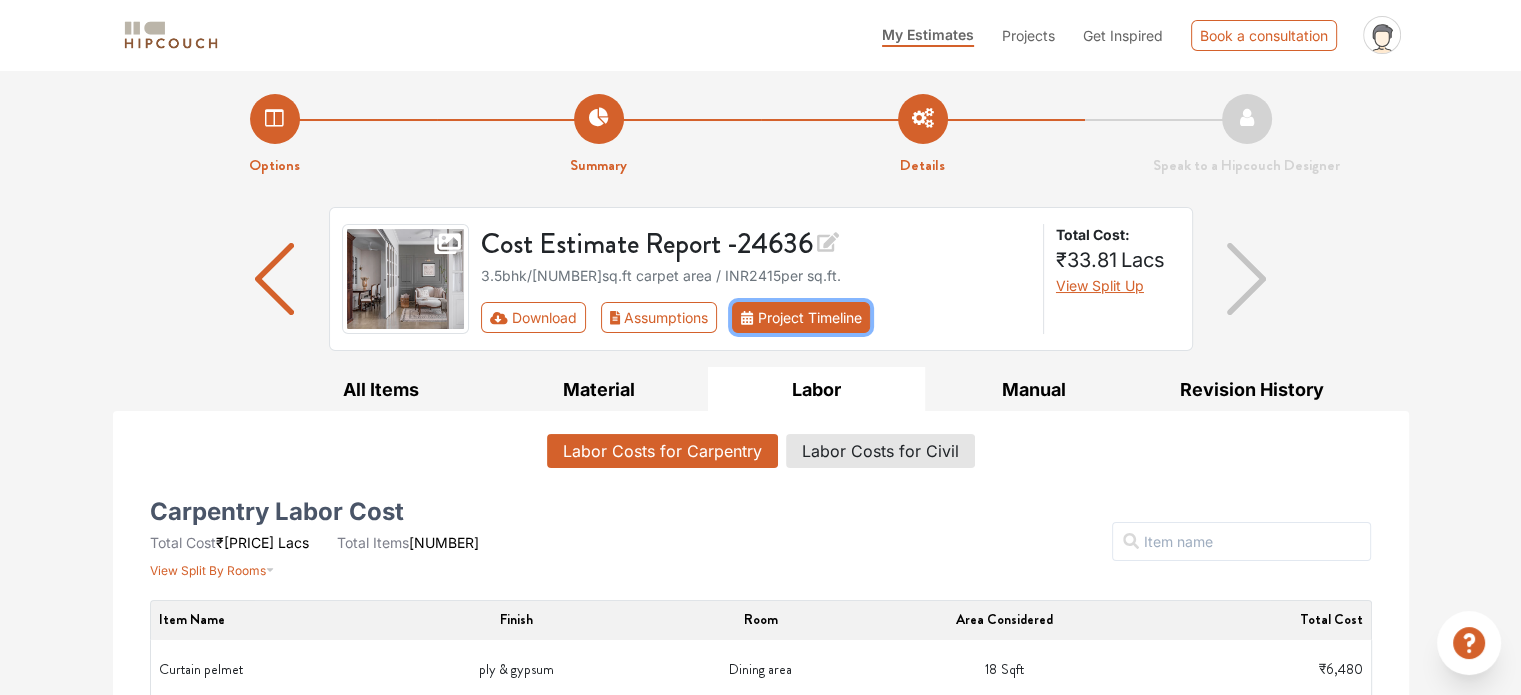 click on "Project Timeline" at bounding box center [801, 317] 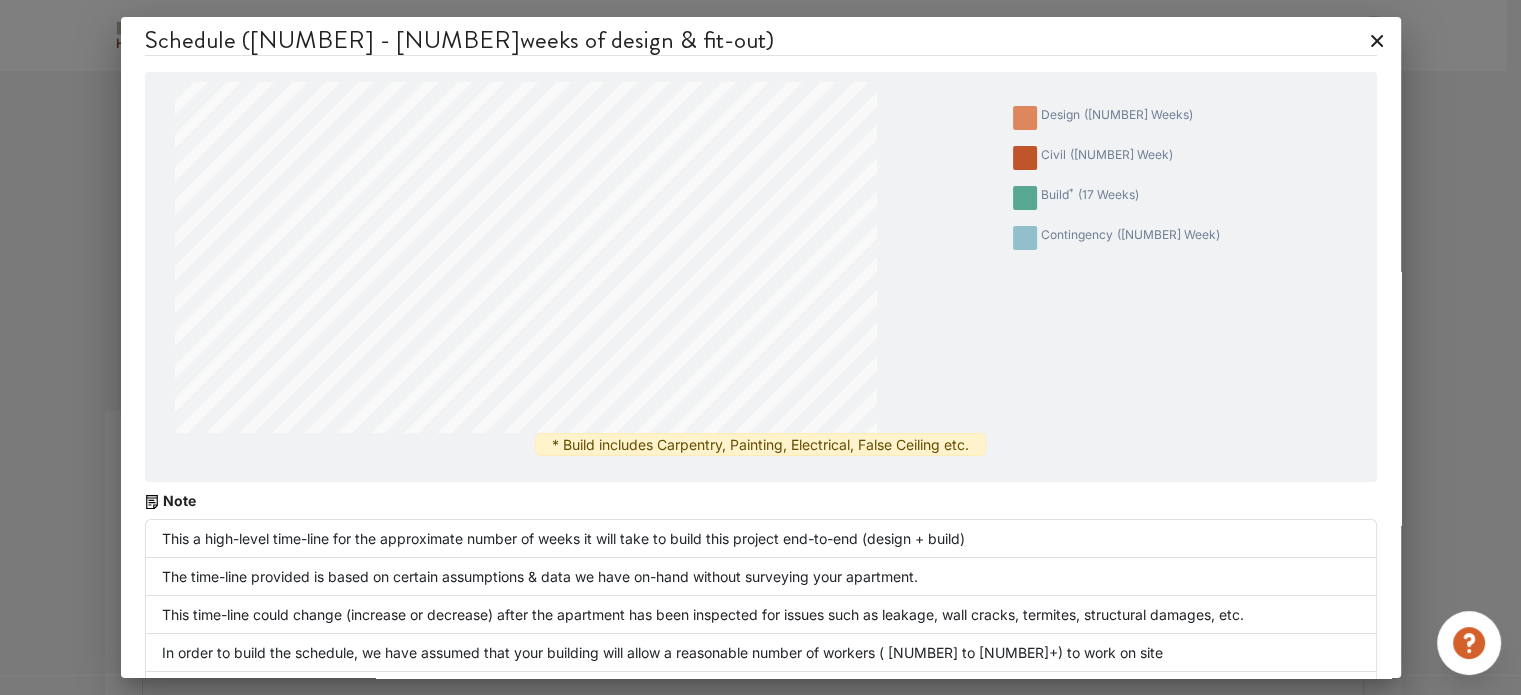 scroll, scrollTop: 45, scrollLeft: 0, axis: vertical 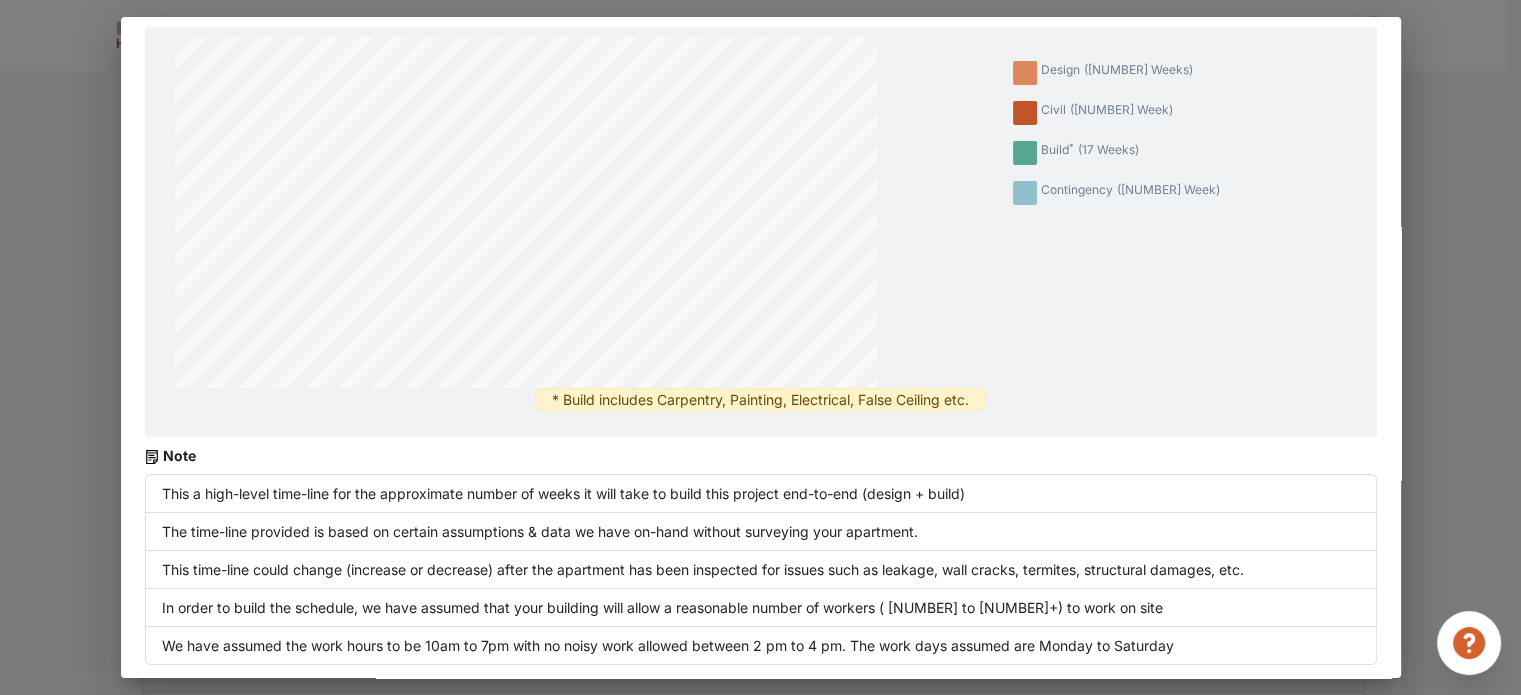 click on "Schedule ( 22 - 23  weeks of design & fit-out) design ( 3   weeks ) civil ( 1   week ) build * ( 17   weeks ) contingency ( 1   week ) * Build includes Carpentry, Painting, Electrical, False Ceiling etc. Note This a high-level time-line for the approximate number of weeks it will take to build this project end-to-end (design + build) The time-line provided is based on certain assumptions & data we have on-hand without surveying your apartment. This time-line could change (increase or decrease) after the apartment has been inspected for issues such as leakage, wall cracks, termites, structural damages, etc. In order to build the schedule, we have assumed that your building will allow a reasonable number of workers (8 to 10+) to work on site We have assumed the work hours to be 10am to 7pm with no noisy work allowed between 2 pm to 4 pm. The work days assumed are Monday to Saturday" at bounding box center [760, 347] 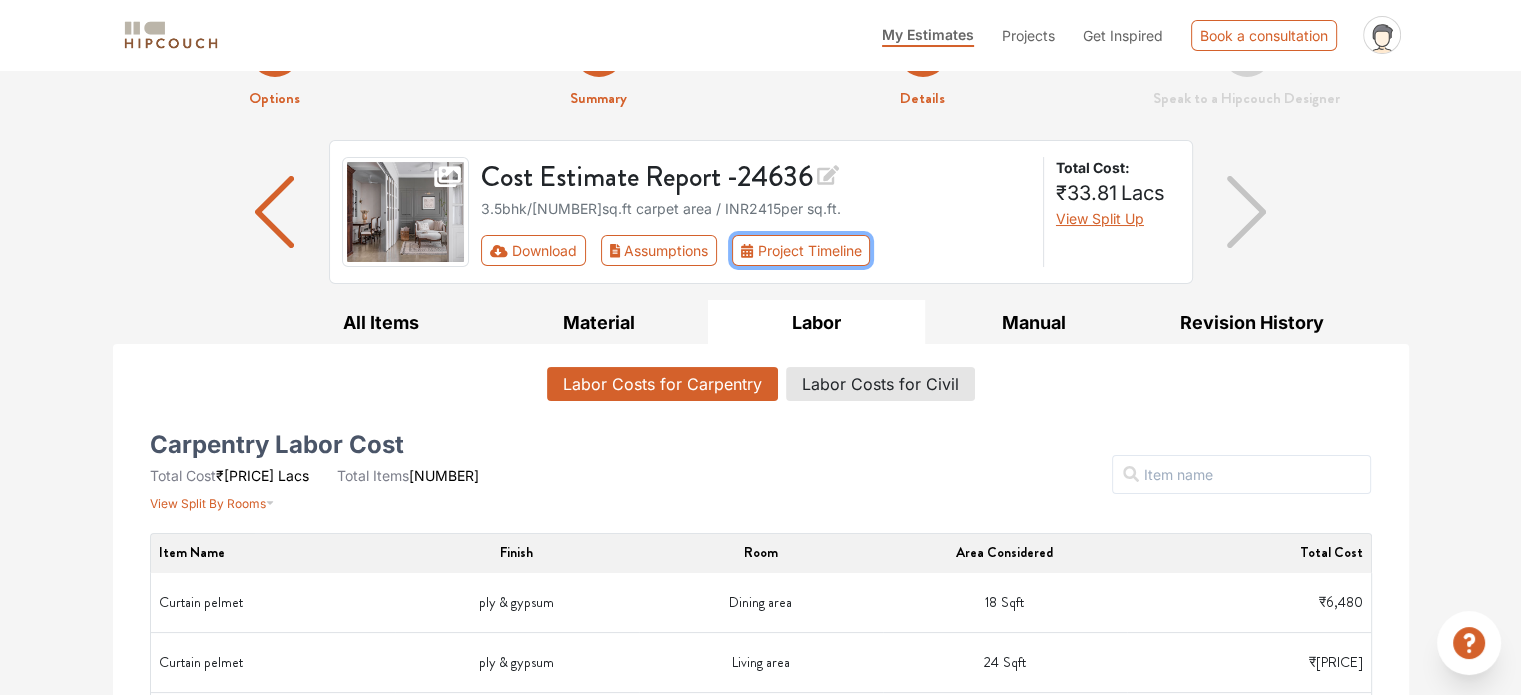 scroll, scrollTop: 0, scrollLeft: 0, axis: both 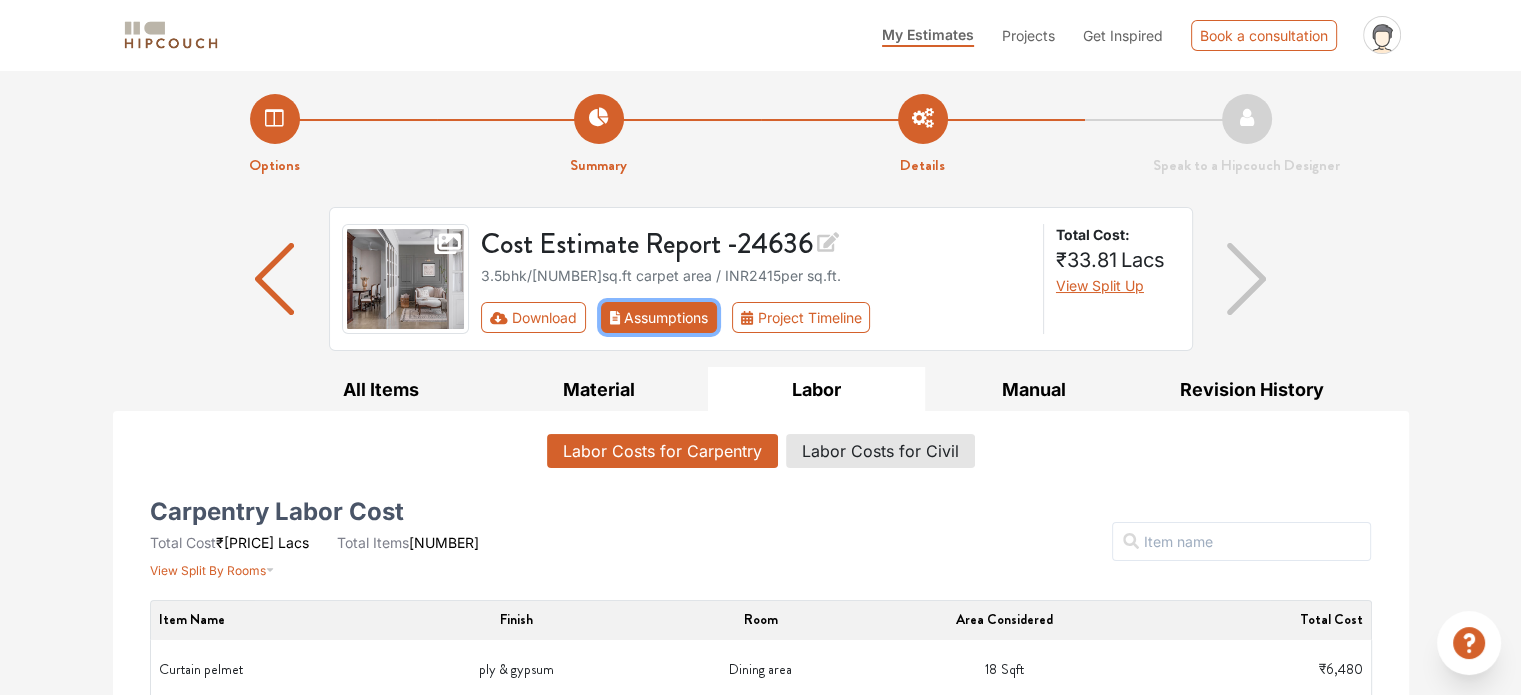 click on "Assumptions" at bounding box center [659, 317] 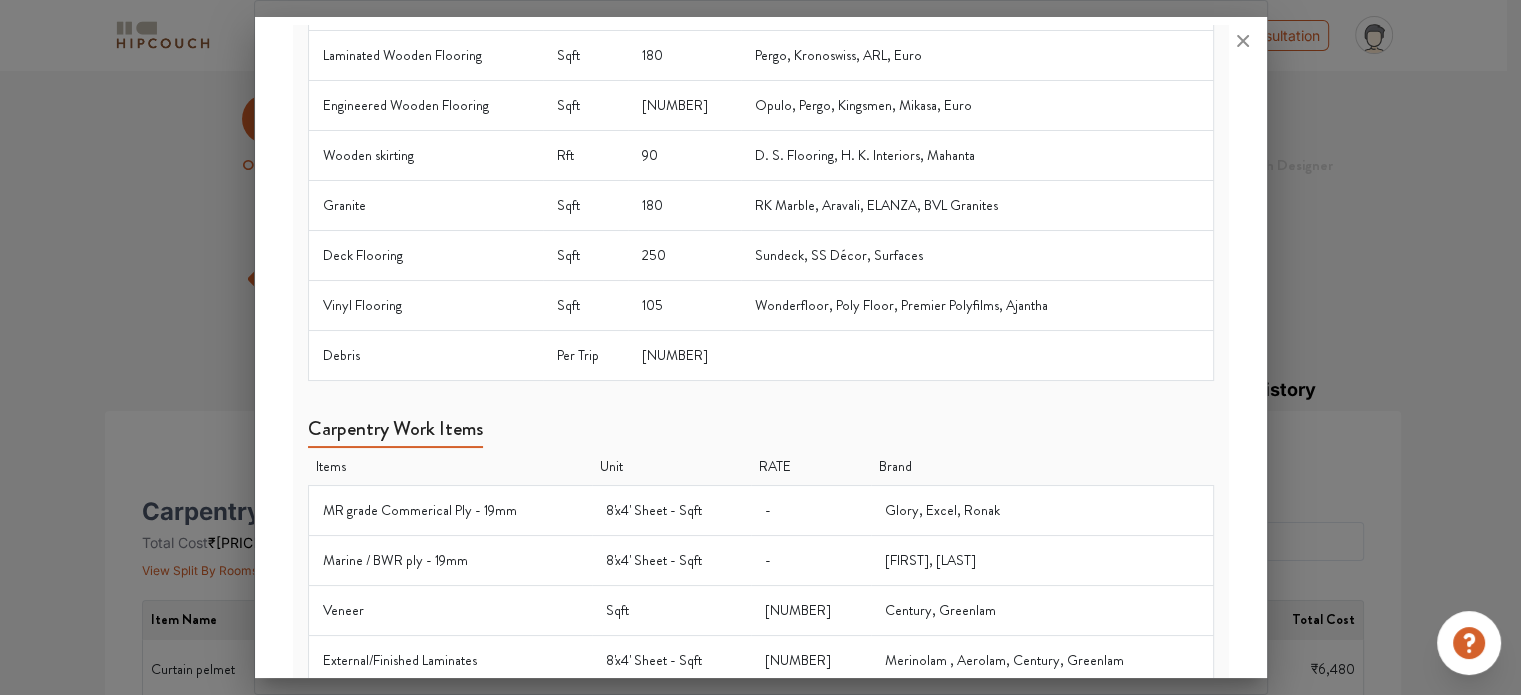 scroll, scrollTop: 0, scrollLeft: 0, axis: both 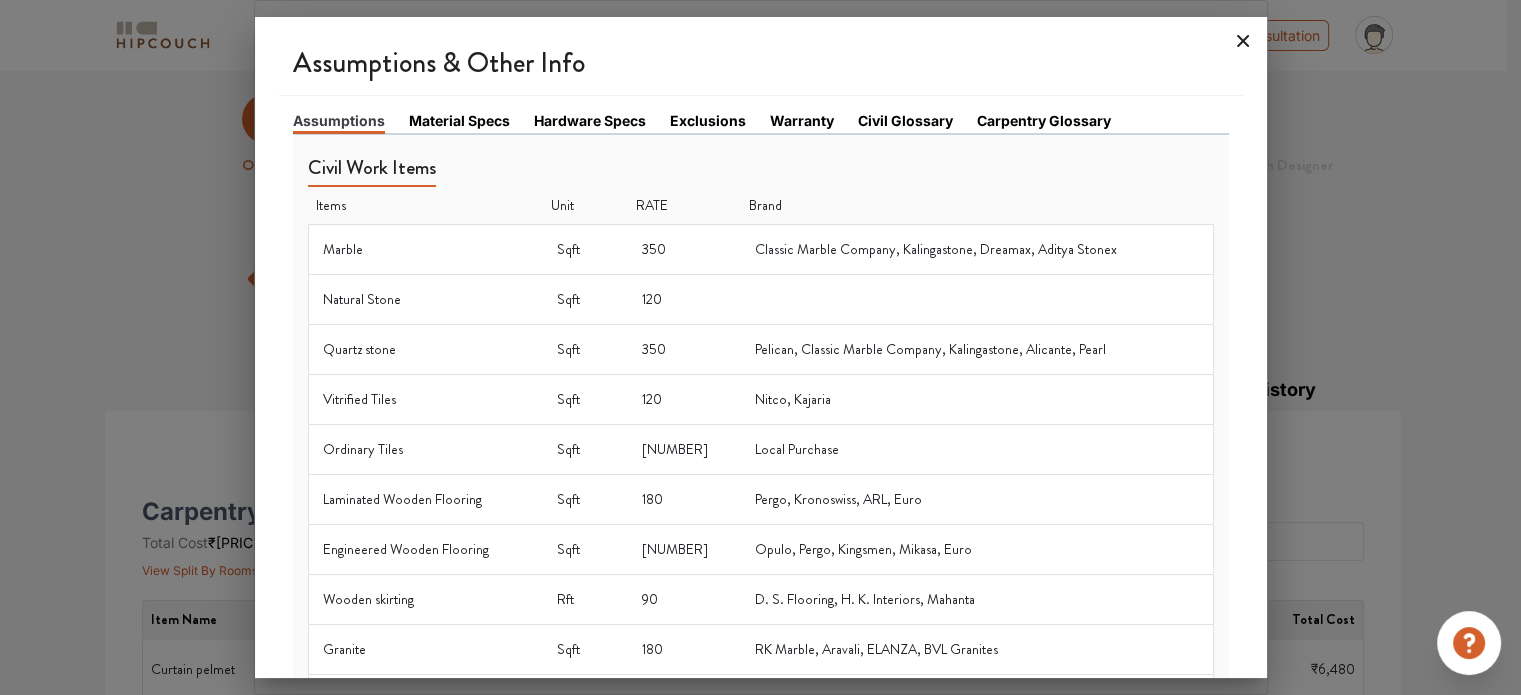 click 